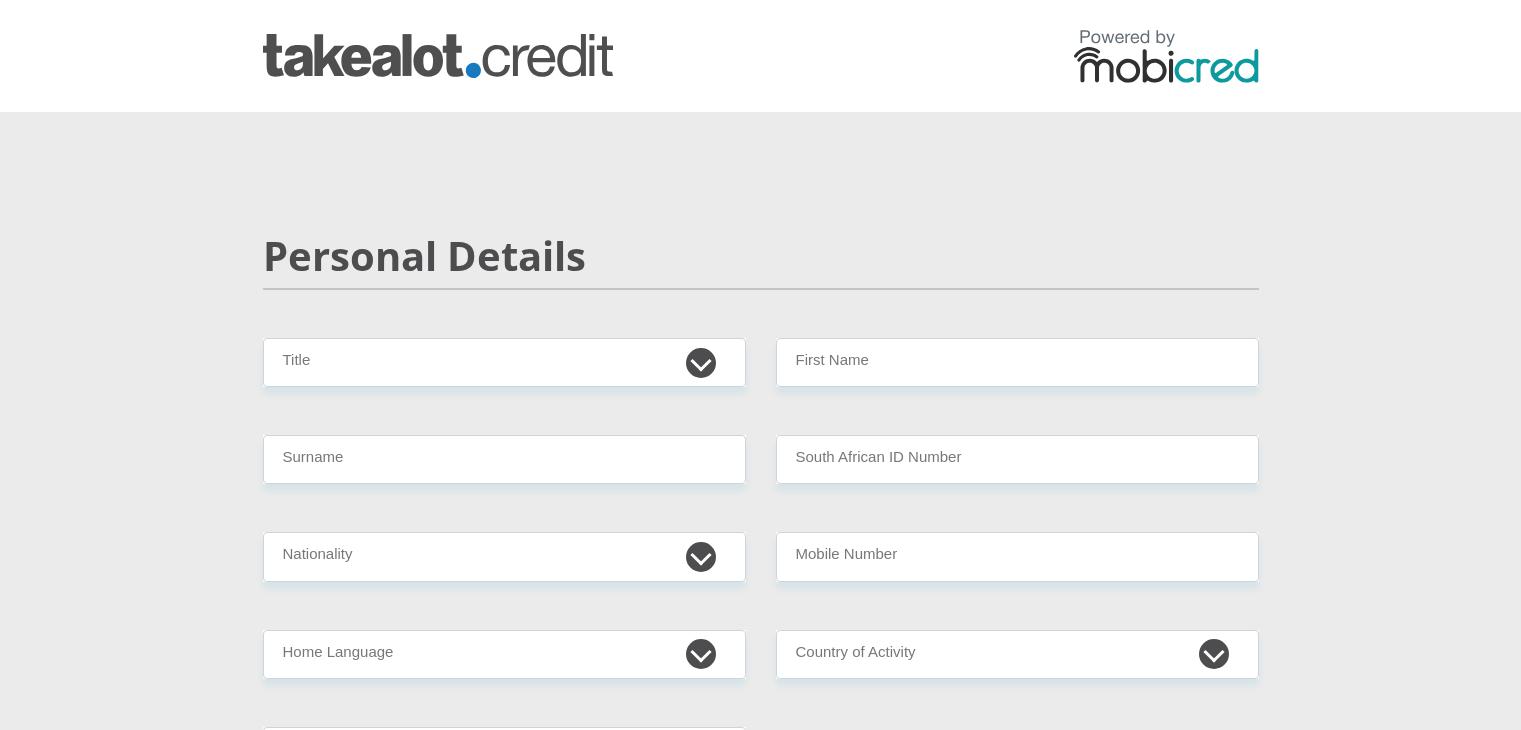 scroll, scrollTop: 0, scrollLeft: 0, axis: both 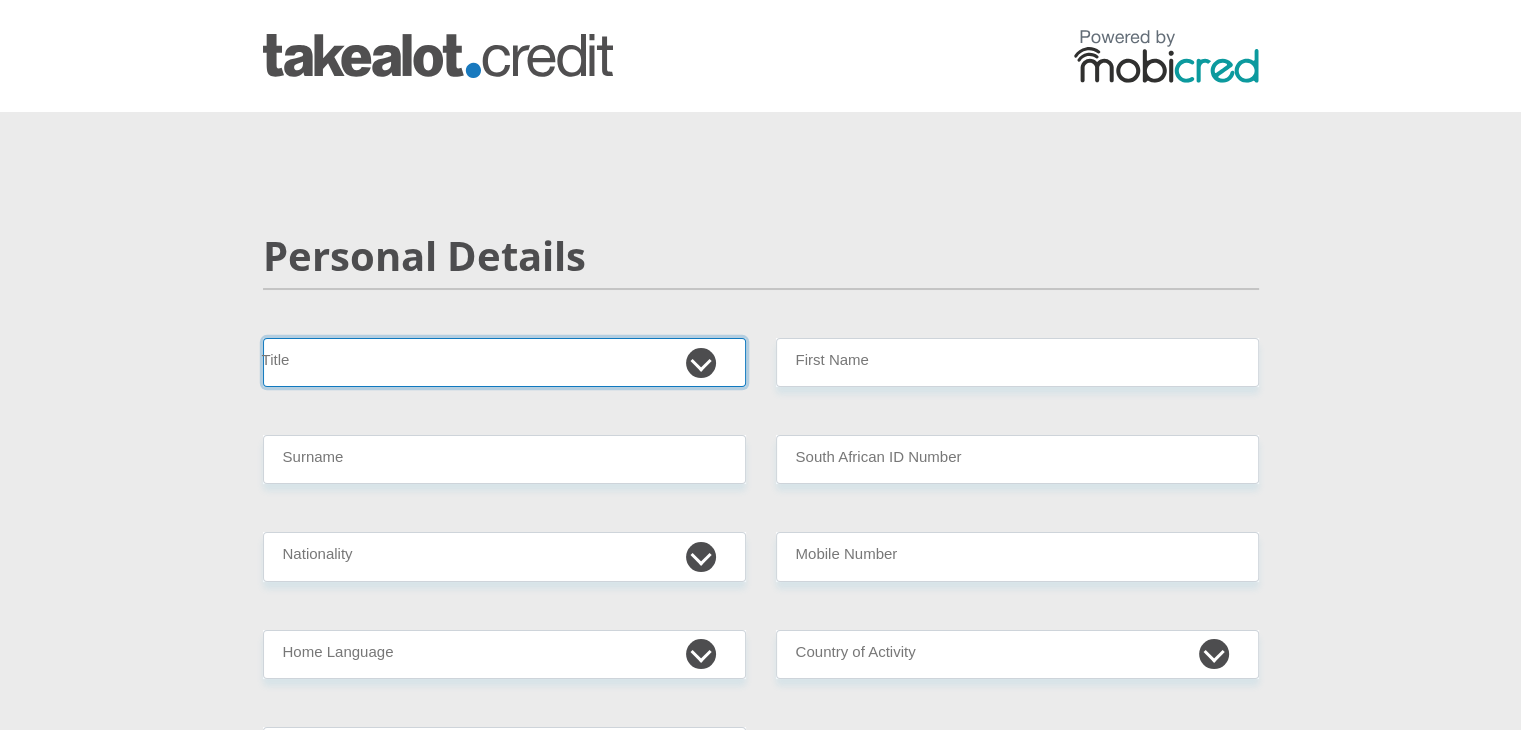 click on "Mr
Ms
Mrs
Dr
Other" at bounding box center (504, 362) 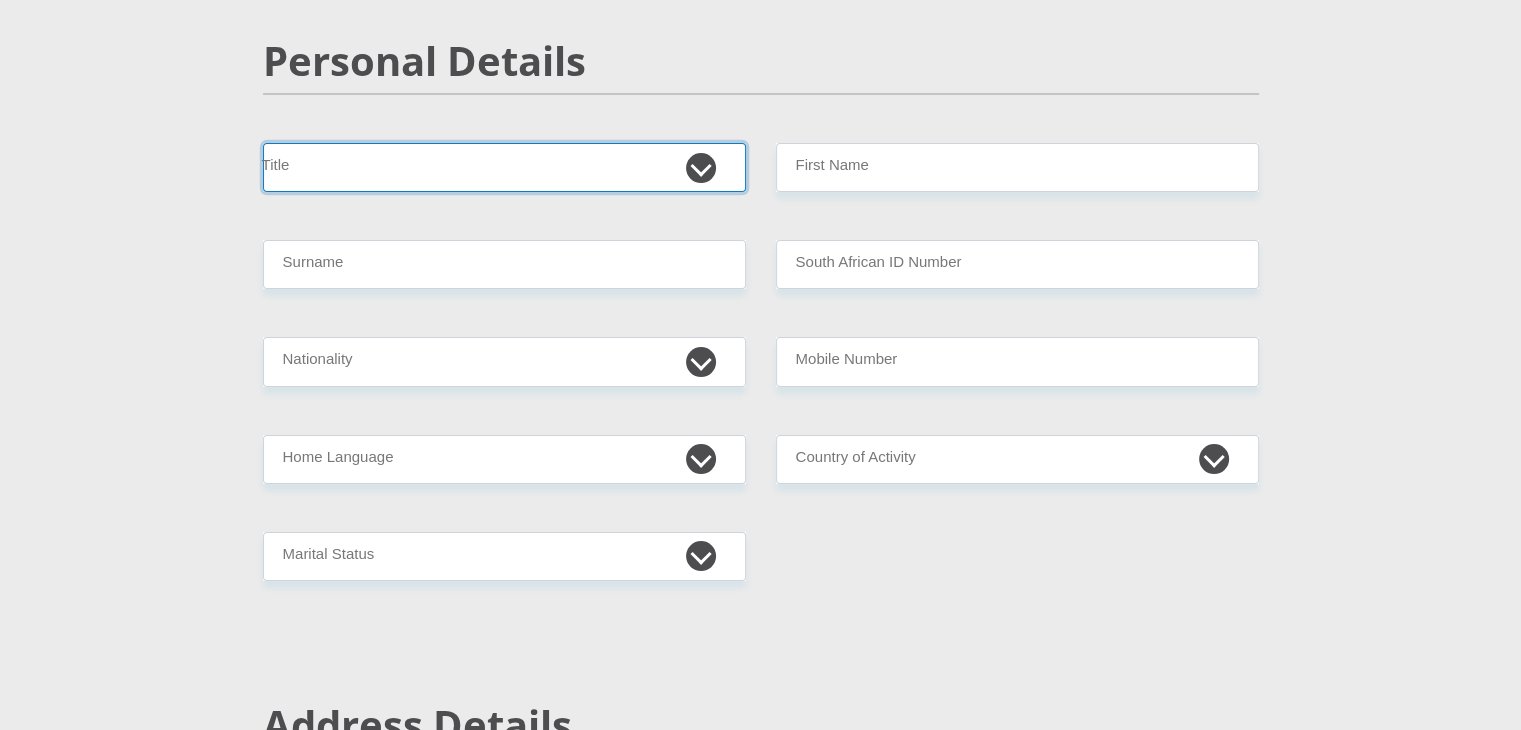 scroll, scrollTop: 196, scrollLeft: 0, axis: vertical 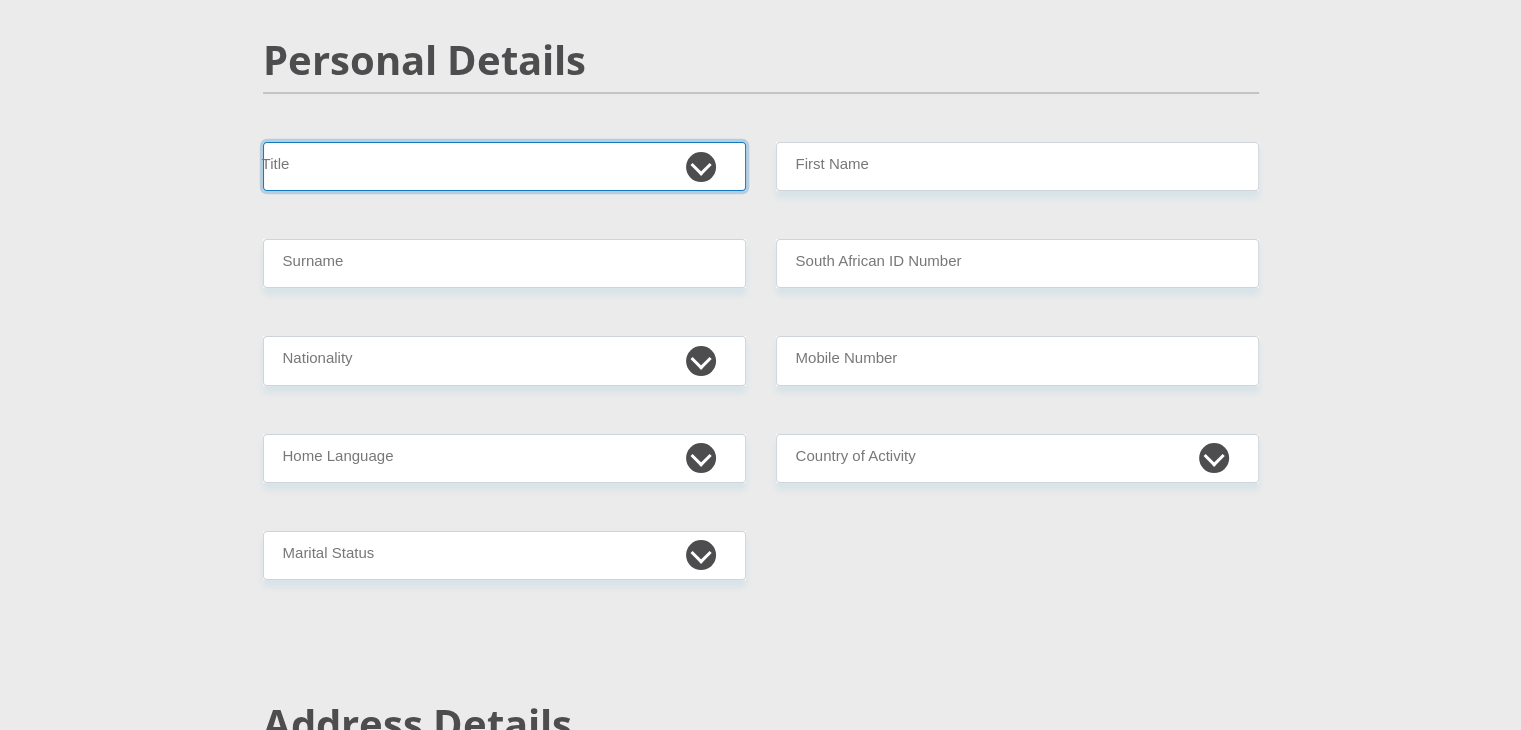 click on "Mr
Ms
Mrs
Dr
Other" at bounding box center [504, 166] 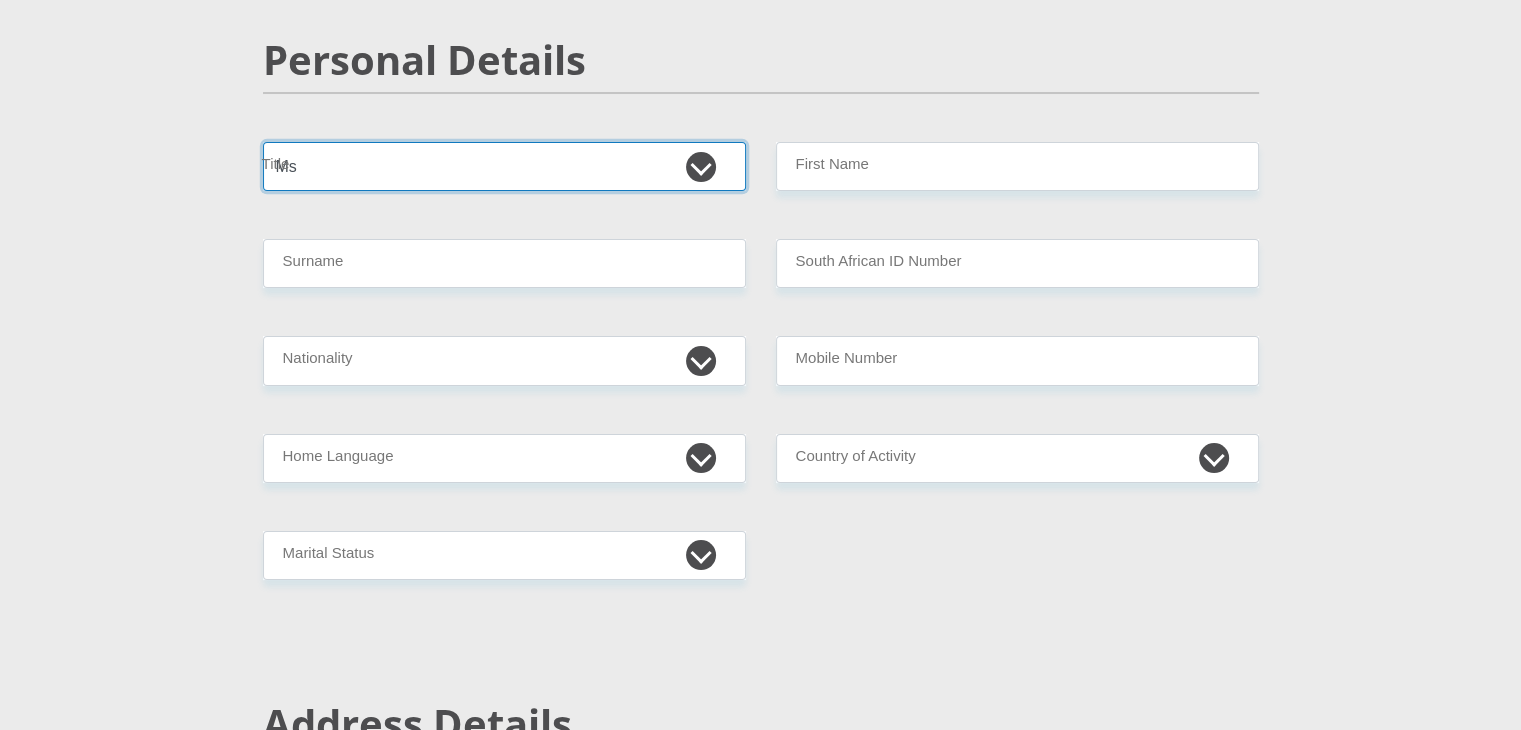 click on "Mr
Ms
Mrs
Dr
Other" at bounding box center [504, 166] 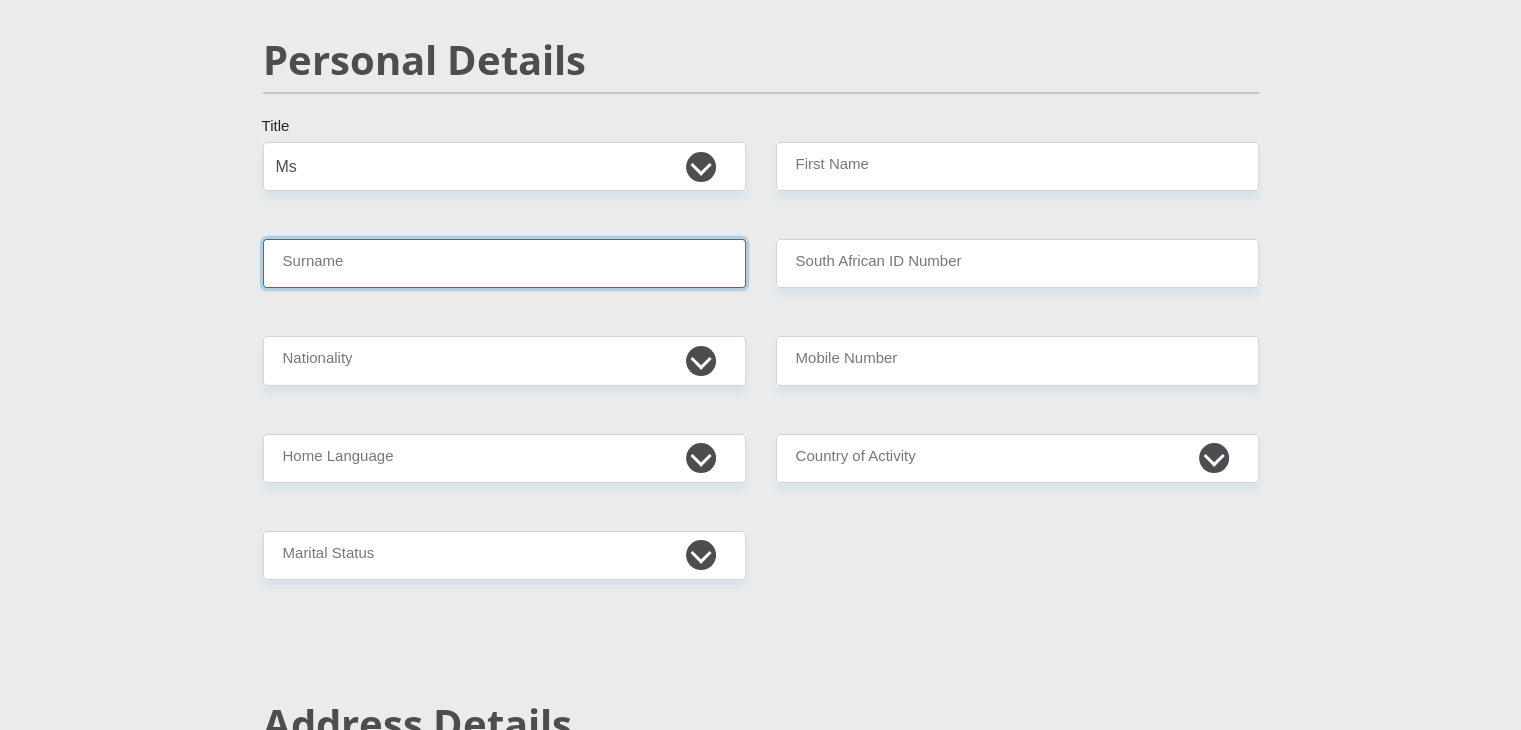 click on "Surname" at bounding box center [504, 263] 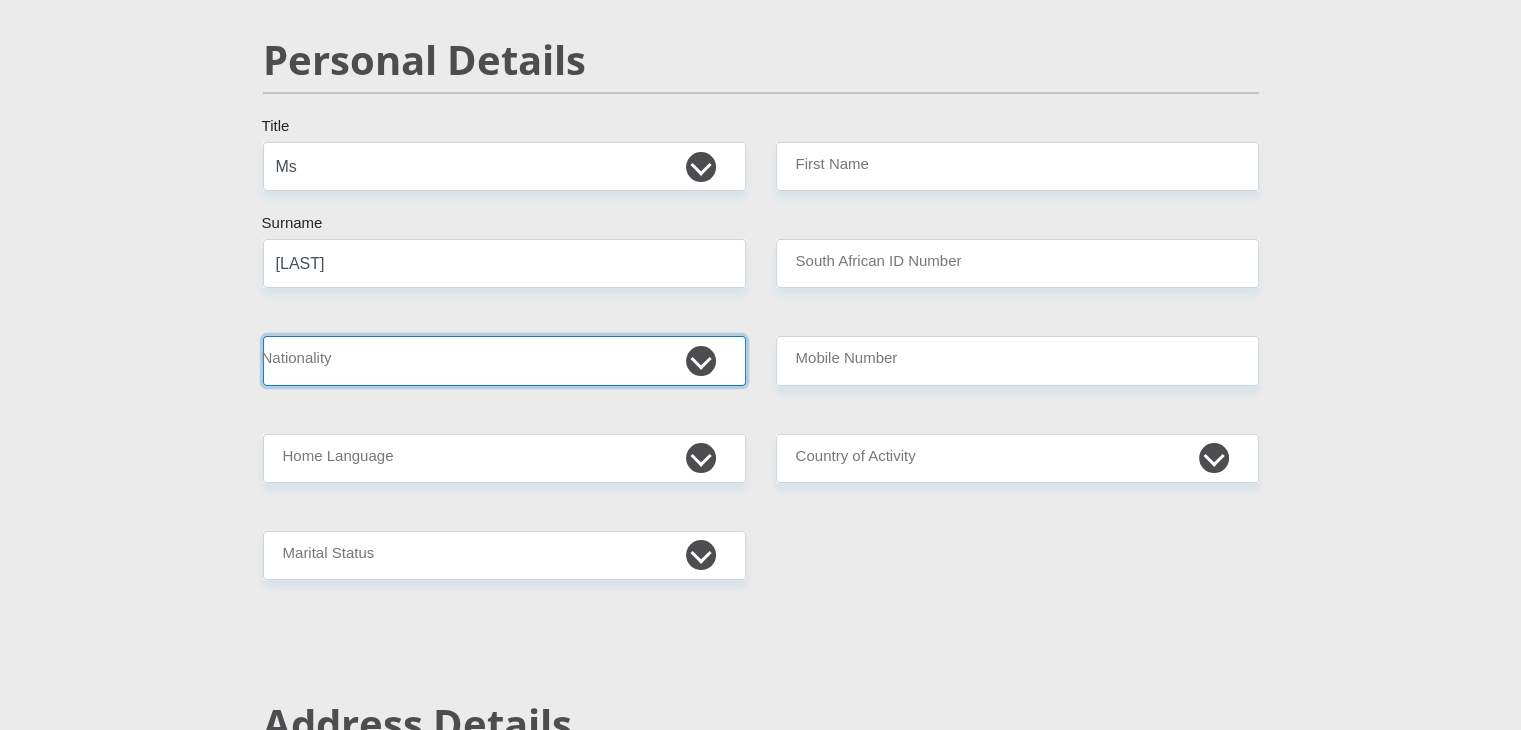 click on "South Africa
Afghanistan
Aland Islands
Albania
Algeria
America Samoa
American Virgin Islands
Andorra
Angola
Anguilla
Antarctica
Antigua and Barbuda
Argentina
Armenia
Aruba
Ascension Island
Australia
Austria
Azerbaijan
Bahamas
Bahrain
Bangladesh
Barbados
Chad" at bounding box center [504, 360] 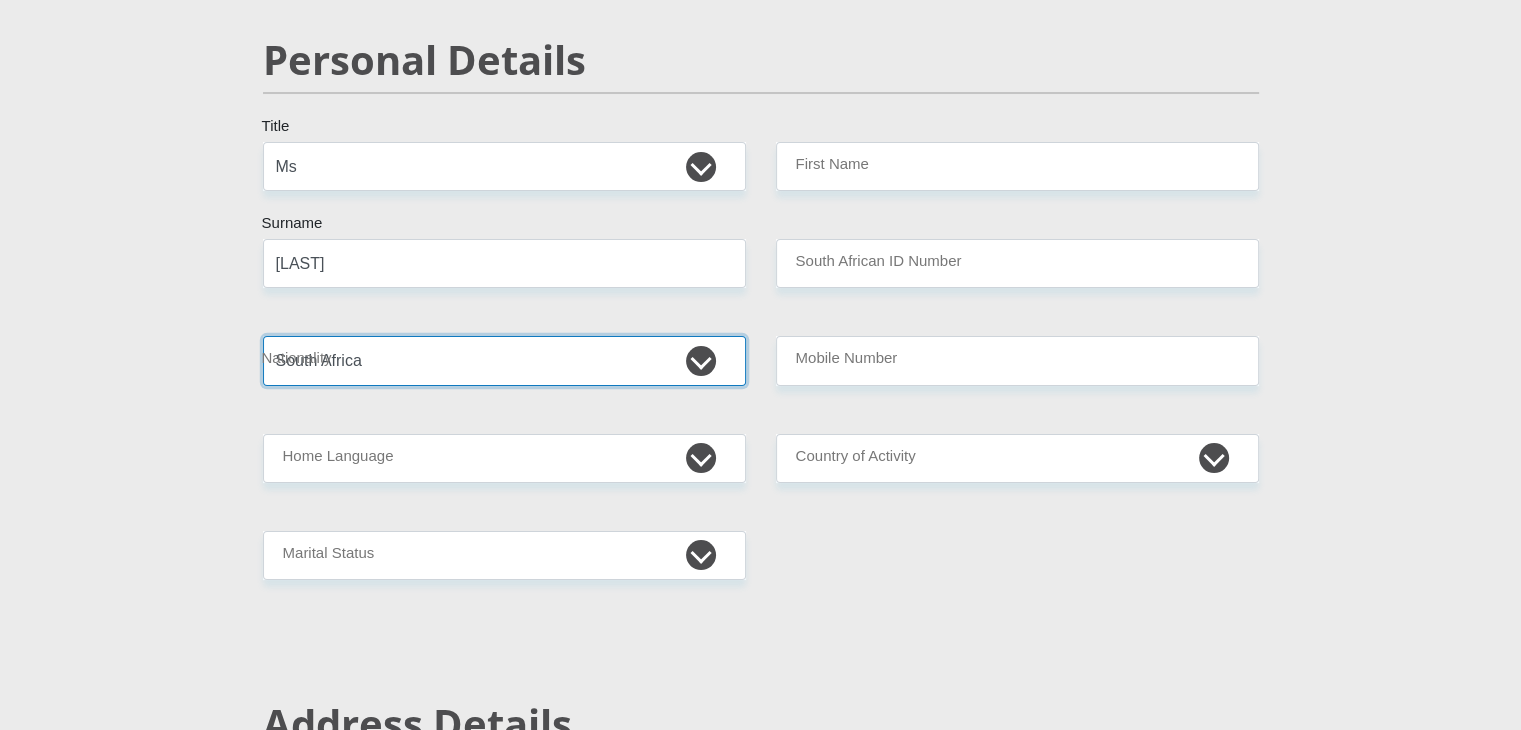 click on "South Africa
Afghanistan
Aland Islands
Albania
Algeria
America Samoa
American Virgin Islands
Andorra
Angola
Anguilla
Antarctica
Antigua and Barbuda
Argentina
Armenia
Aruba
Ascension Island
Australia
Austria
Azerbaijan
Bahamas
Bahrain
Bangladesh
Barbados
Chad" at bounding box center (504, 360) 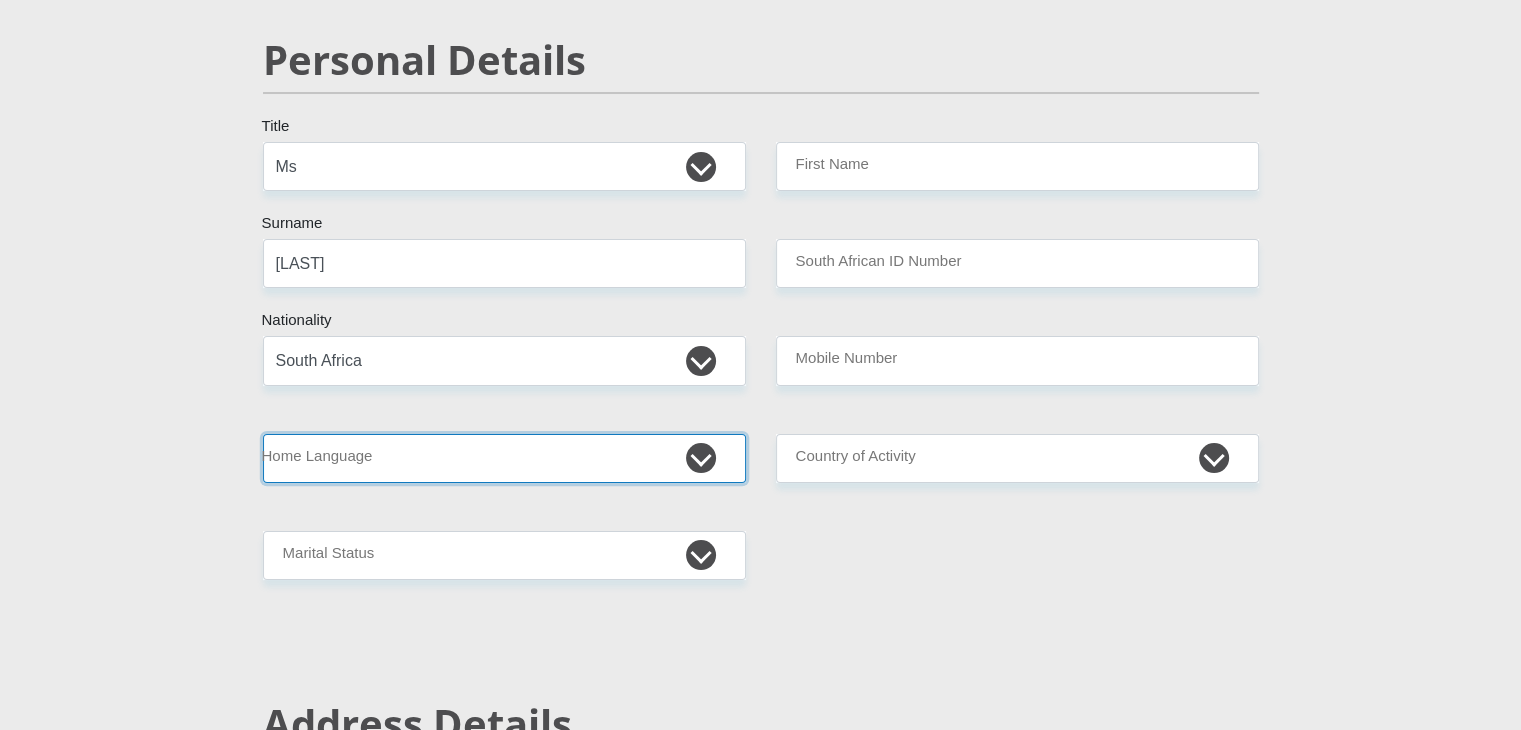 click on "Afrikaans
English
Sepedi
South Ndebele
Southern Sotho
Swati
Tsonga
Tswana
Venda
Xhosa
Zulu
Other" at bounding box center [504, 458] 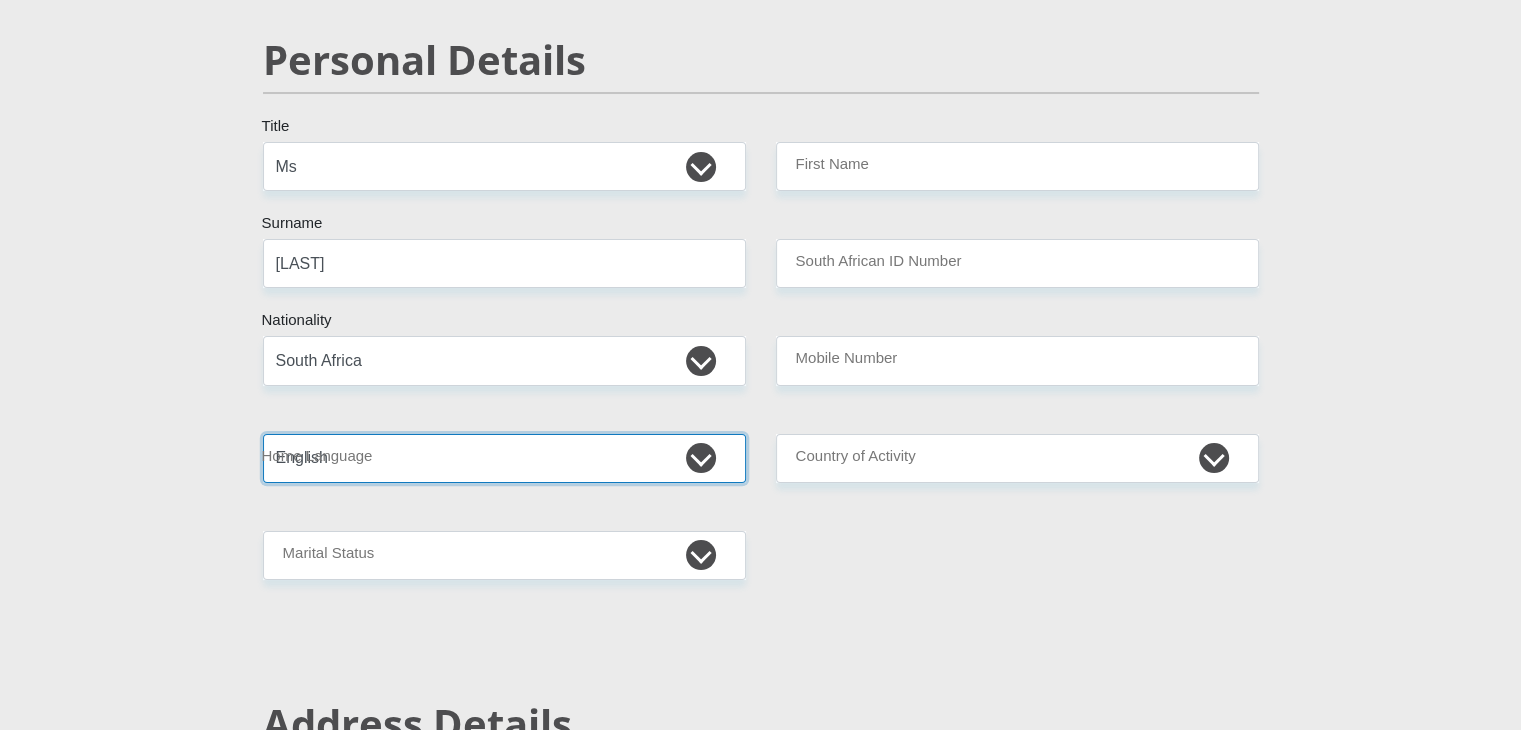 click on "Afrikaans
English
Sepedi
South Ndebele
Southern Sotho
Swati
Tsonga
Tswana
Venda
Xhosa
Zulu
Other" at bounding box center [504, 458] 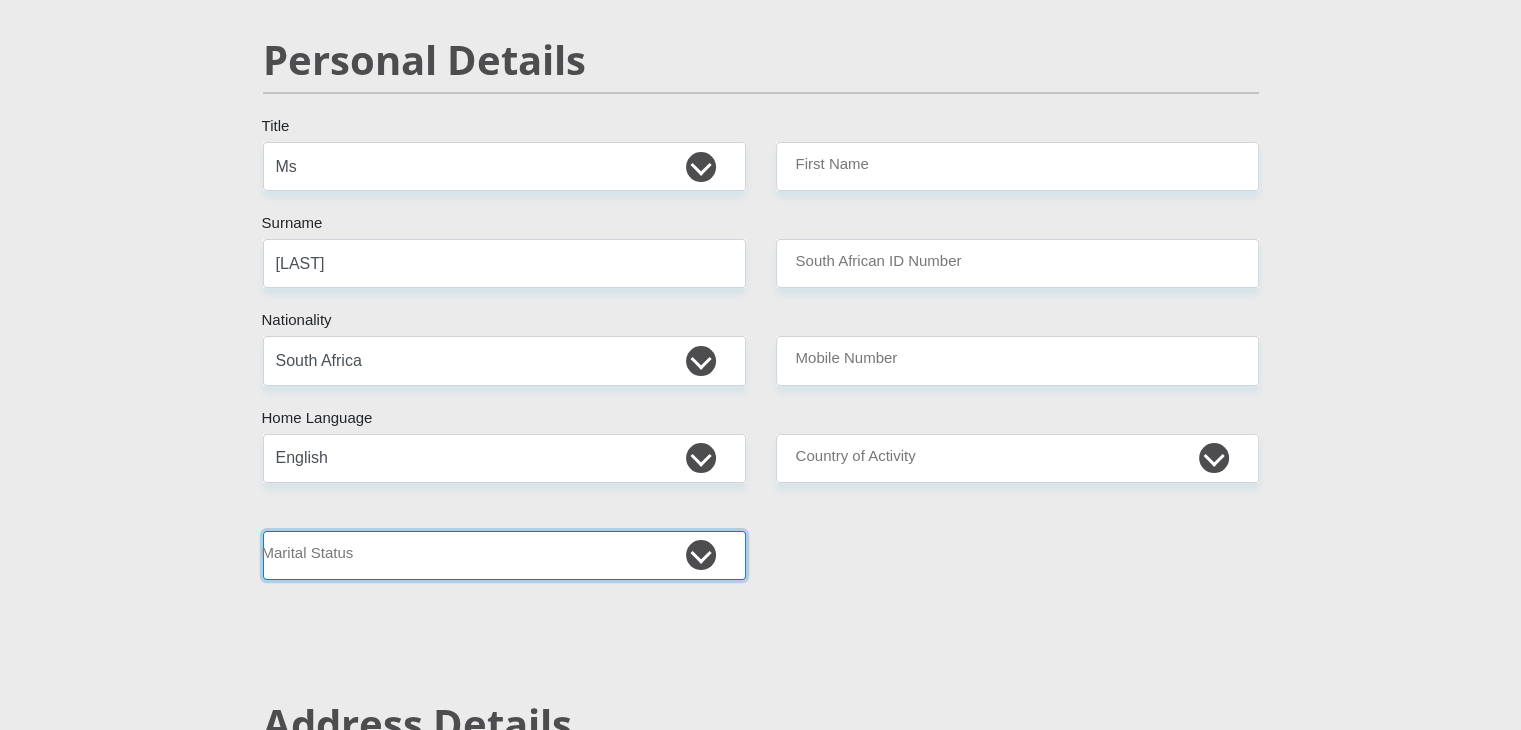 click on "Married ANC
Single
Divorced
Widowed
Married COP or Customary Law" at bounding box center (504, 555) 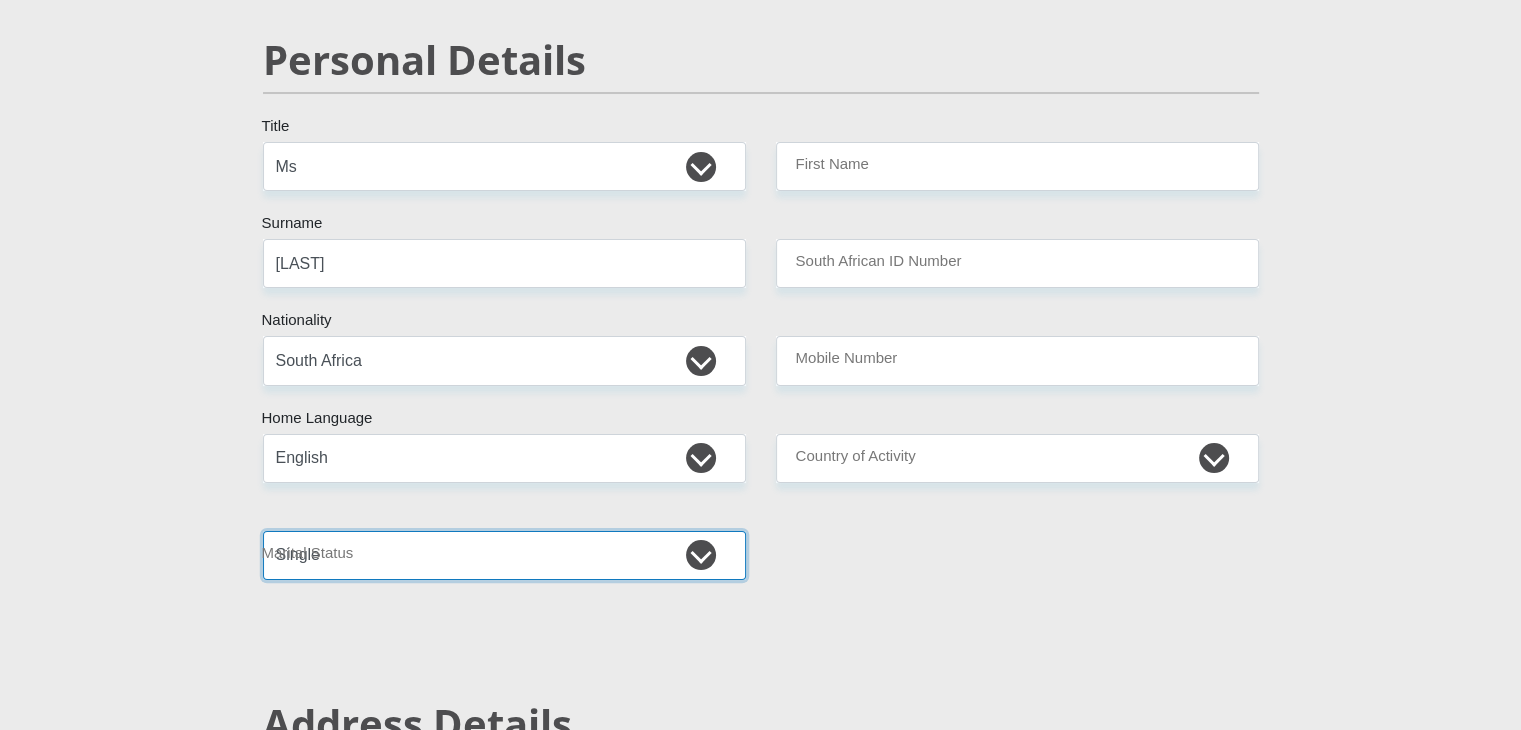 click on "Married ANC
Single
Divorced
Widowed
Married COP or Customary Law" at bounding box center (504, 555) 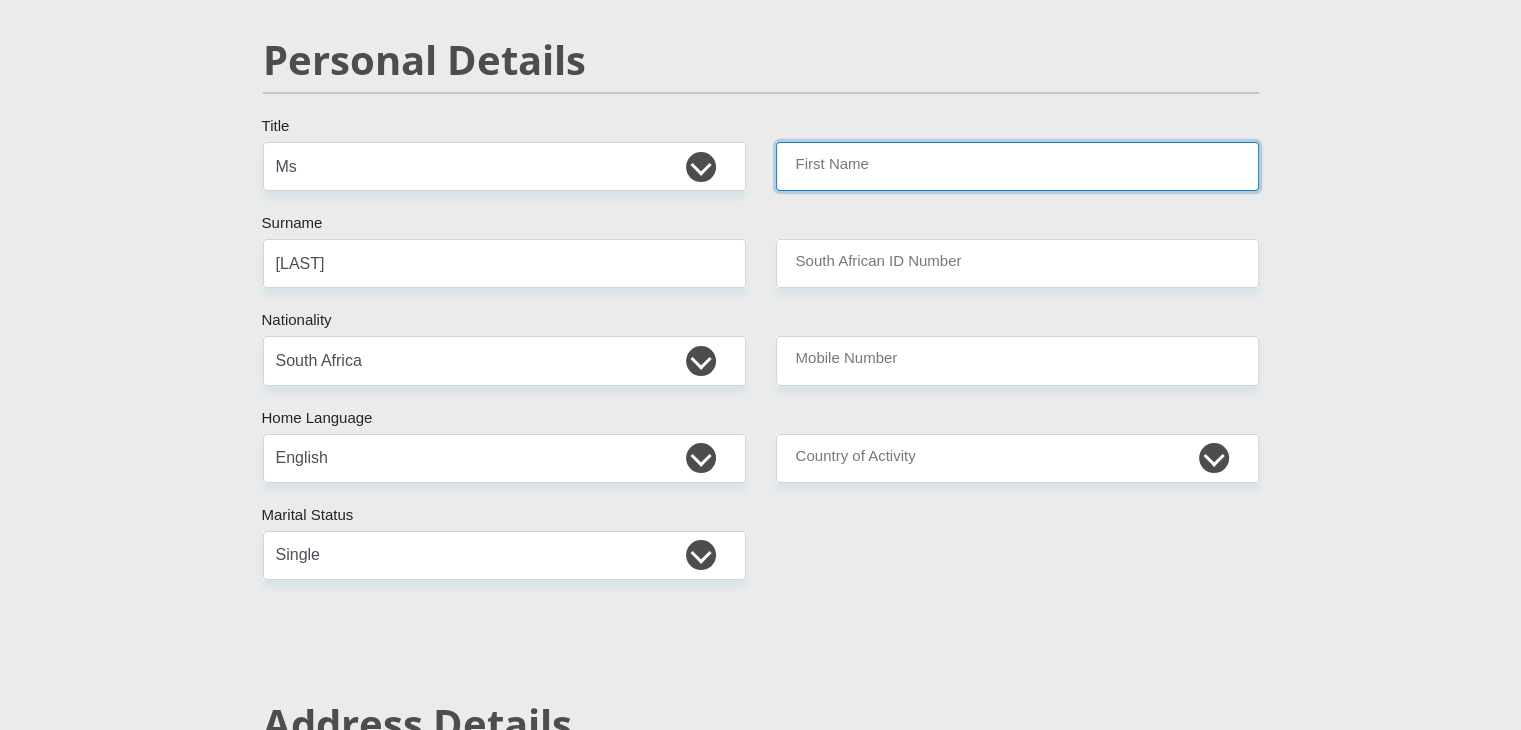 click on "First Name" at bounding box center (1017, 166) 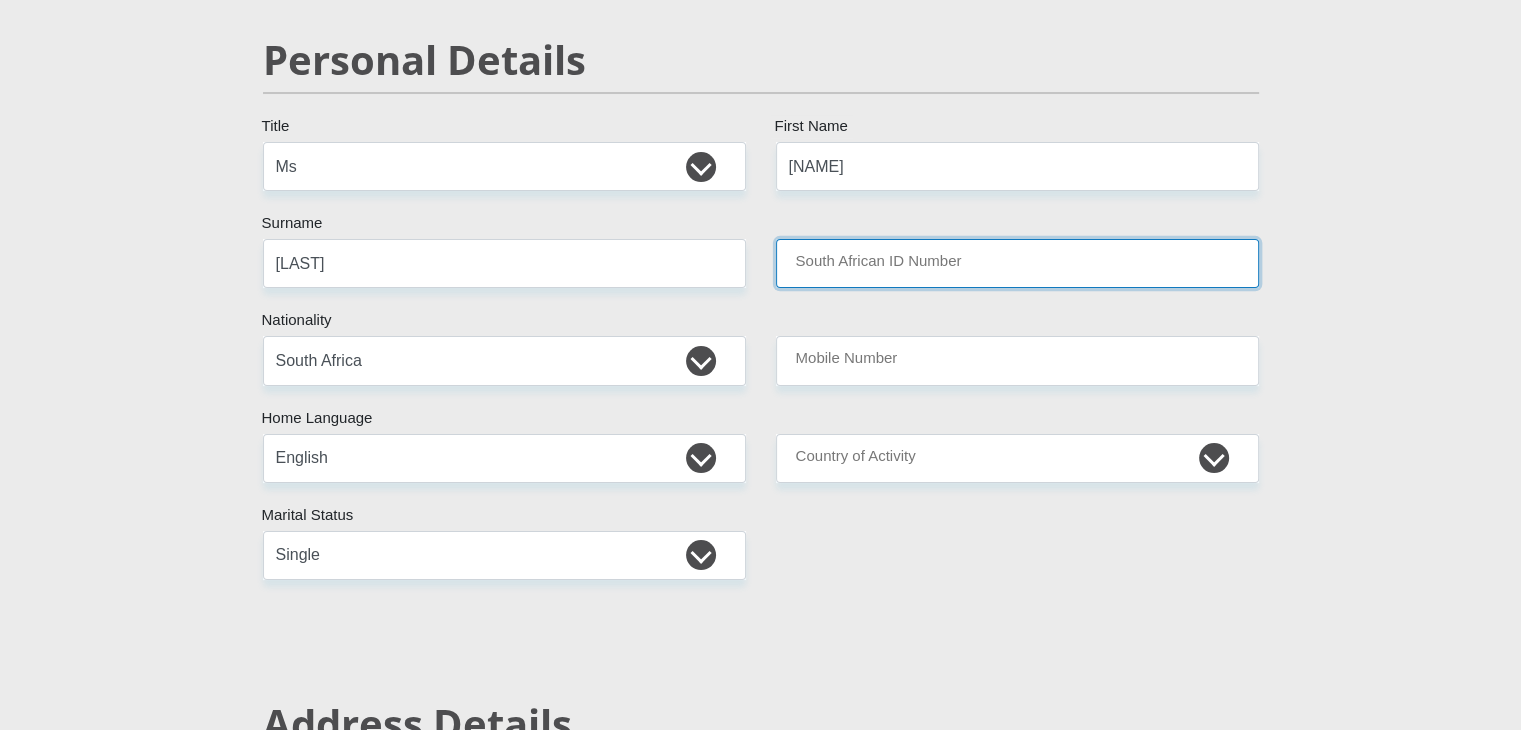 click on "South African ID Number" at bounding box center (1017, 263) 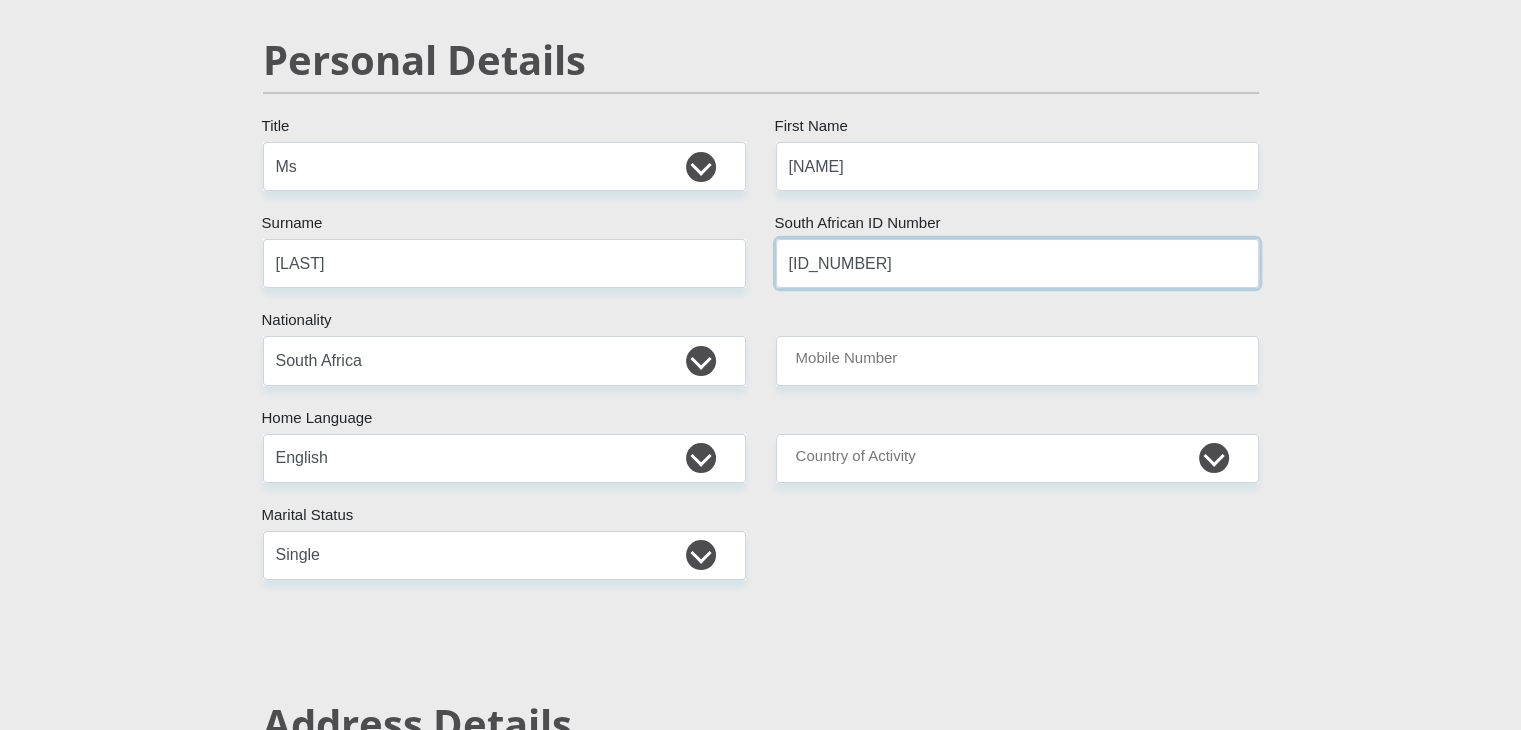 type on "[ID_NUMBER]" 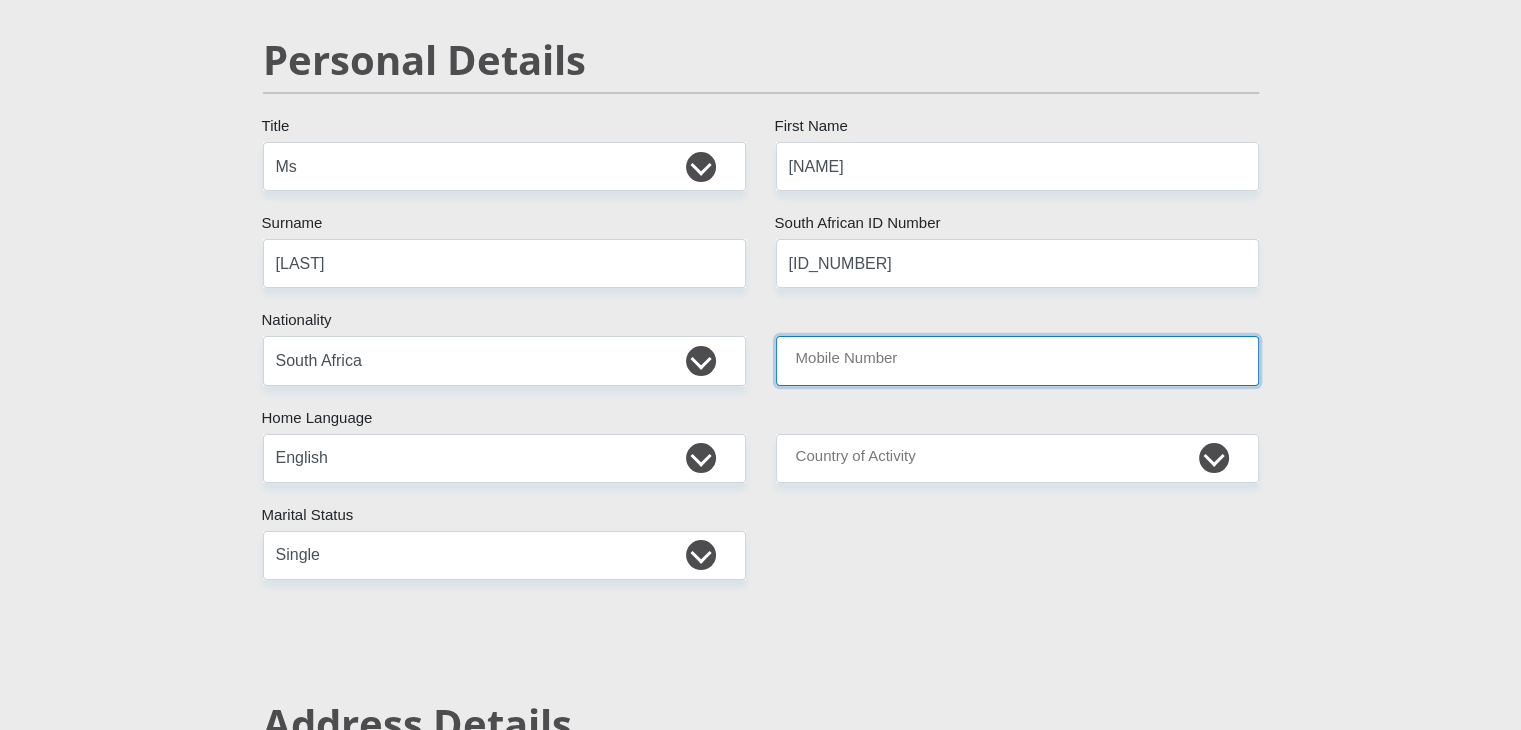 click on "Mobile Number" at bounding box center (1017, 360) 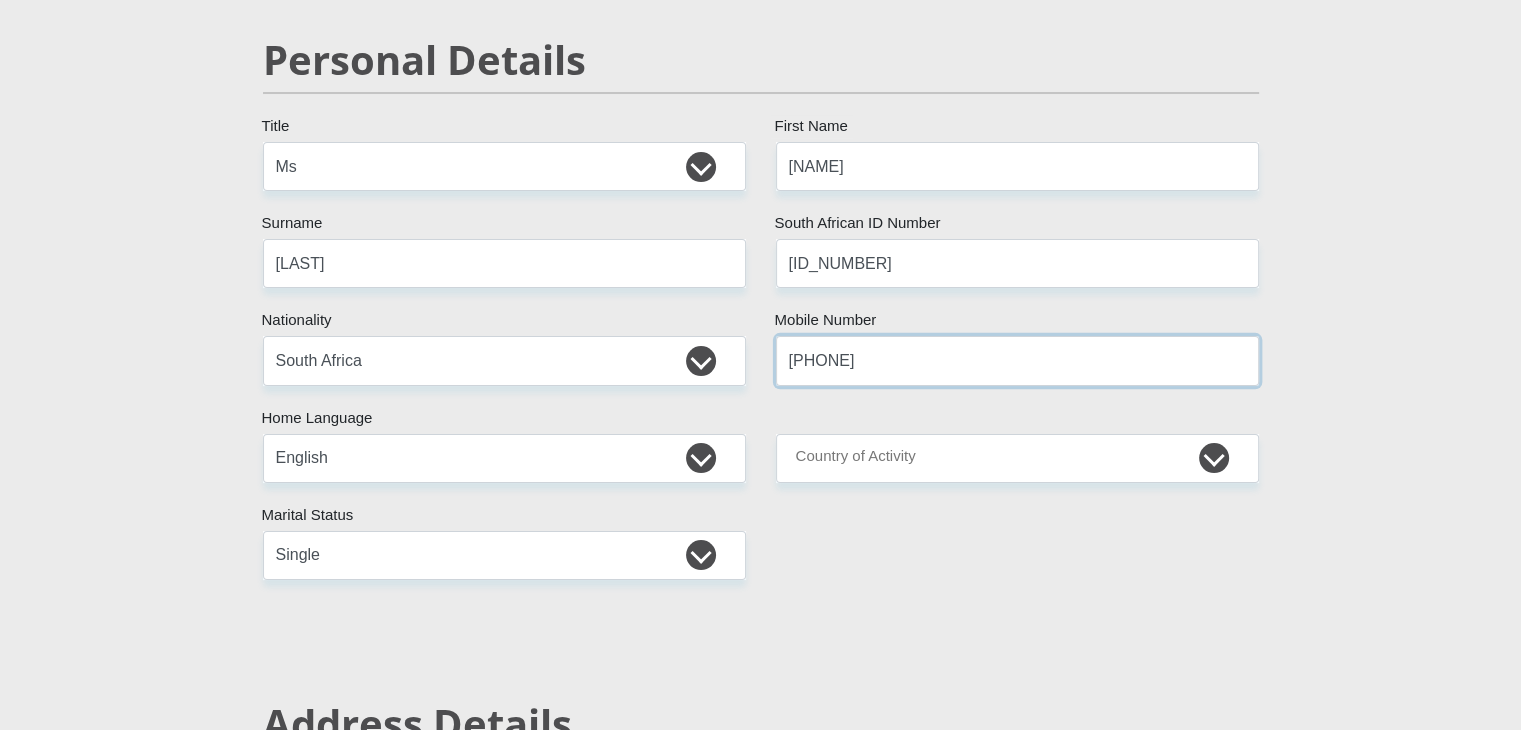 type on "[PHONE]" 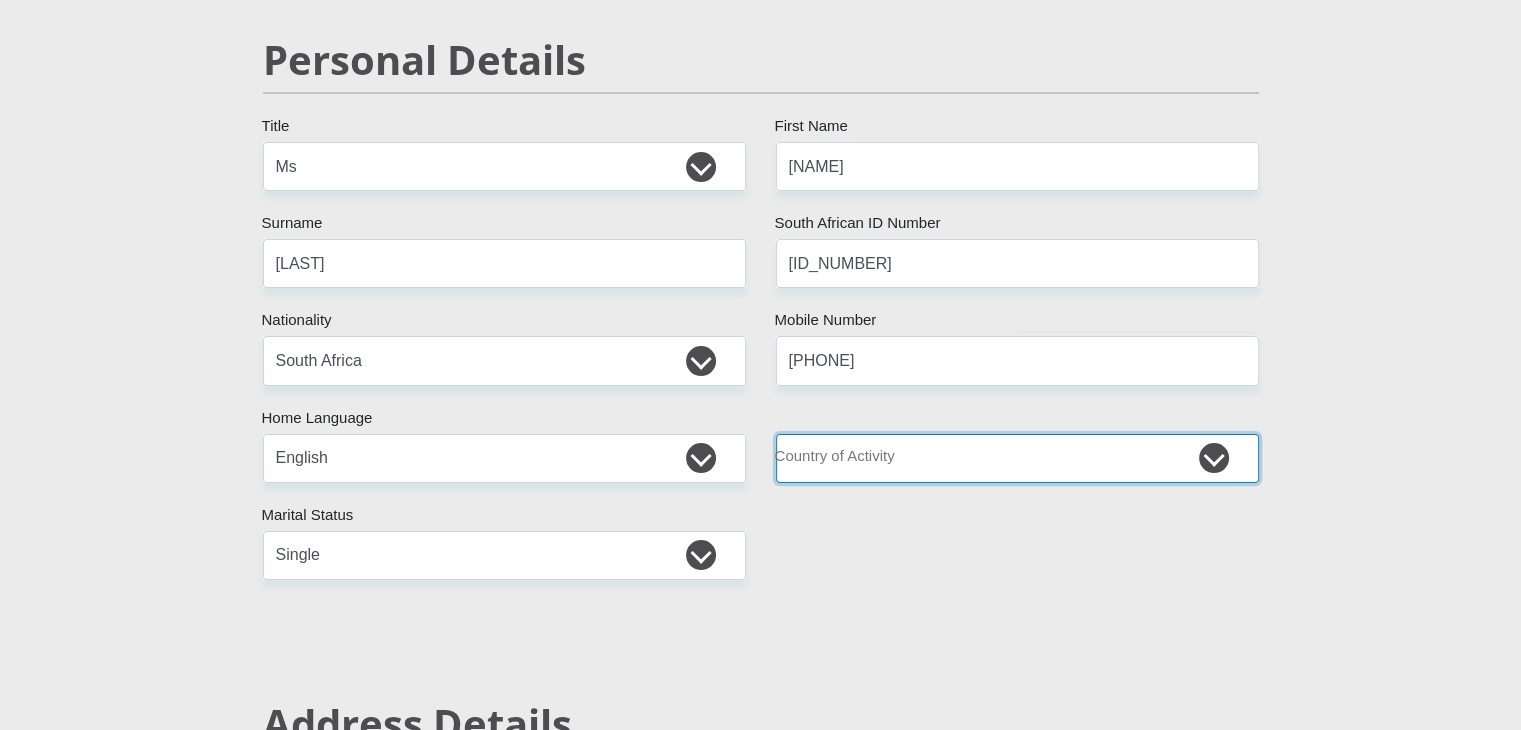 click on "South Africa
Afghanistan
Aland Islands
Albania
Algeria
America Samoa
American Virgin Islands
Andorra
Angola
Anguilla
Antarctica
Antigua and Barbuda
Argentina
Armenia
Aruba
Ascension Island
Australia
Austria
Azerbaijan
Chad" at bounding box center [1017, 458] 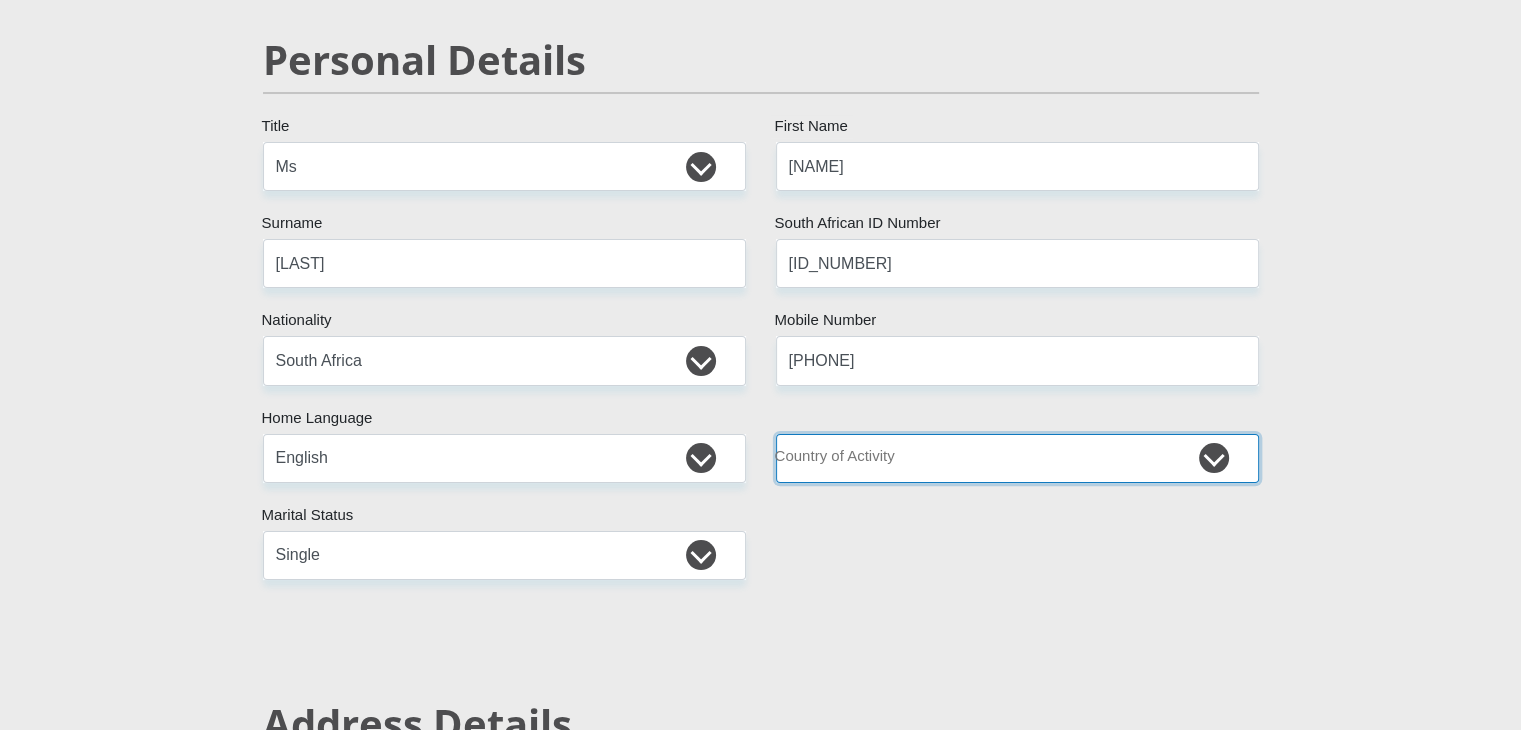 select on "ZAF" 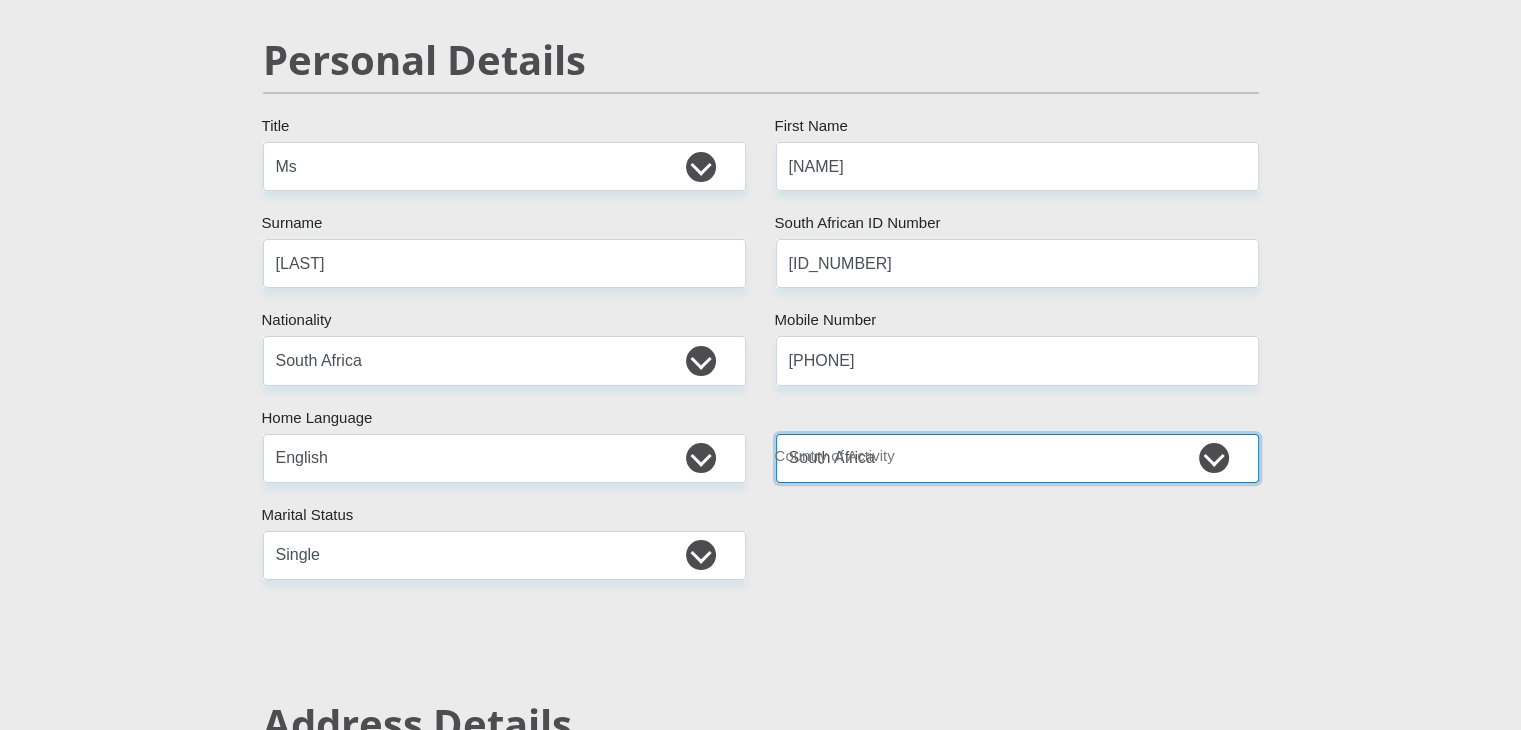 click on "South Africa
Afghanistan
Aland Islands
Albania
Algeria
America Samoa
American Virgin Islands
Andorra
Angola
Anguilla
Antarctica
Antigua and Barbuda
Argentina
Armenia
Aruba
Ascension Island
Australia
Austria
Azerbaijan
Chad" at bounding box center [1017, 458] 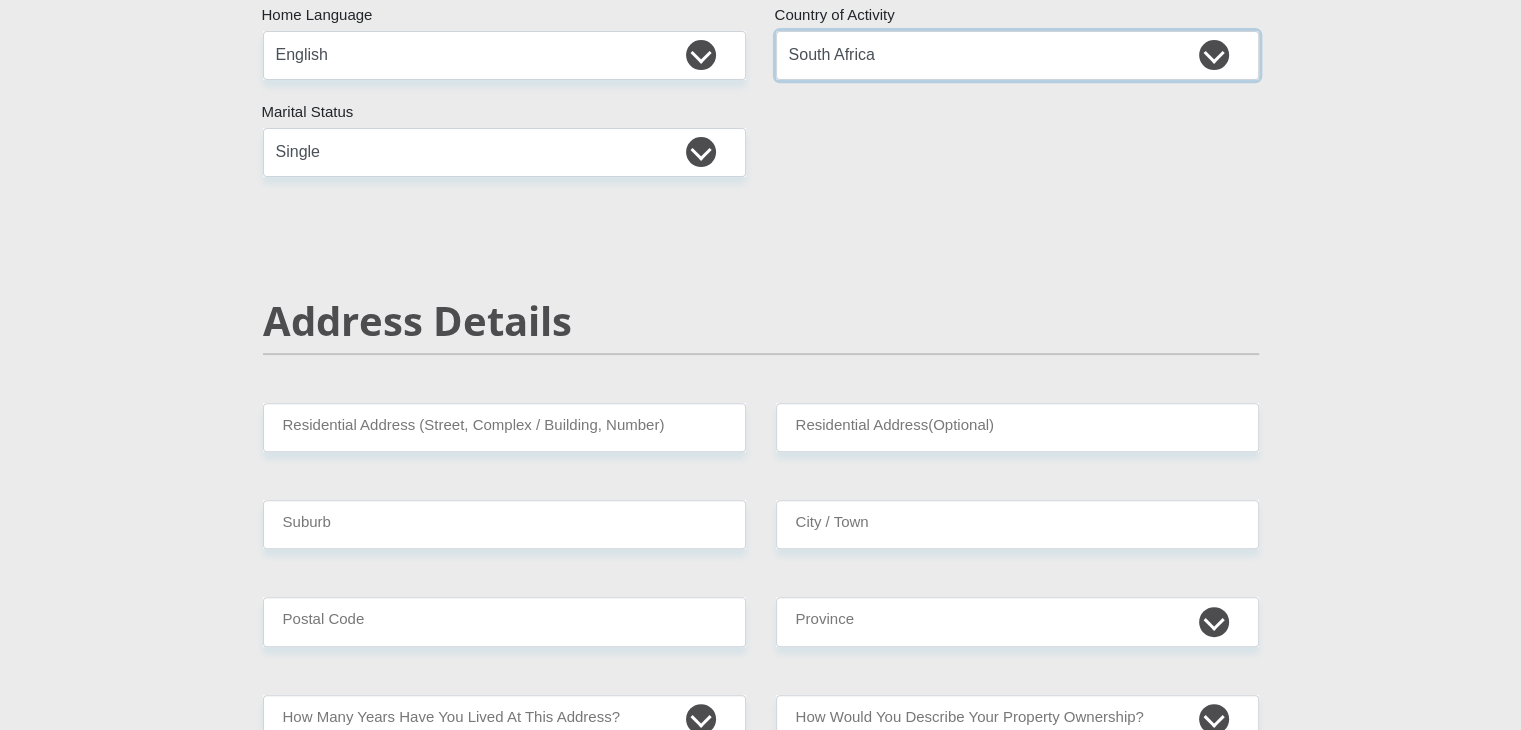 scroll, scrollTop: 608, scrollLeft: 0, axis: vertical 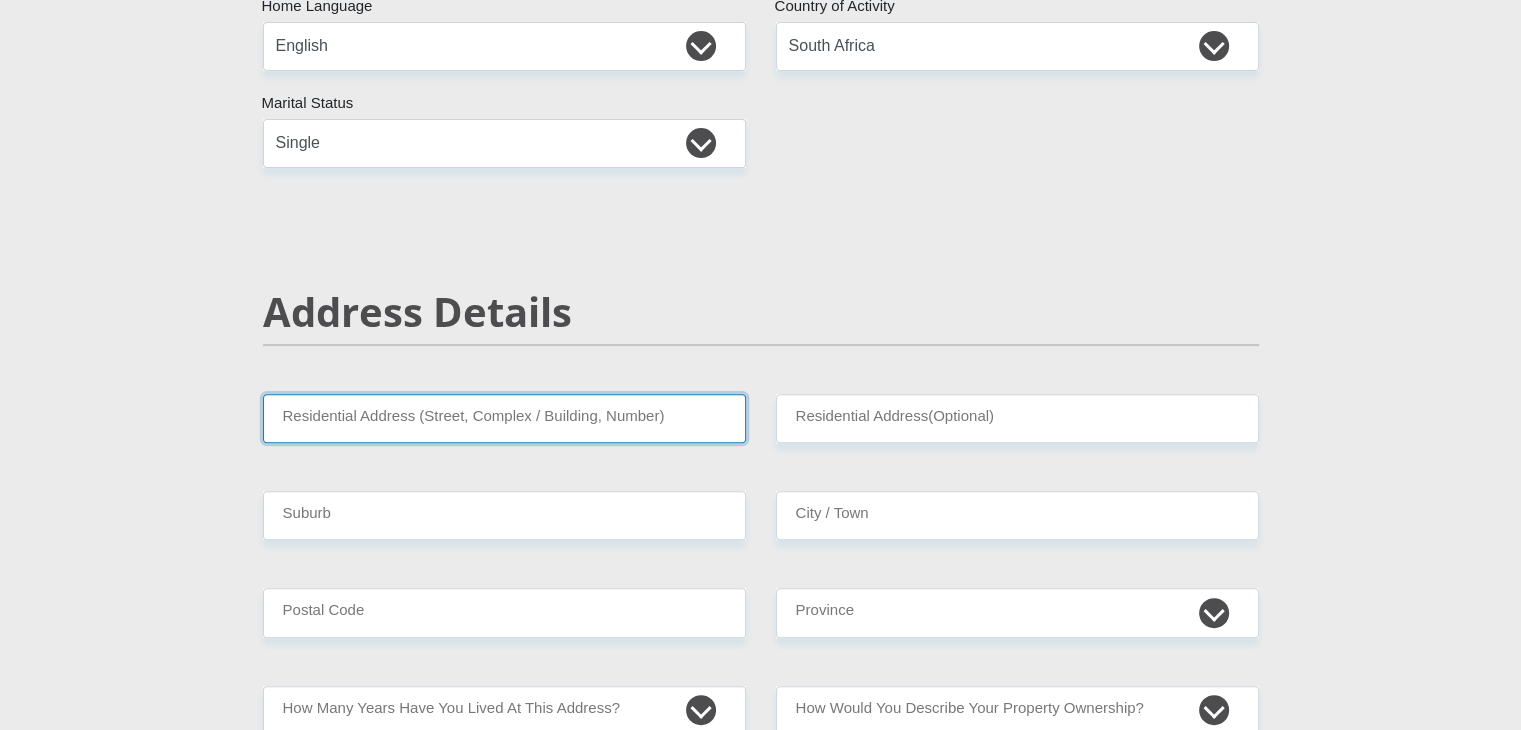 click on "Residential Address (Street, Complex / Building, Number)" at bounding box center (504, 418) 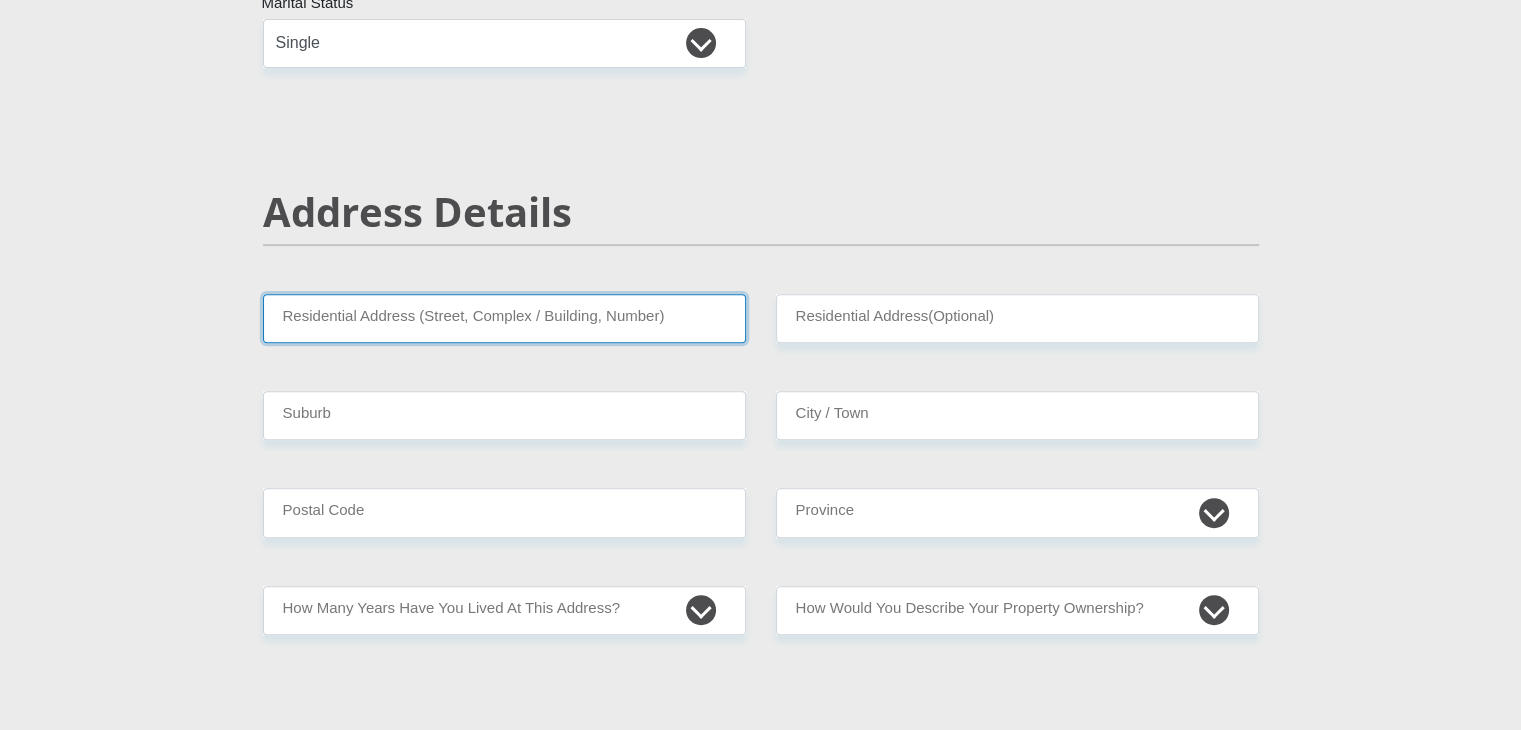 scroll, scrollTop: 708, scrollLeft: 0, axis: vertical 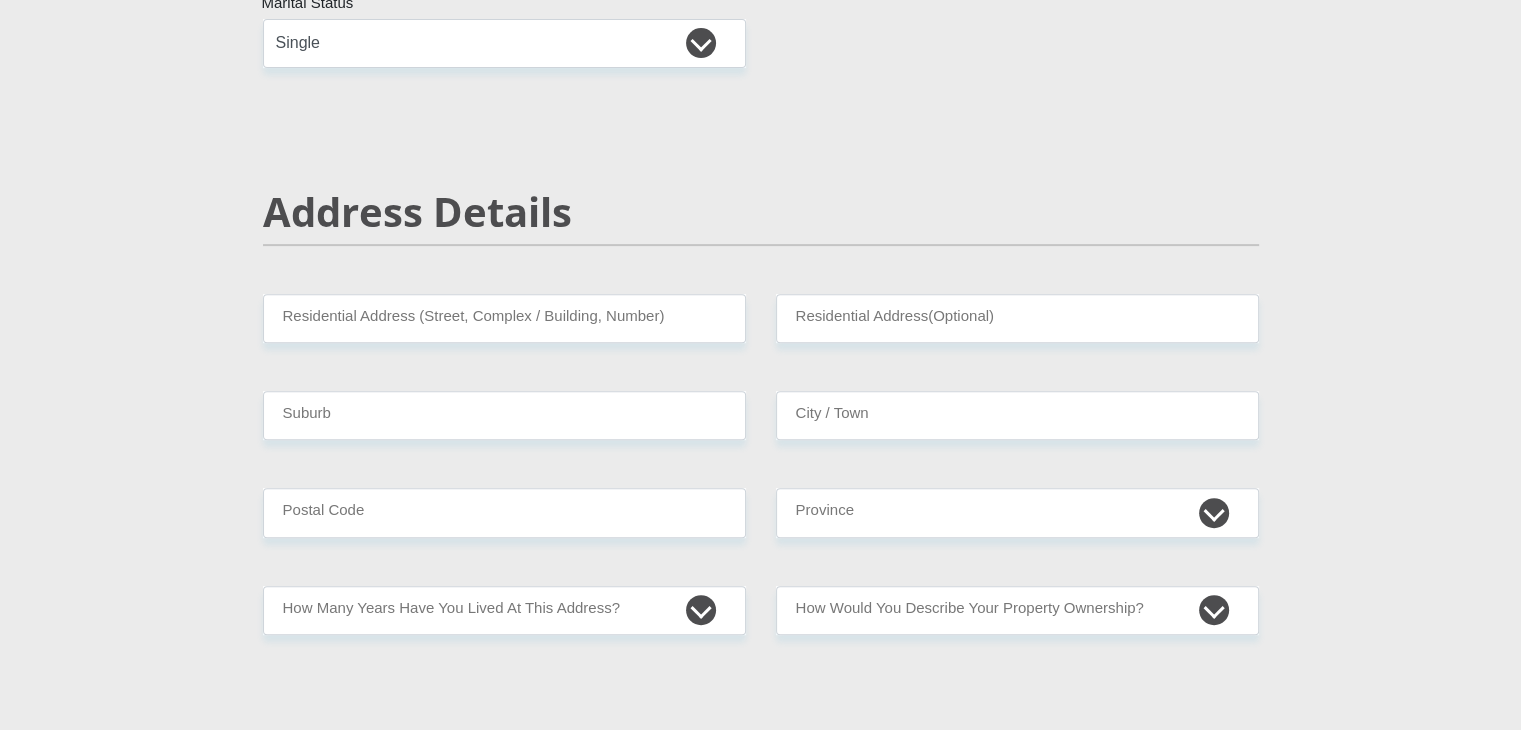 click on "[TITLE] [FIRST] [LAST]
[TITLE]
[FIRST]
[FIELD_NAME]
[LAST]
[FIELD_NAME]
[ID_NUMBER]
[FIELD_NAME]
[ERROR_MESSAGE]
[COUNTRY]
[COUNTRY]
[COUNTRY]
[COUNTRY]
[COUNTRY]
[COUNTRY]
[COUNTRY]
[COUNTRY]
[COUNTRY]
[COUNTRY]
[COUNTRY]
[COUNTRY]
[COUNTRY]" at bounding box center (761, 2470) 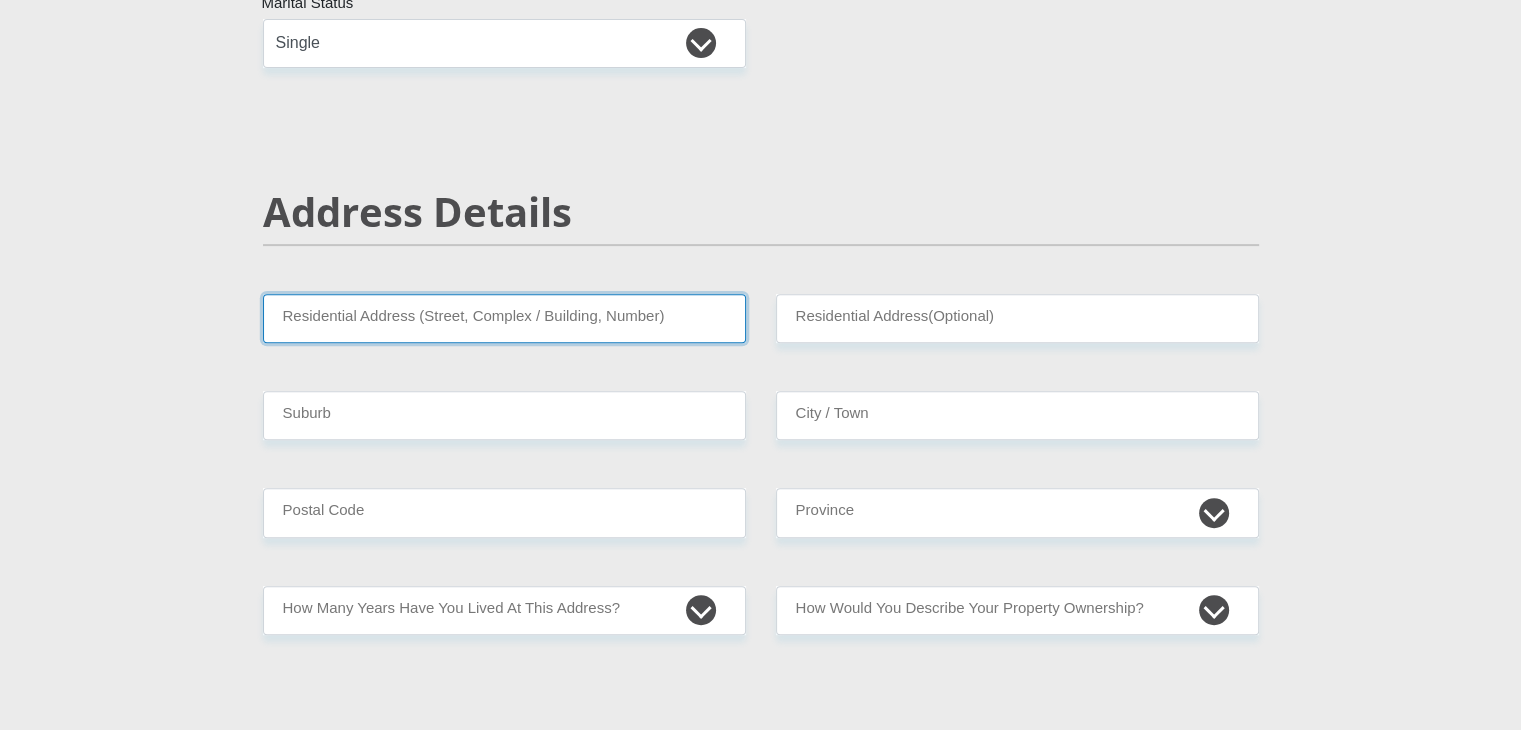 click on "Residential Address (Street, Complex / Building, Number)" at bounding box center (504, 318) 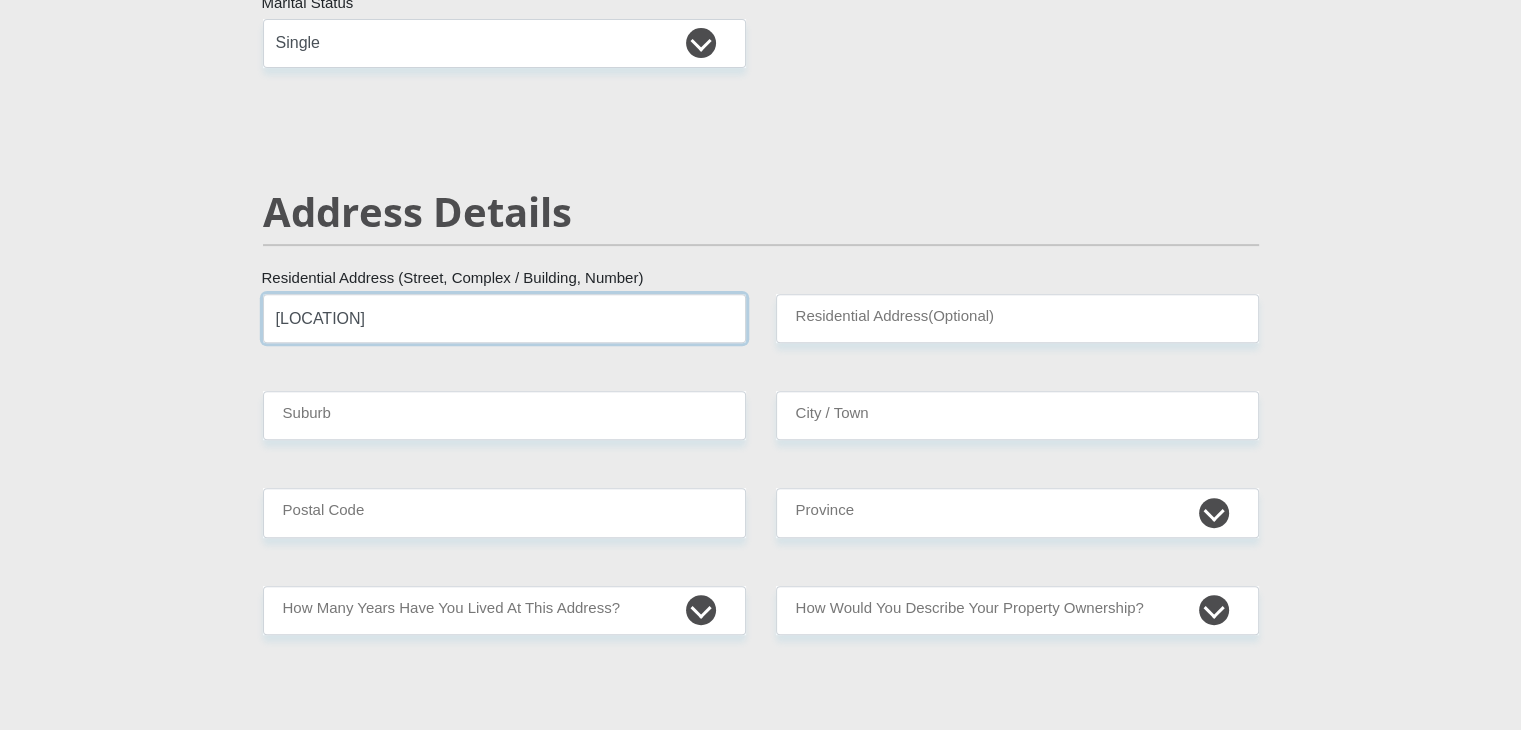 type on "[LOCATION]" 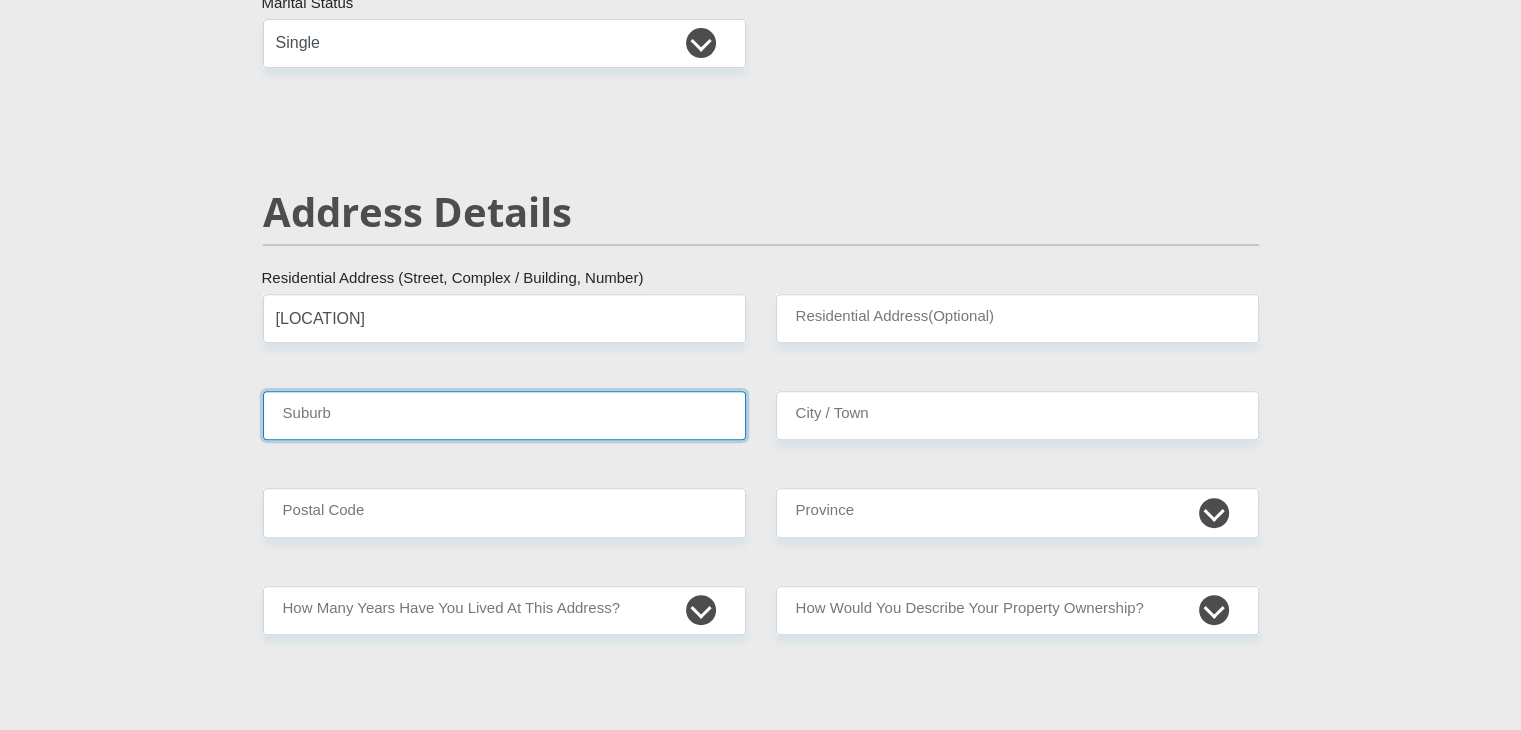 click on "Suburb" at bounding box center (504, 415) 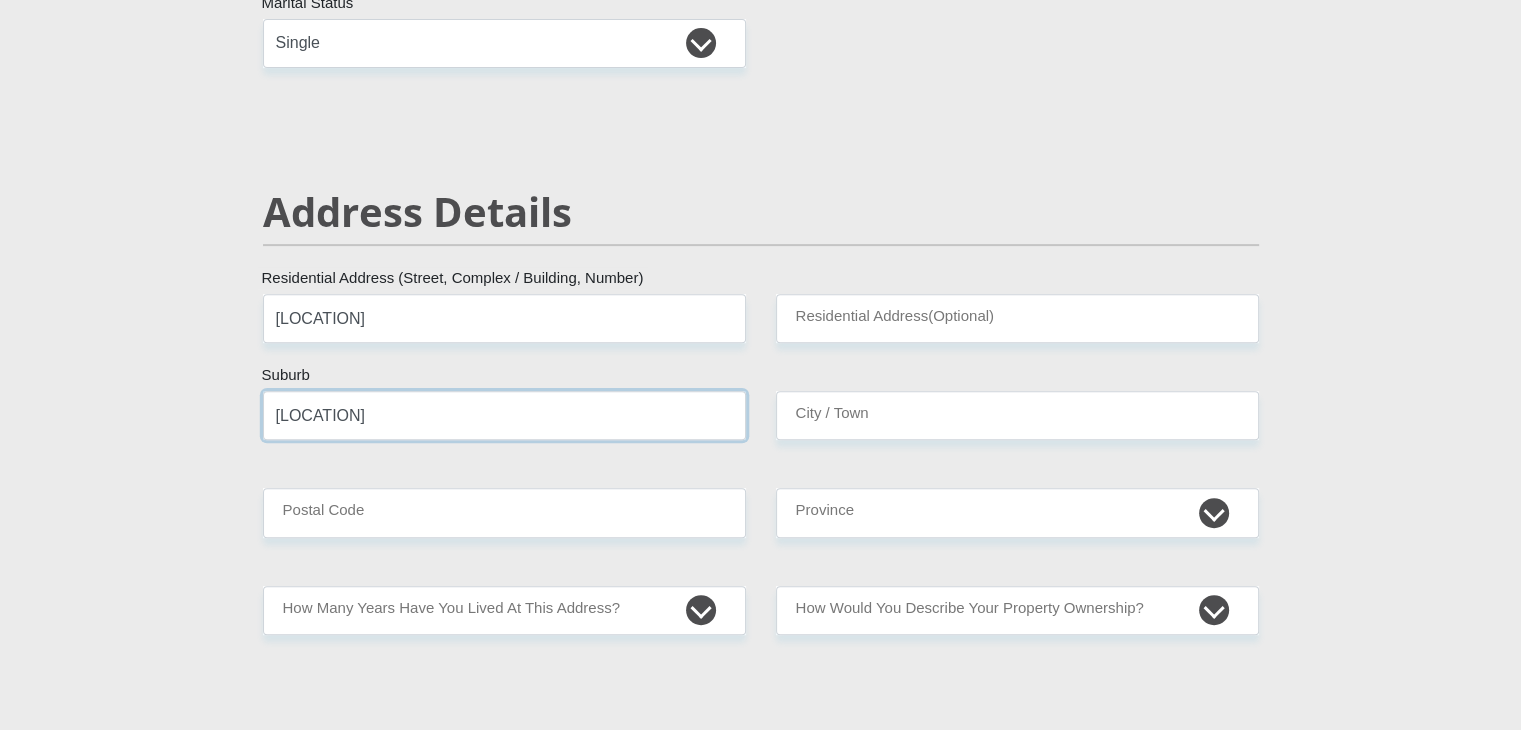 type on "[LOCATION]" 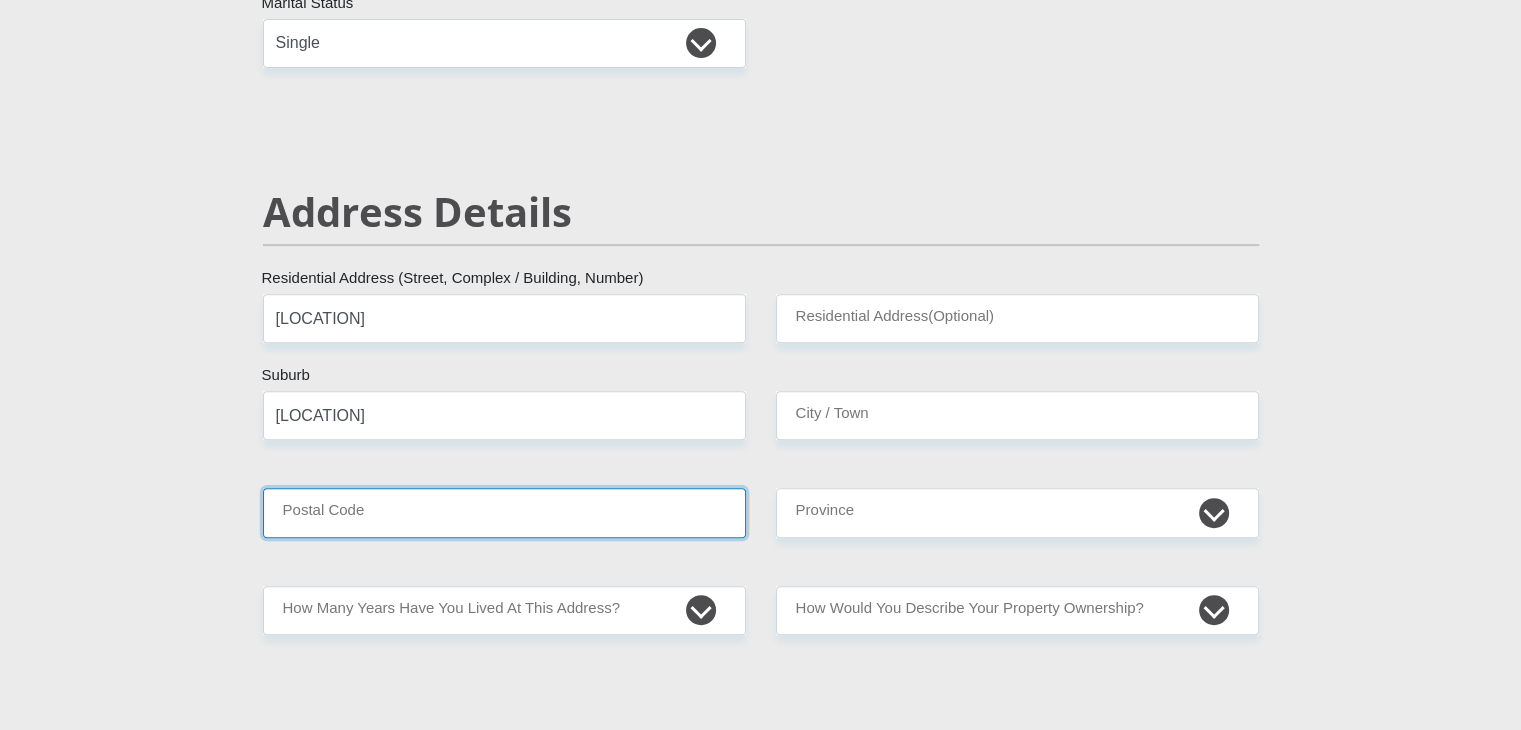 click on "Postal Code" at bounding box center [504, 512] 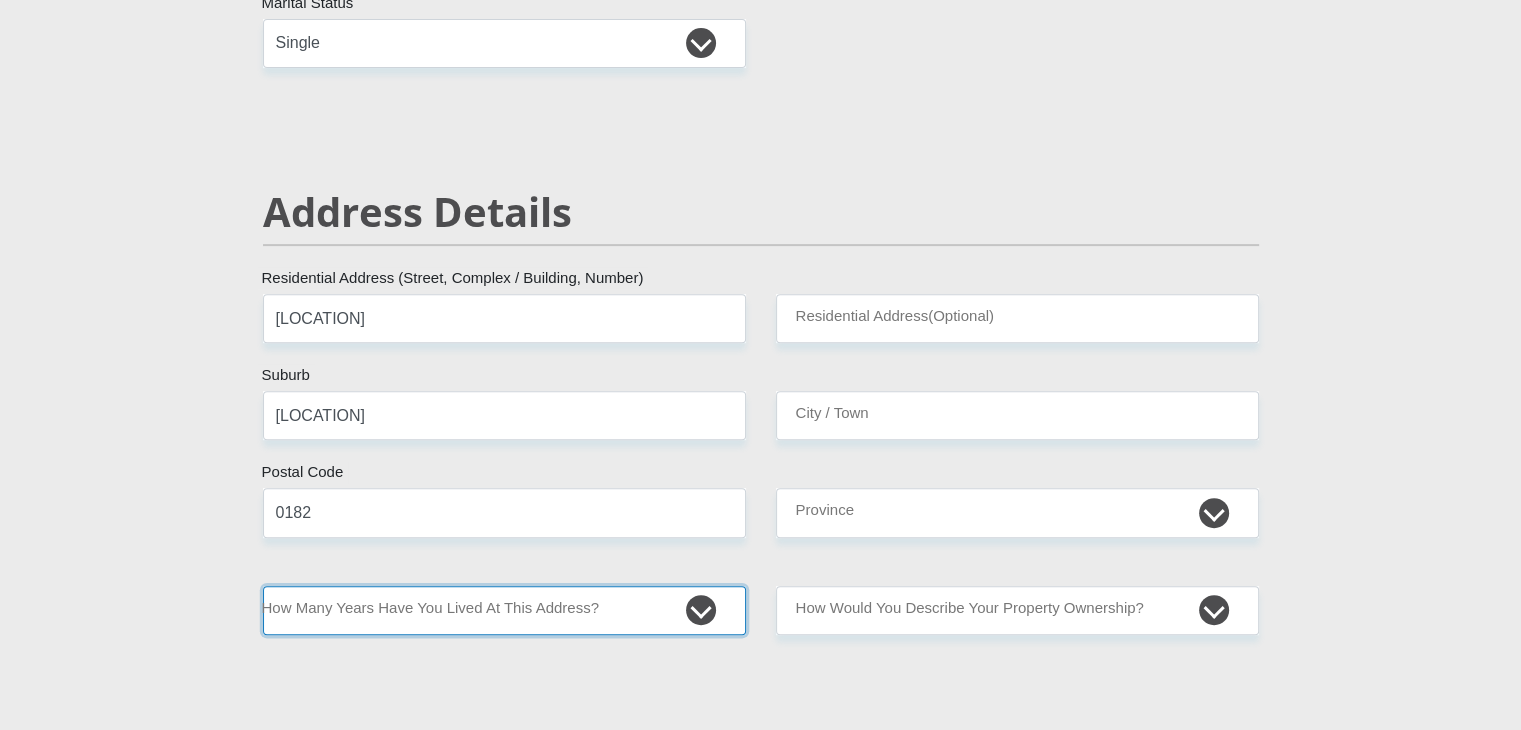 click on "less than 1 year
1-3 years
3-5 years
5+ years" at bounding box center (504, 610) 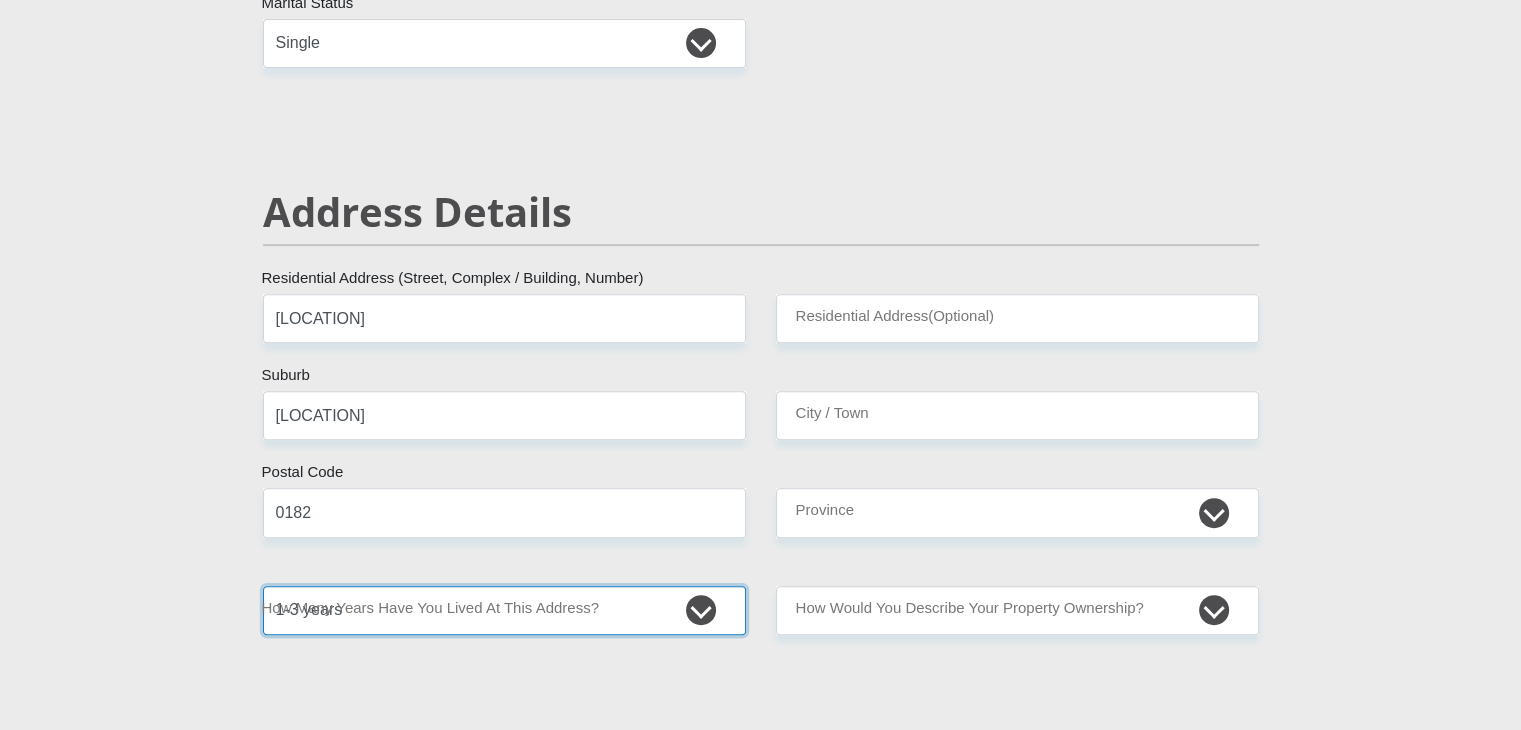 click on "less than 1 year
1-3 years
3-5 years
5+ years" at bounding box center (504, 610) 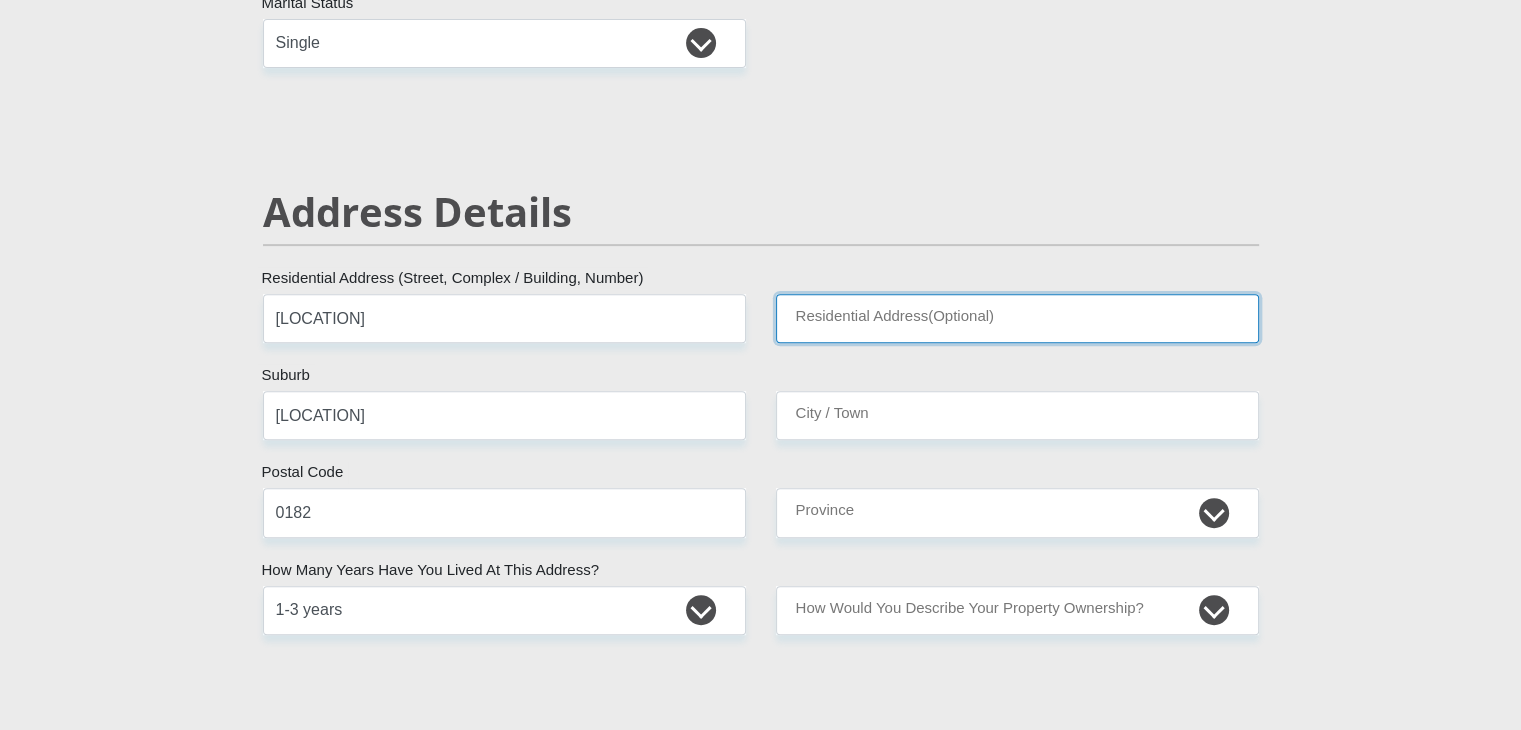 click on "Residential Address(Optional)" at bounding box center (1017, 318) 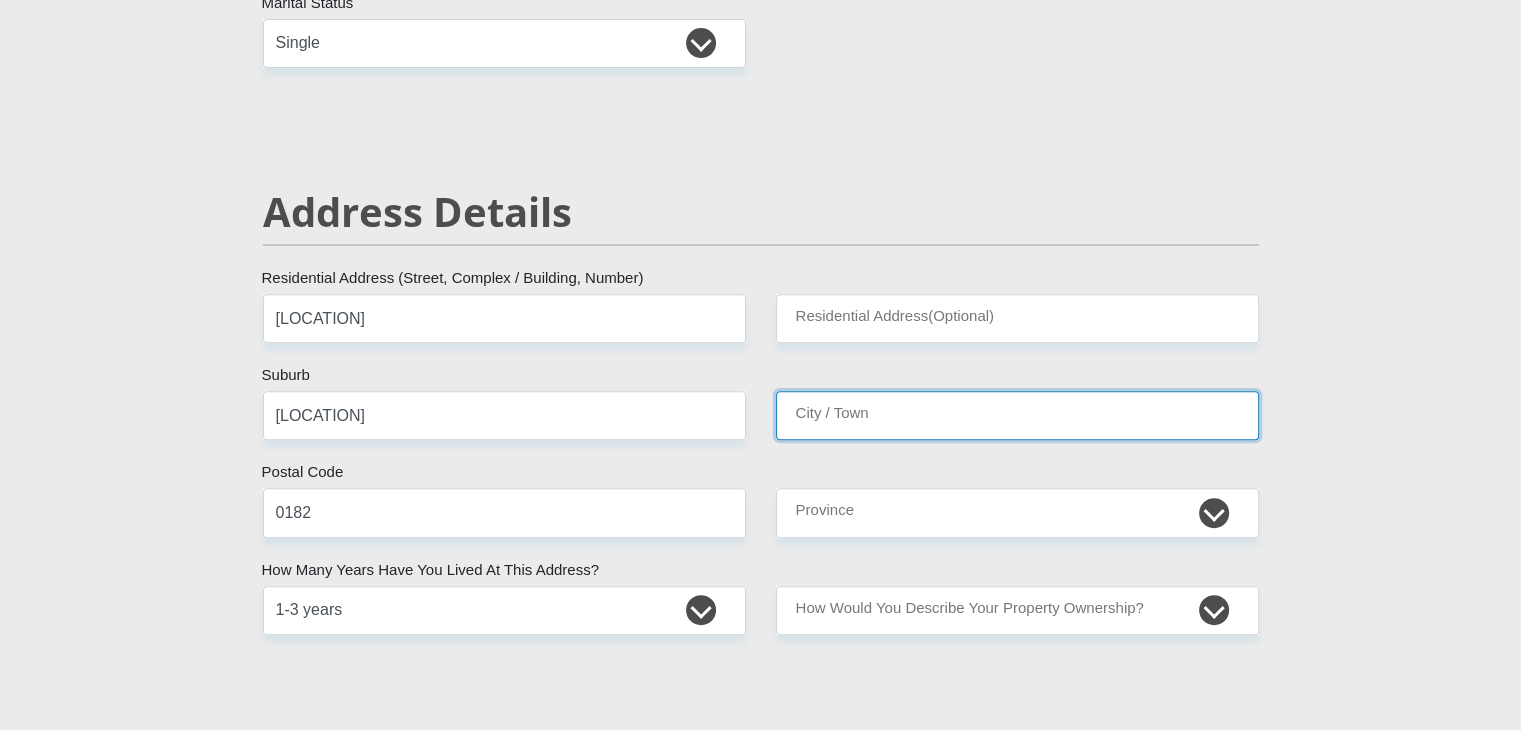 click on "City / Town" at bounding box center [1017, 415] 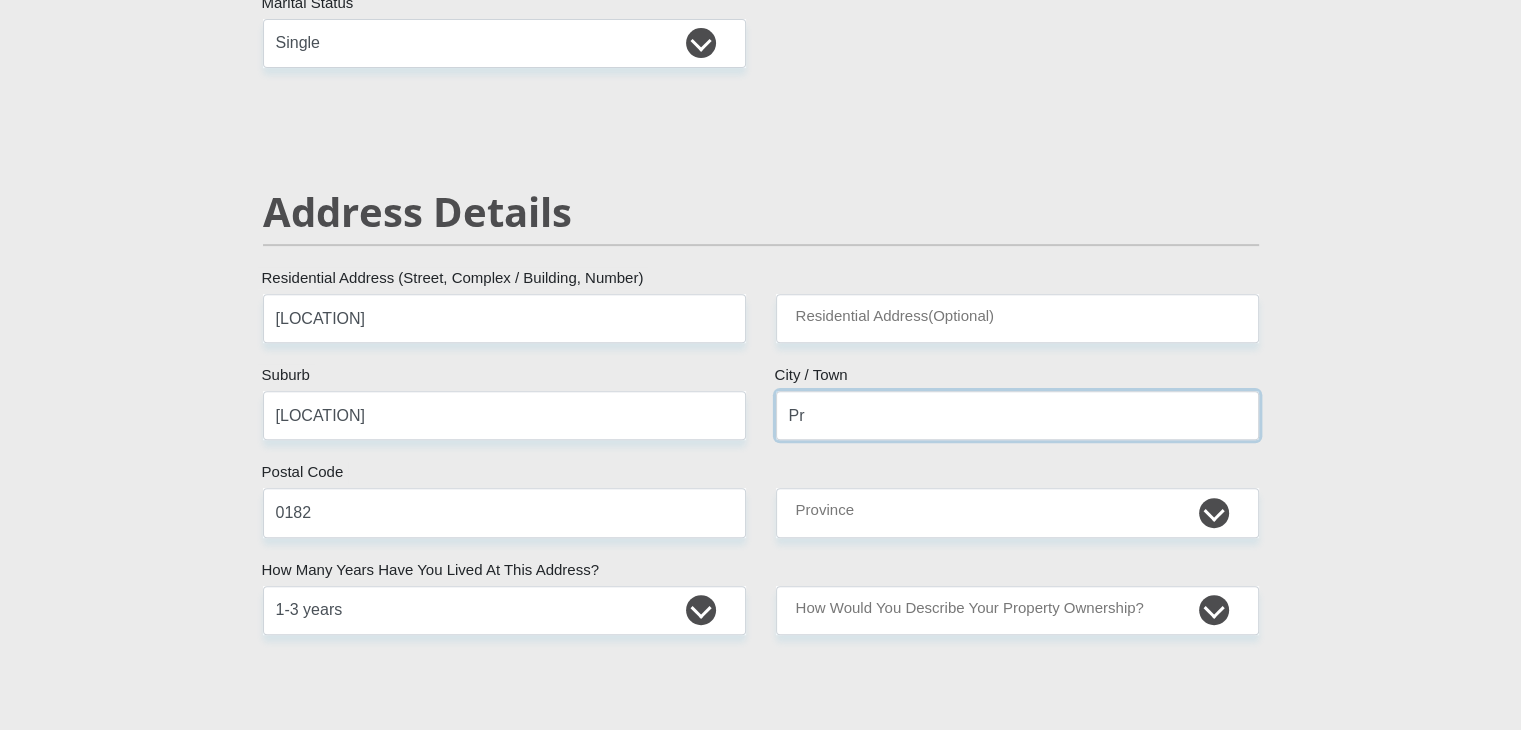 type on "P" 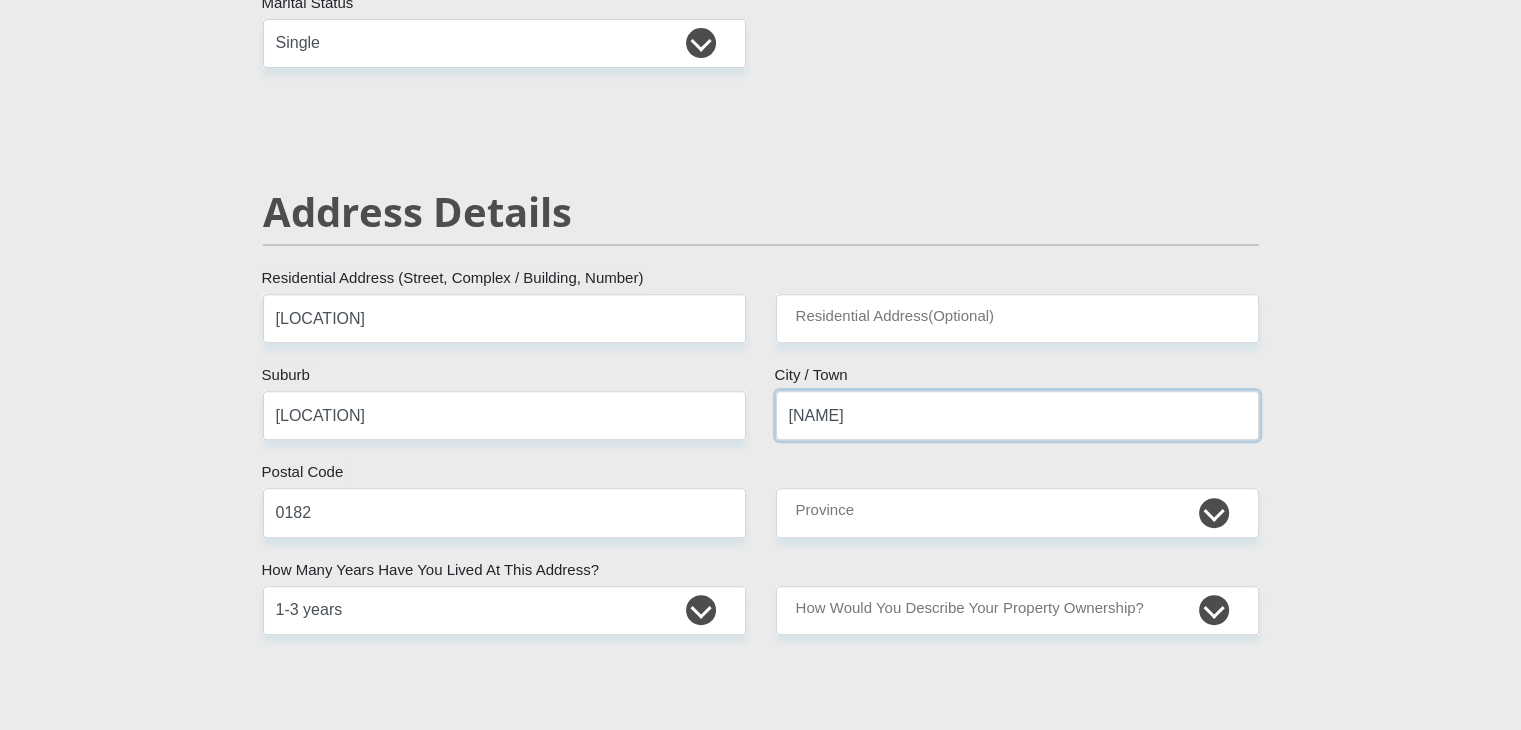 type on "[NAME]" 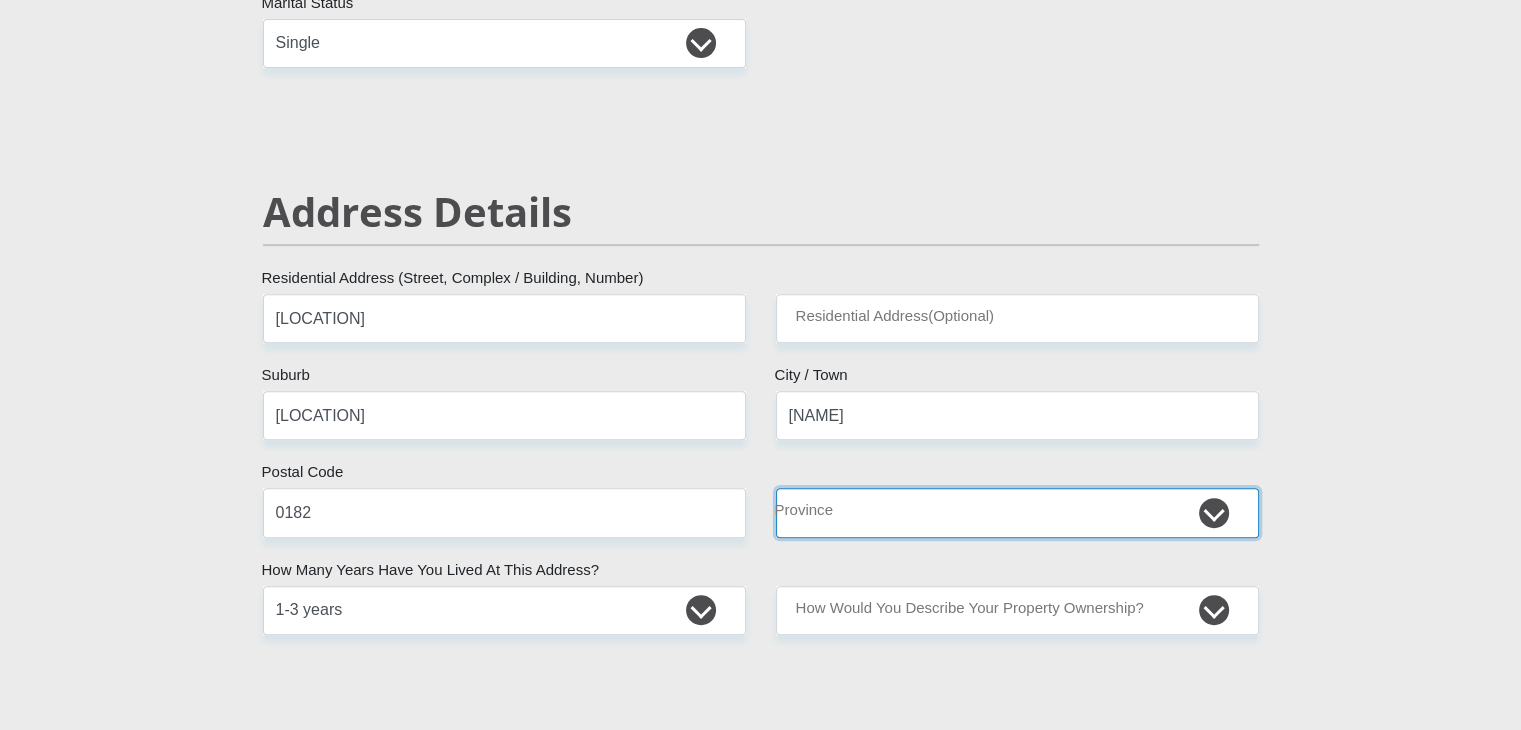 click on "Eastern Cape
Free State
Gauteng
KwaZulu-Natal
Limpopo
Mpumalanga
Northern Cape
North West
Western Cape" at bounding box center (1017, 512) 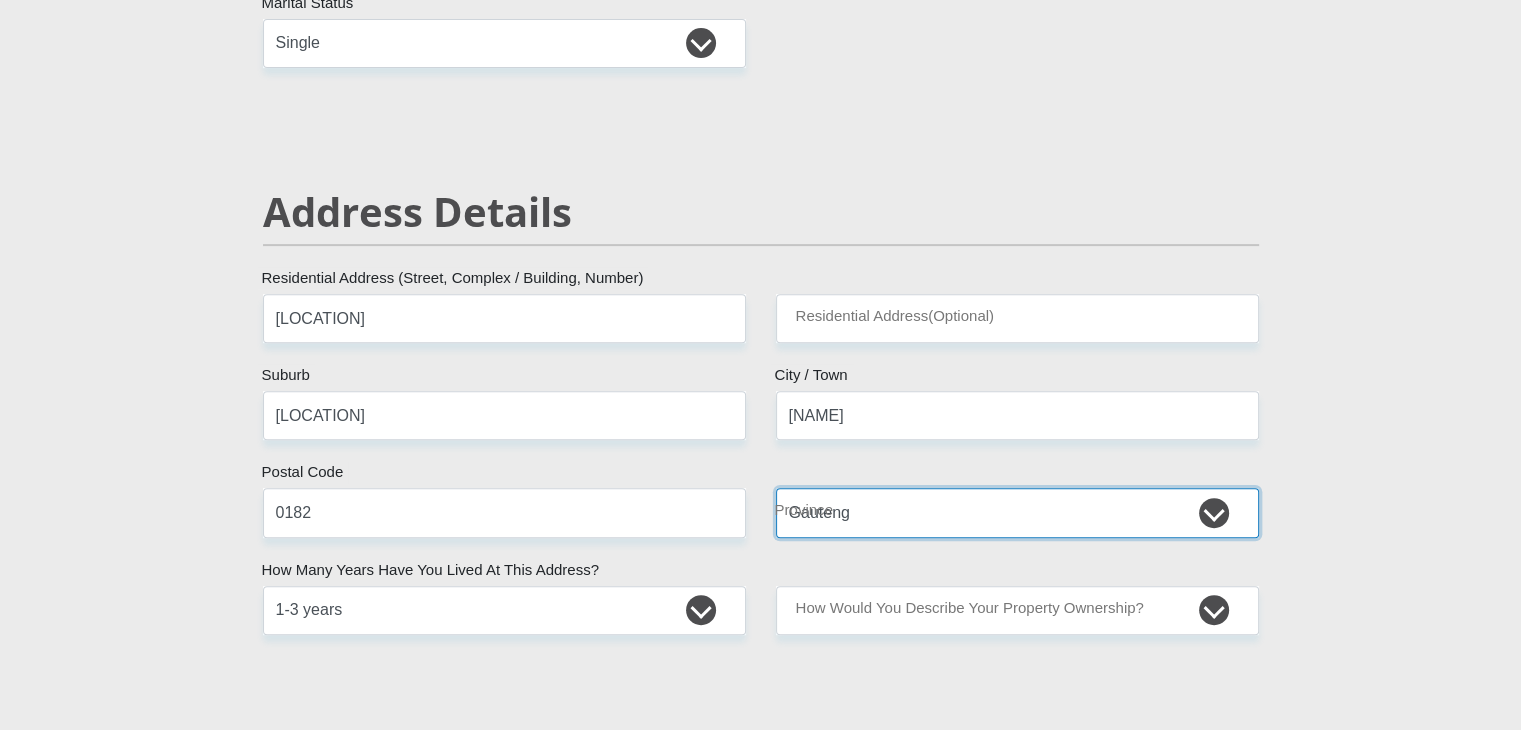 click on "Eastern Cape
Free State
Gauteng
KwaZulu-Natal
Limpopo
Mpumalanga
Northern Cape
North West
Western Cape" at bounding box center (1017, 512) 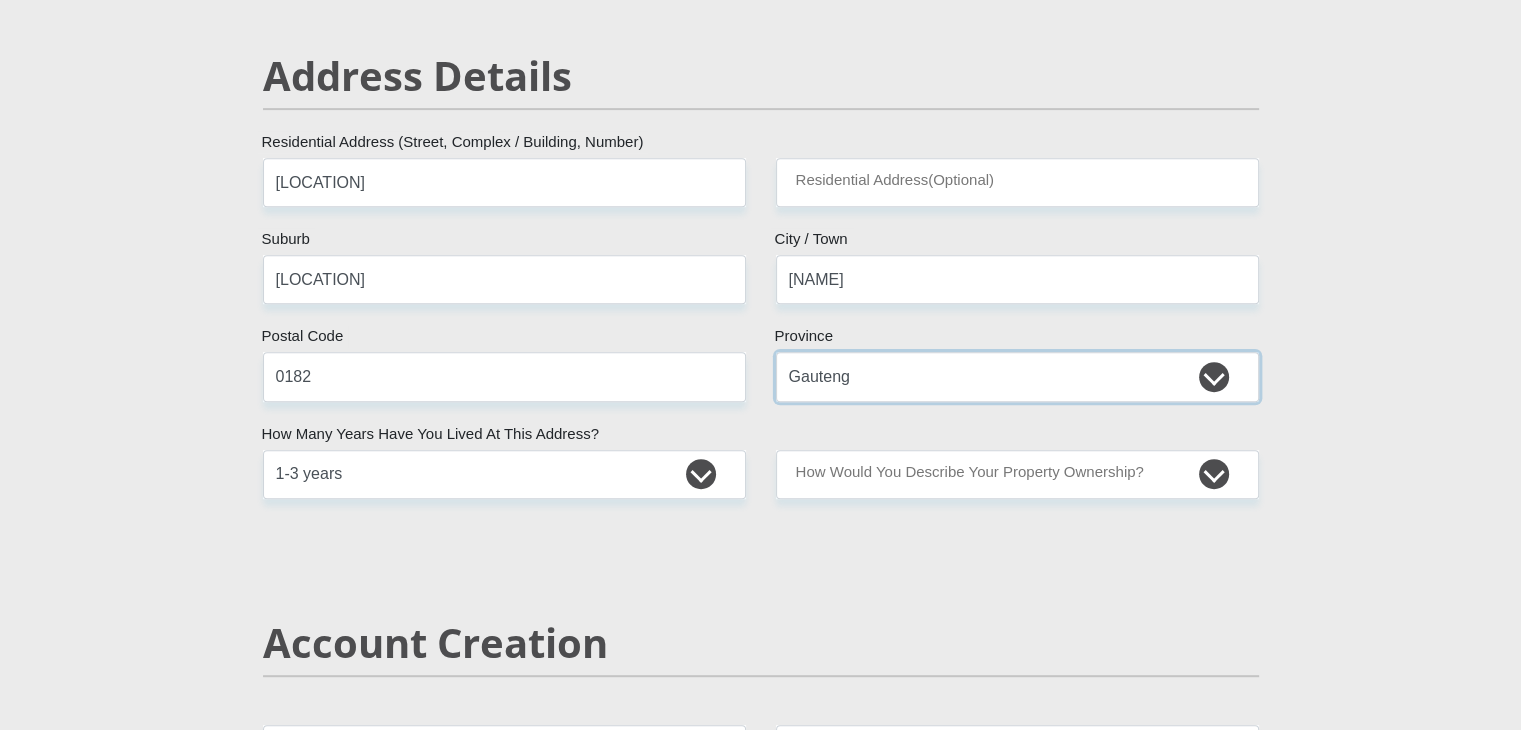 scroll, scrollTop: 844, scrollLeft: 0, axis: vertical 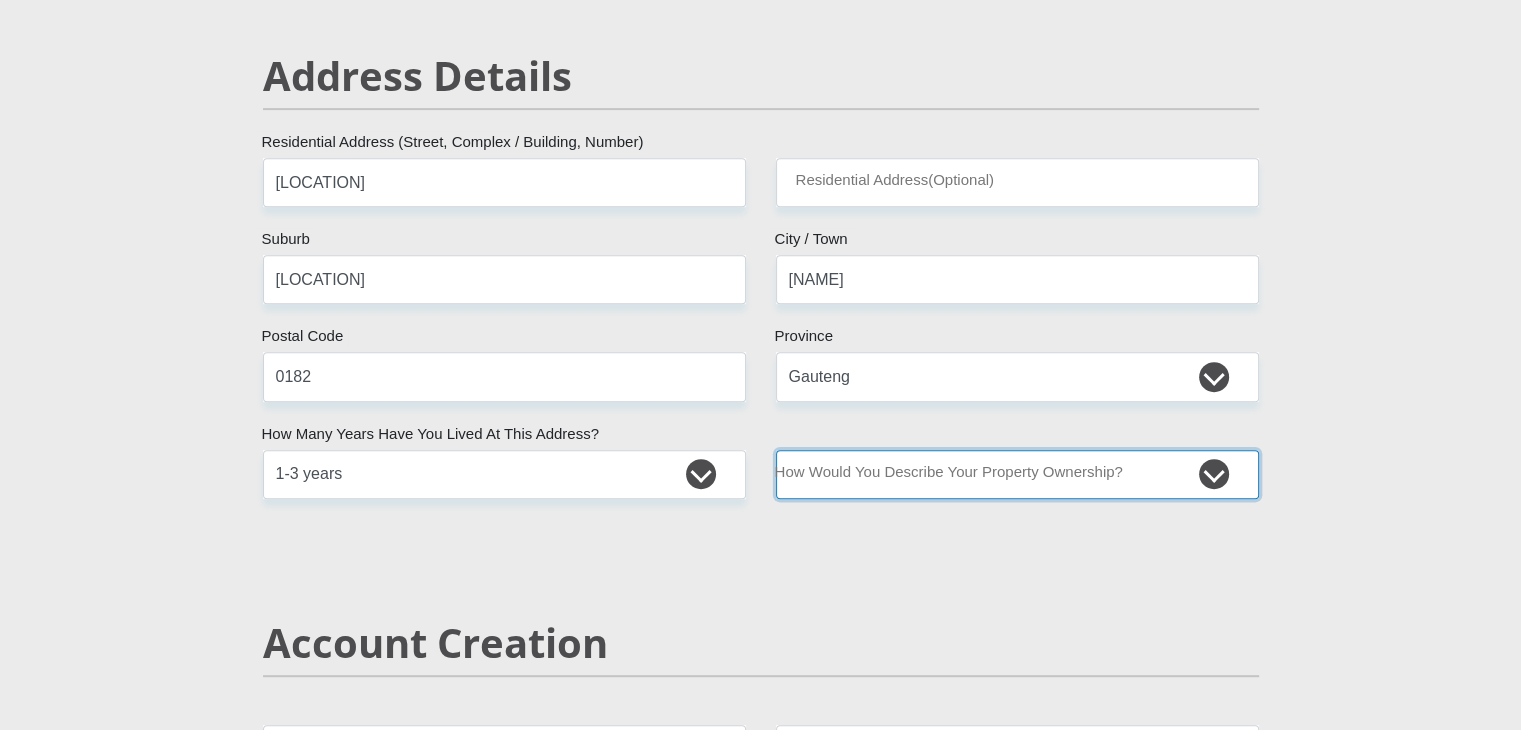 click on "Owned
Rented
Family Owned
Company Dwelling" at bounding box center (1017, 474) 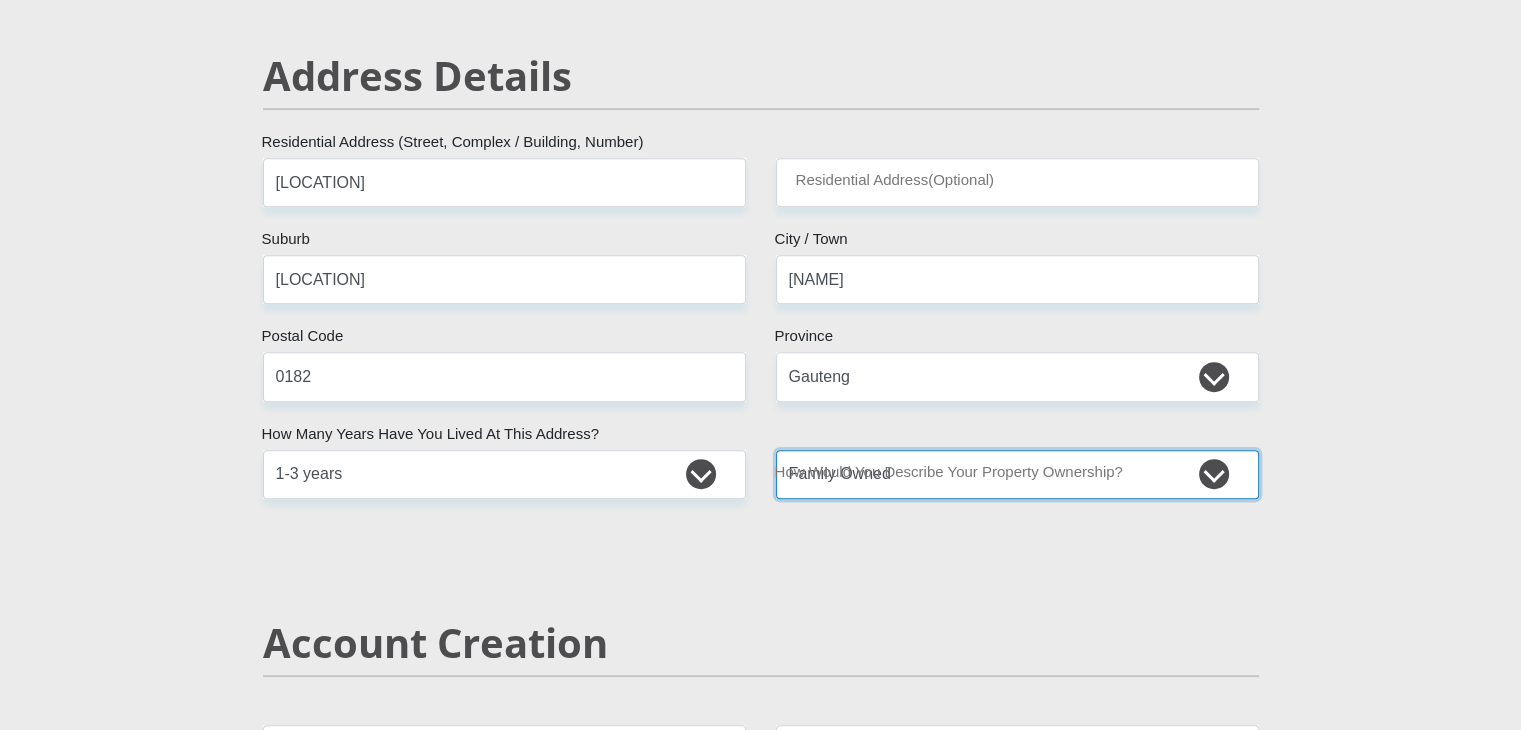 click on "Owned
Rented
Family Owned
Company Dwelling" at bounding box center [1017, 474] 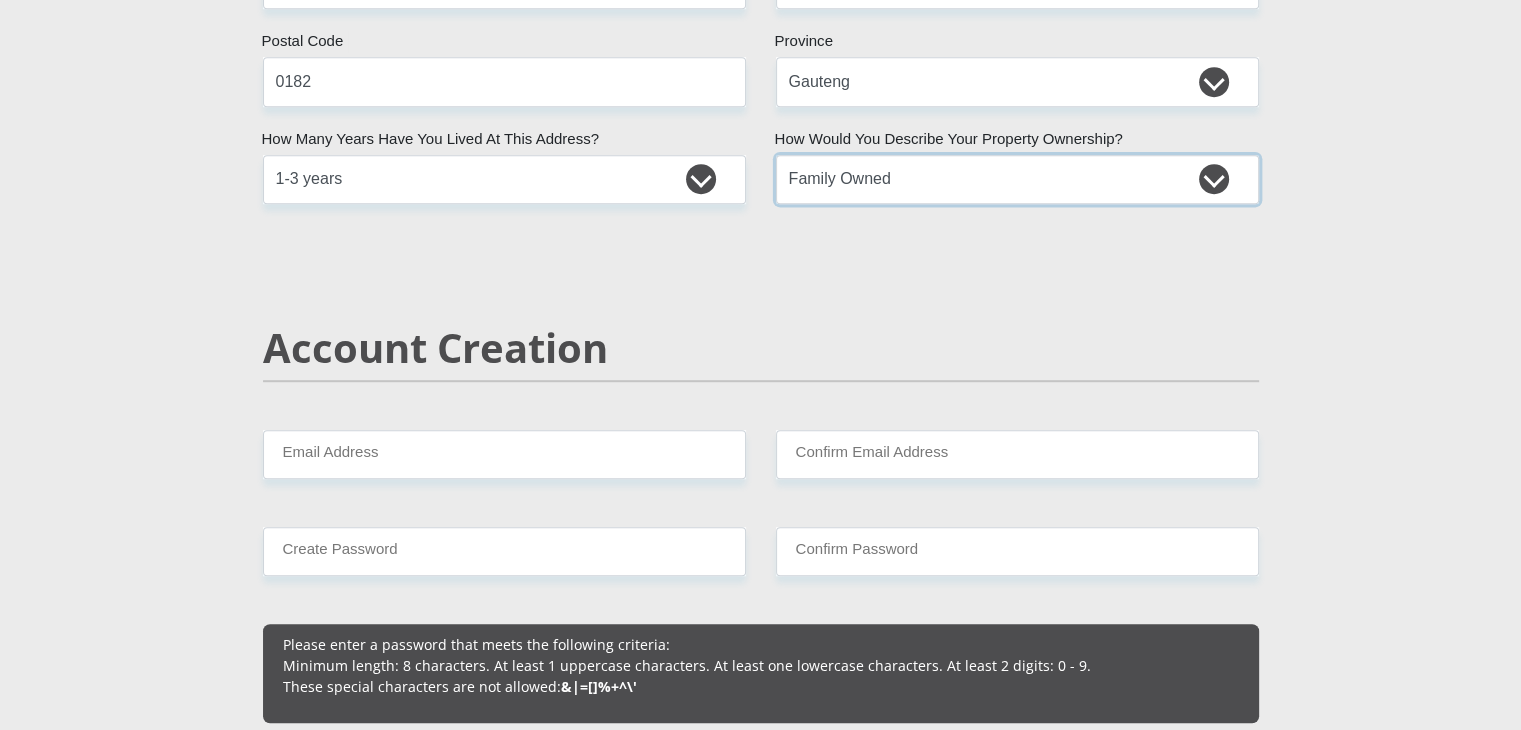 scroll, scrollTop: 1156, scrollLeft: 0, axis: vertical 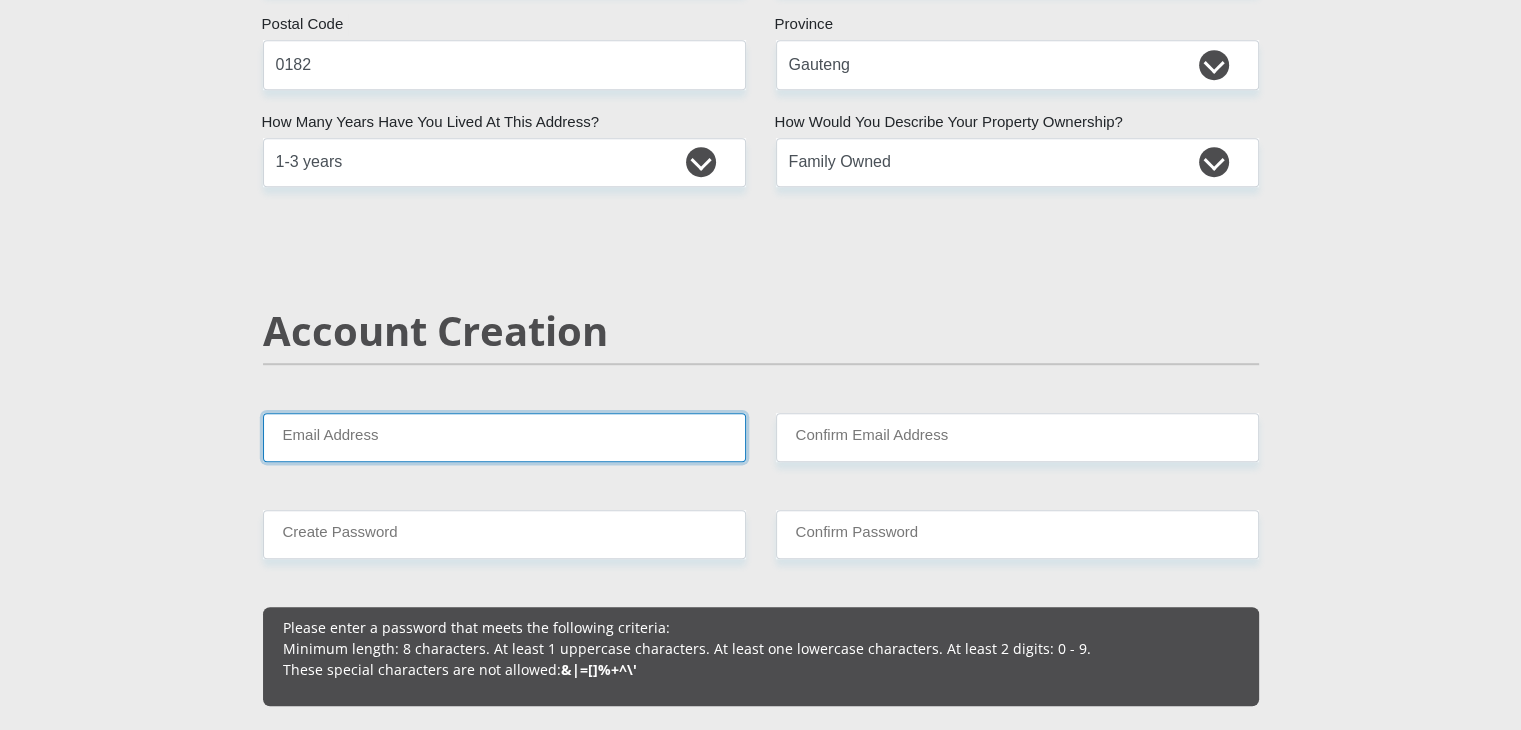 click on "Email Address" at bounding box center [504, 437] 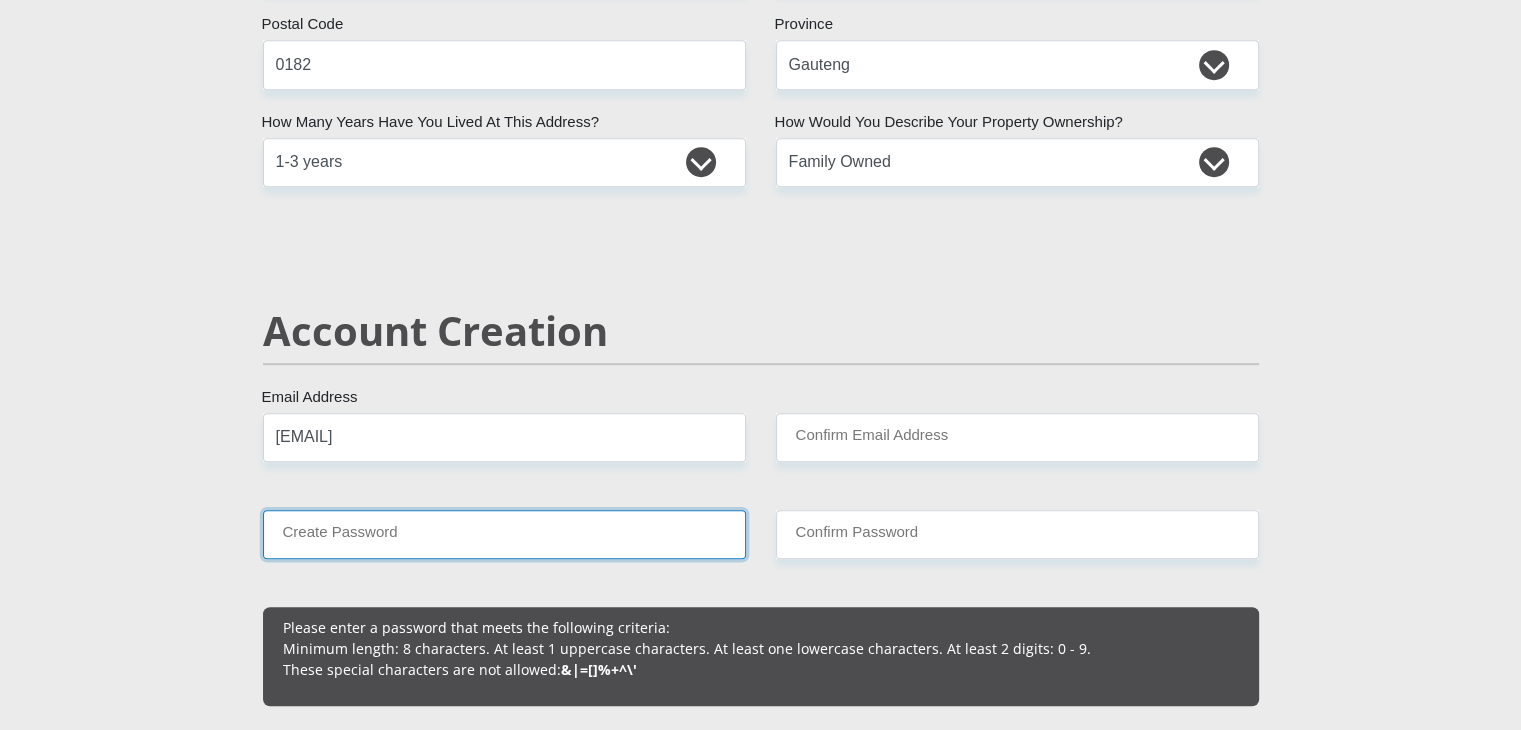 click on "Create Password" at bounding box center (504, 534) 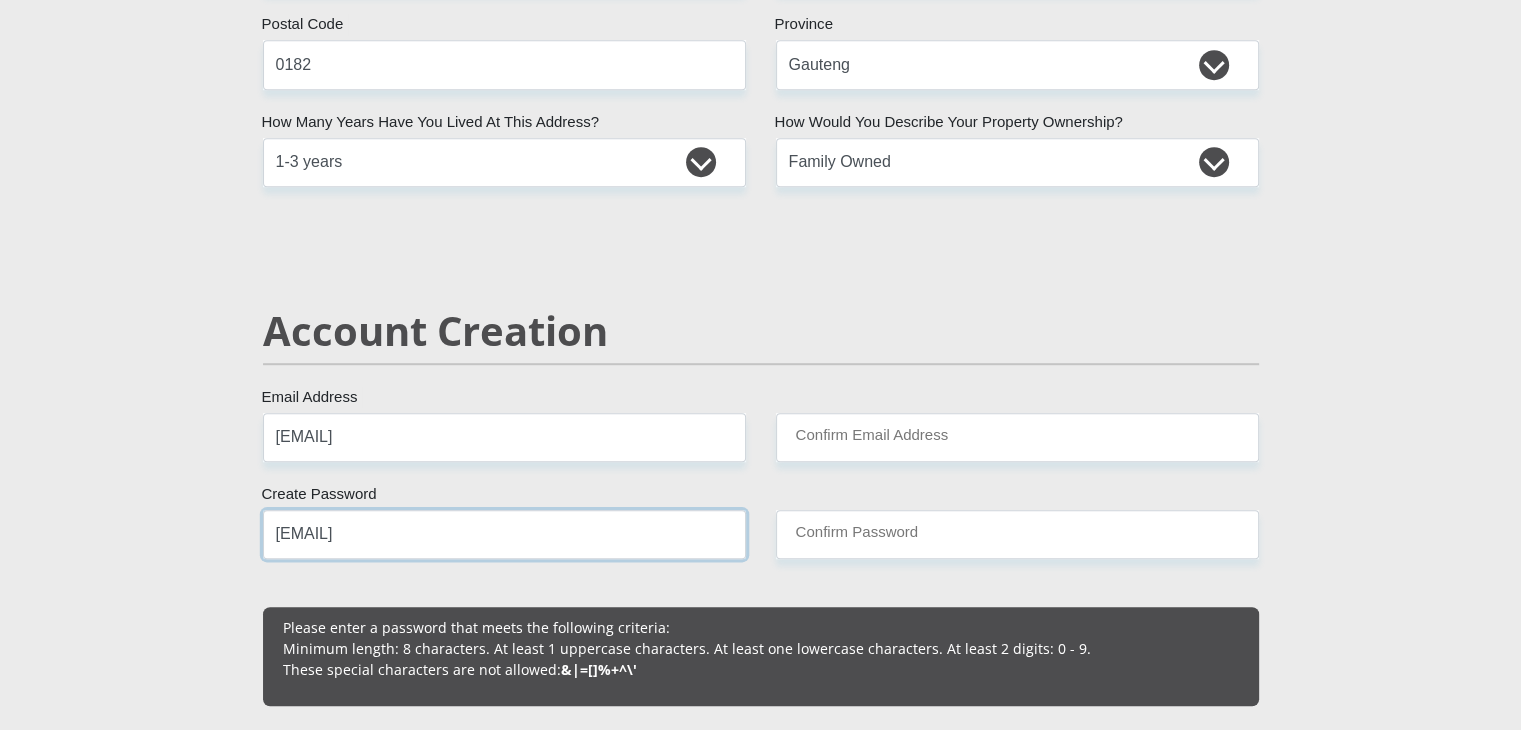 type on "[EMAIL]" 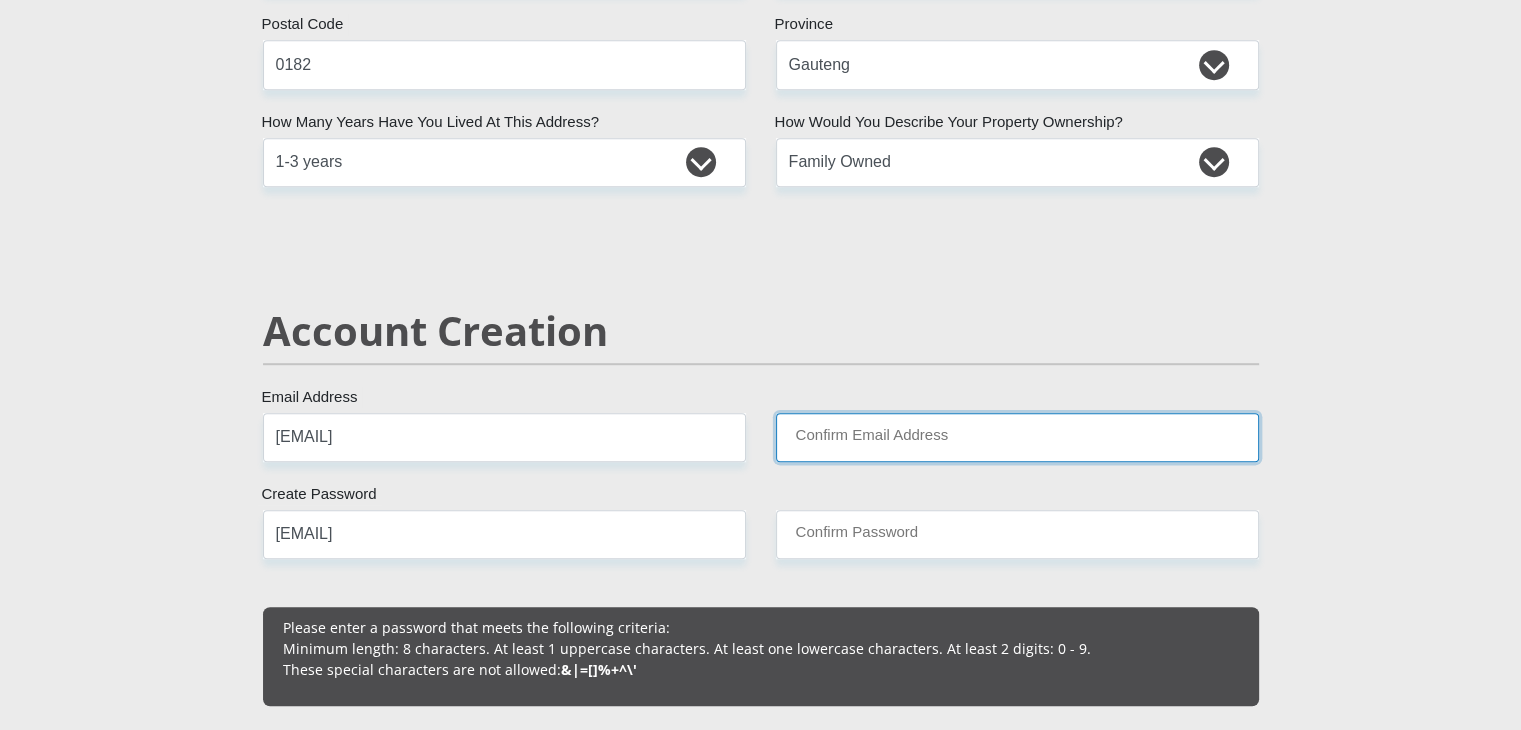 click on "Confirm Email Address" at bounding box center [1017, 437] 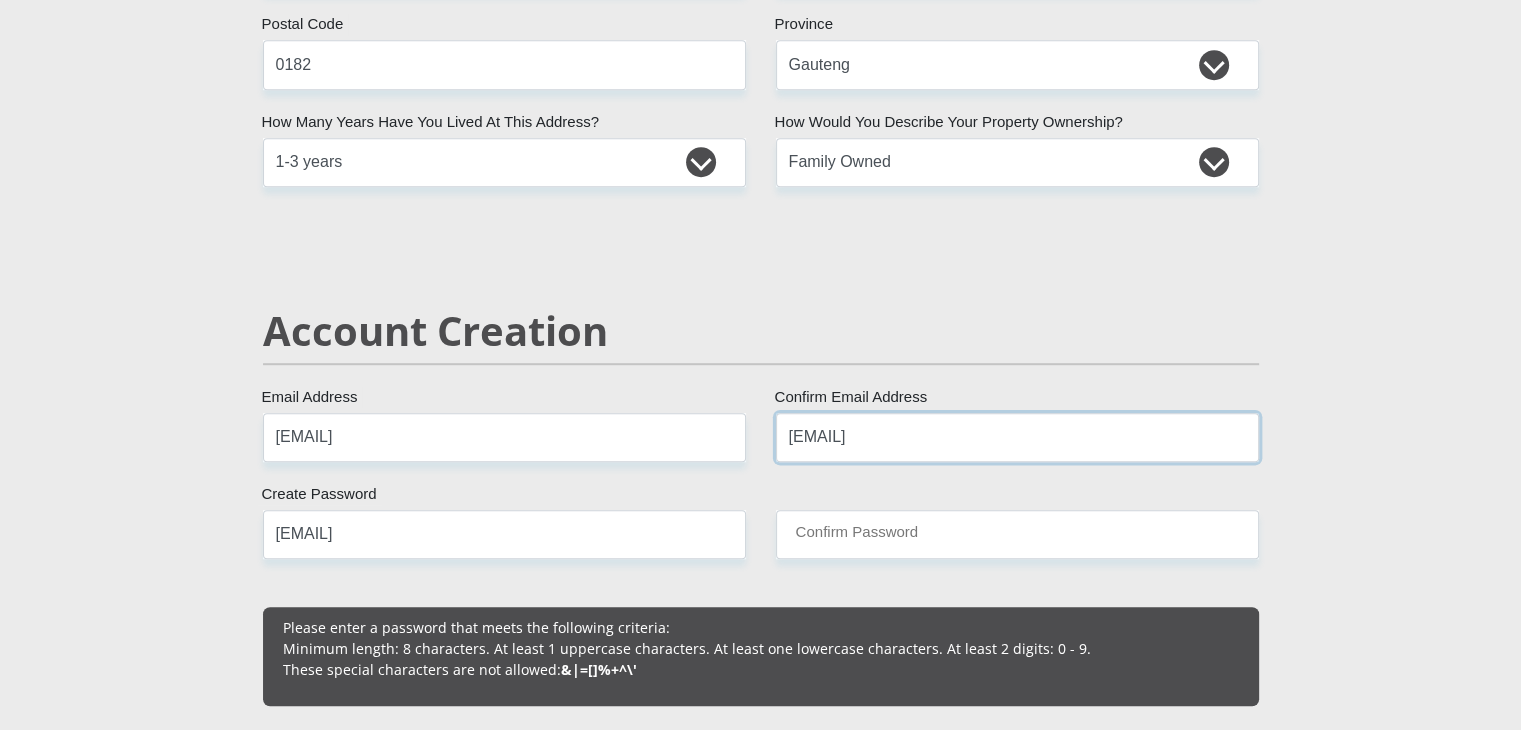 type on "[EMAIL]" 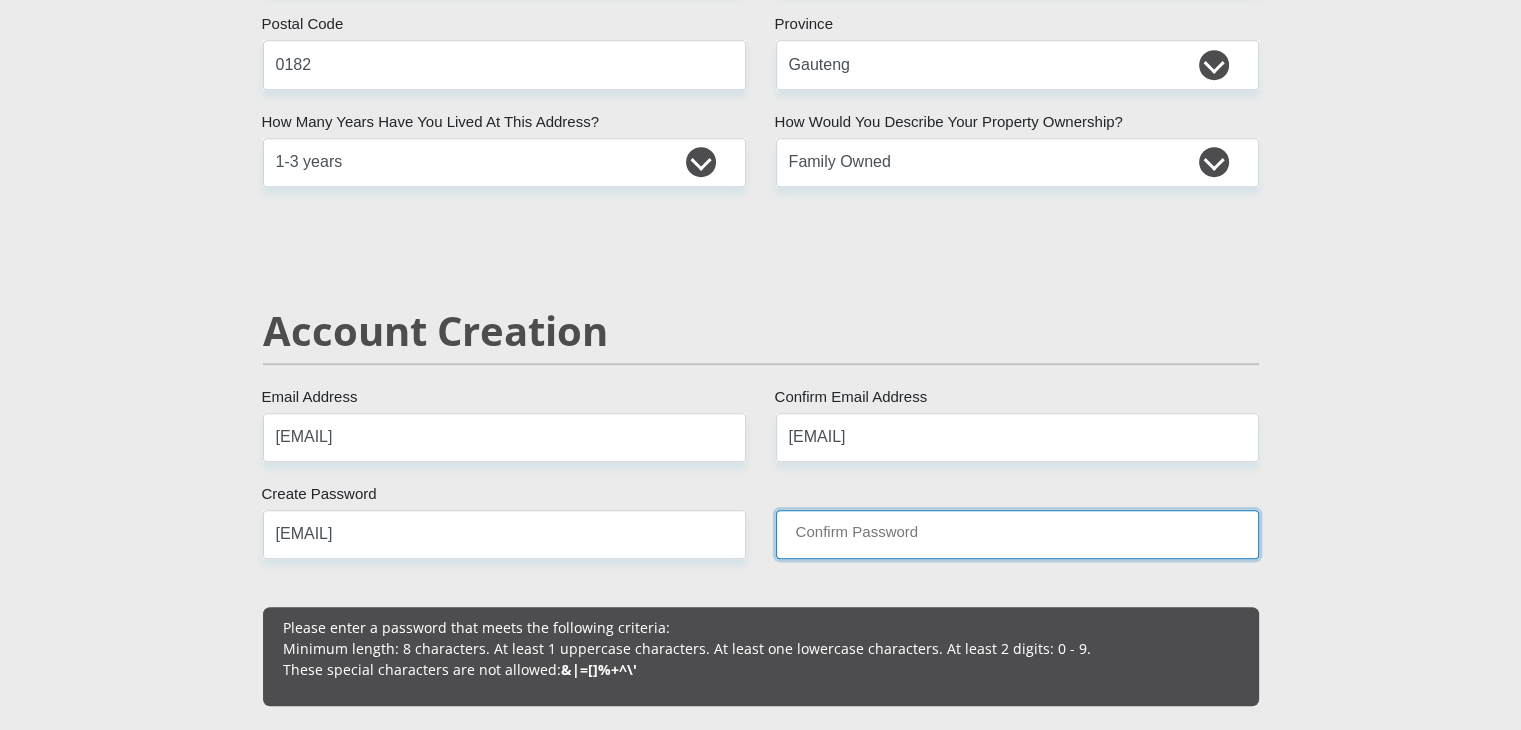 click on "Confirm Password" at bounding box center [1017, 534] 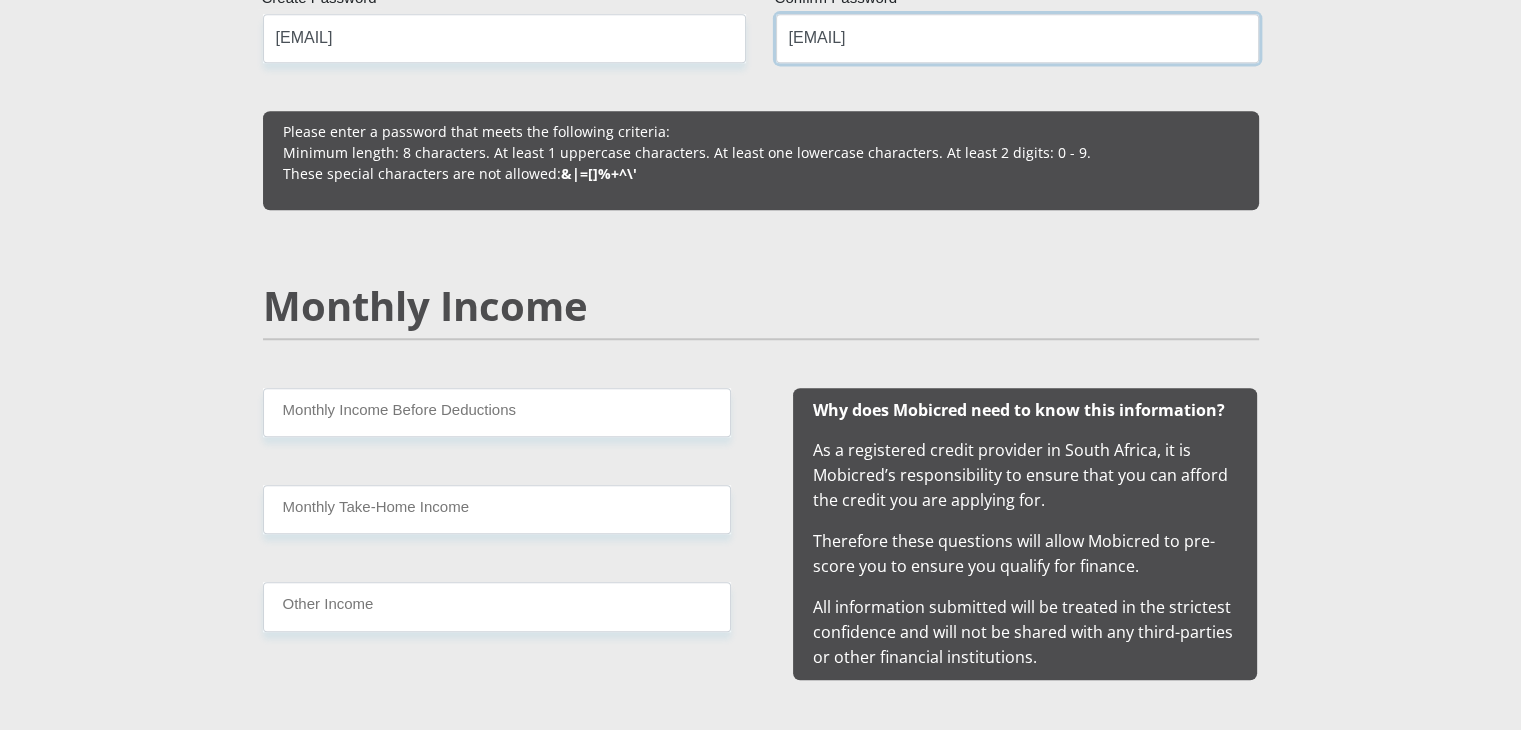 scroll, scrollTop: 1672, scrollLeft: 0, axis: vertical 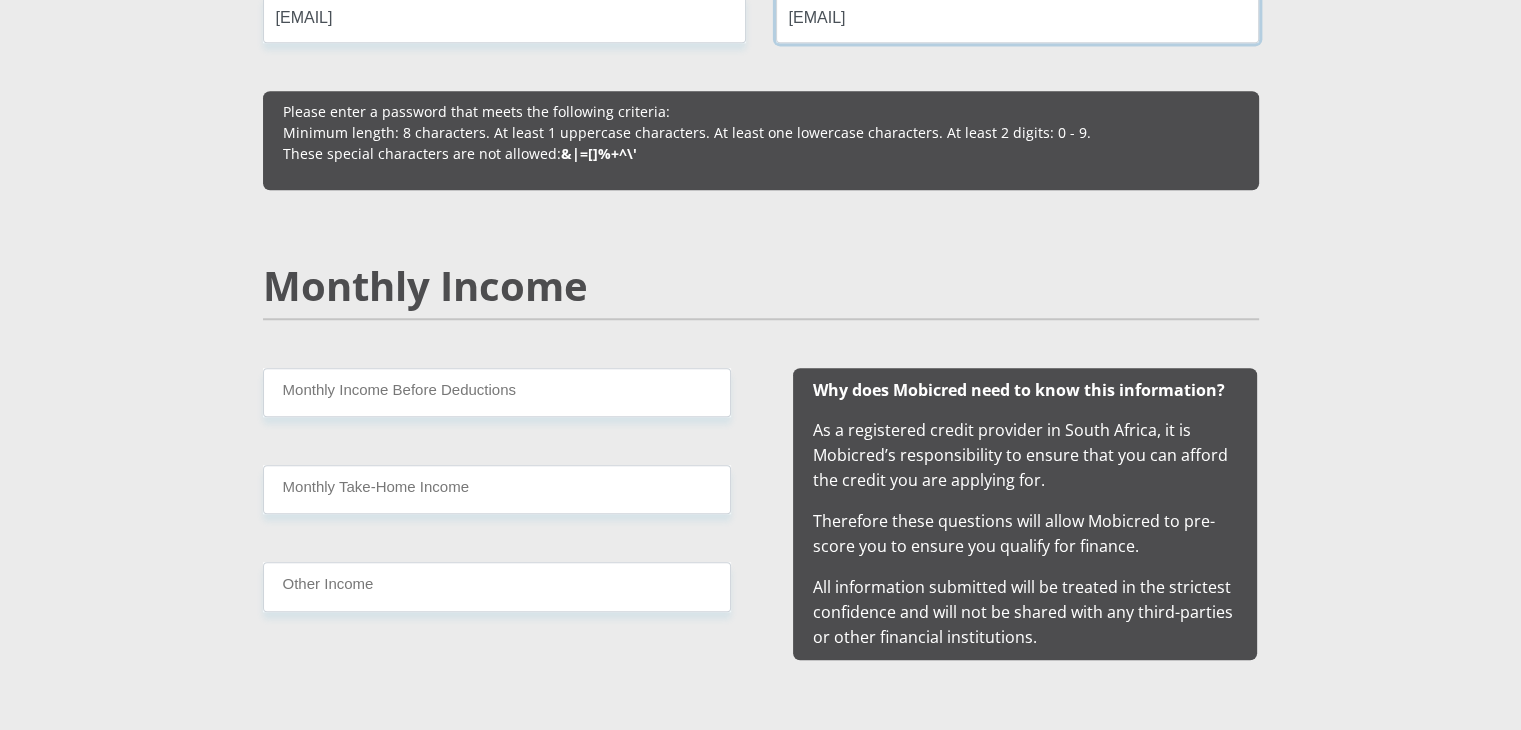 type on "[EMAIL]" 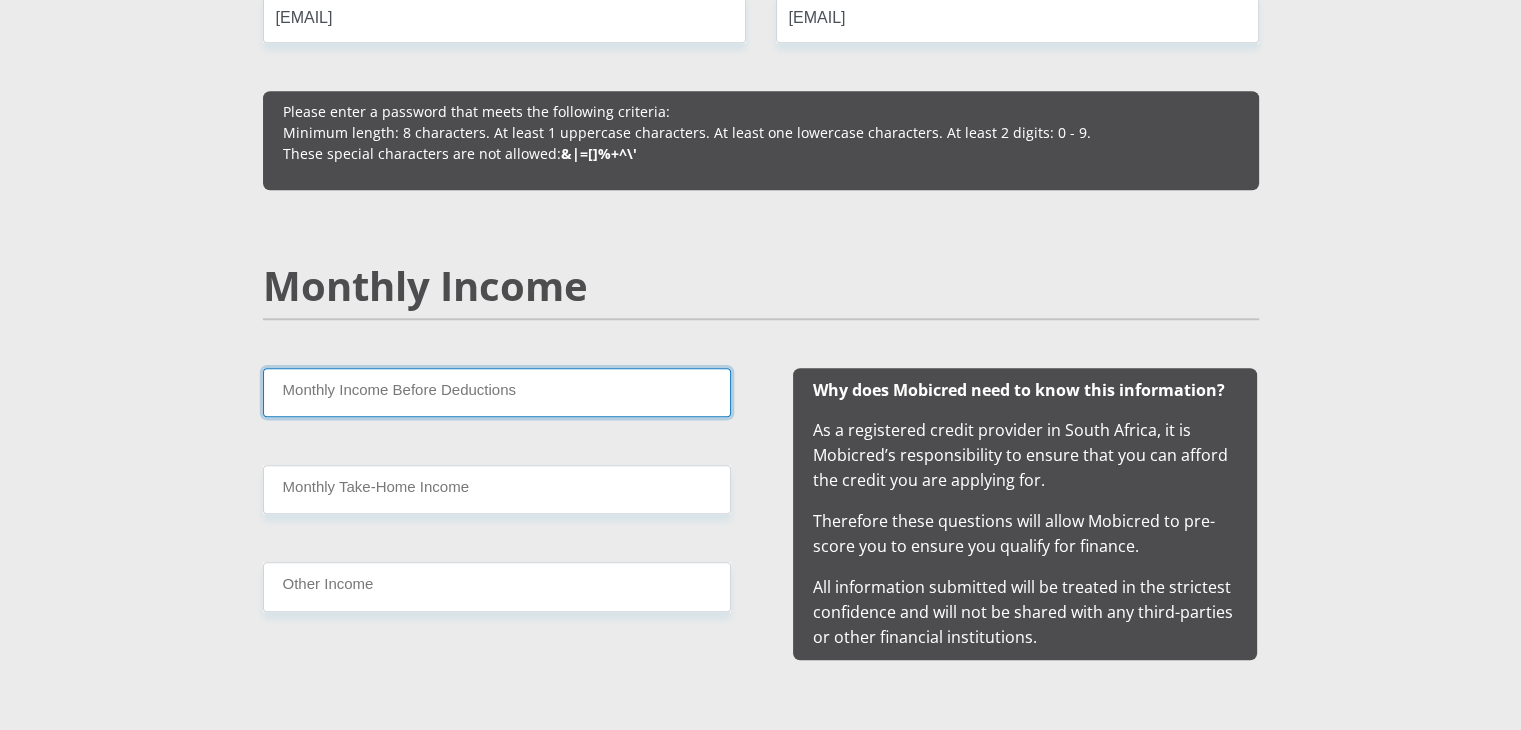 click on "Monthly Income Before Deductions" at bounding box center (497, 392) 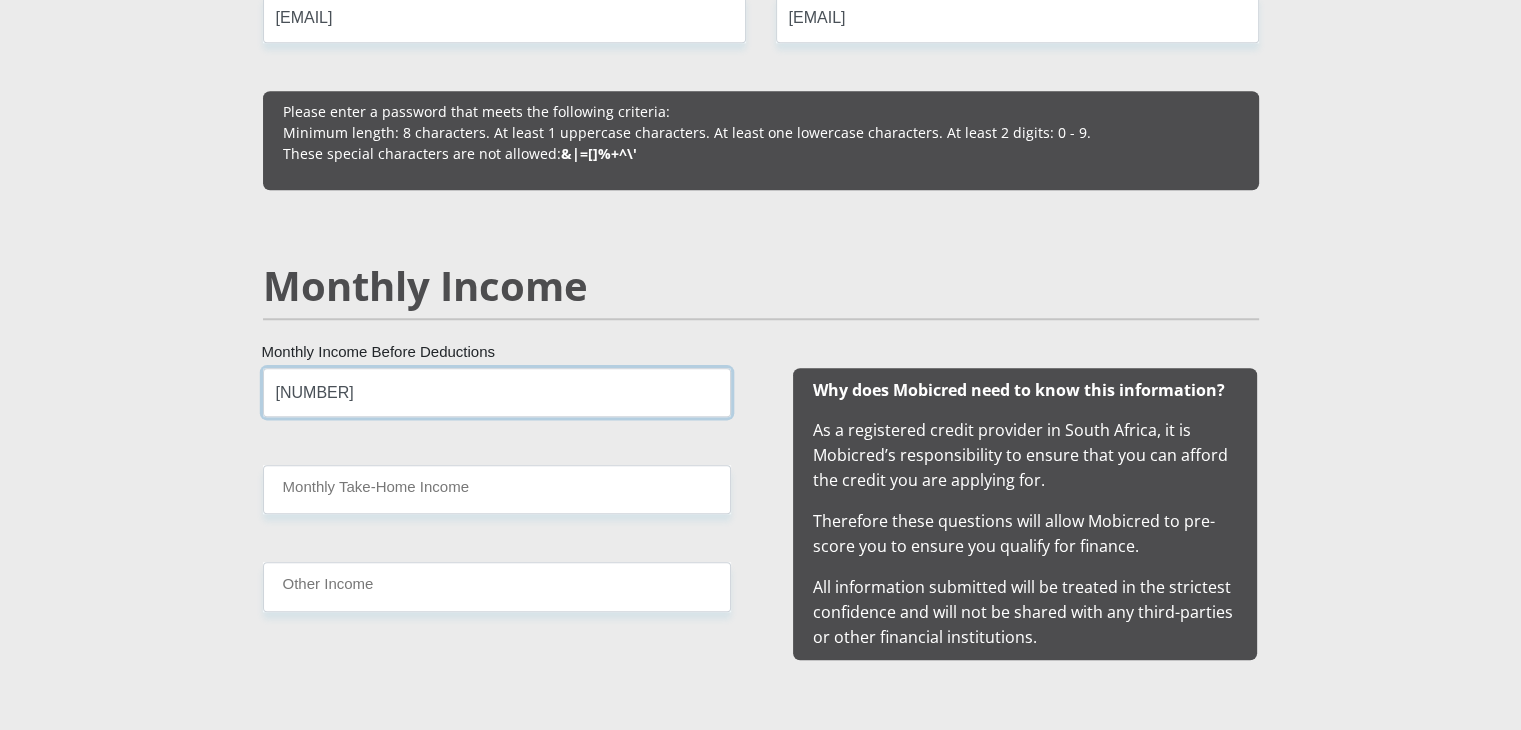 type on "[NUMBER]" 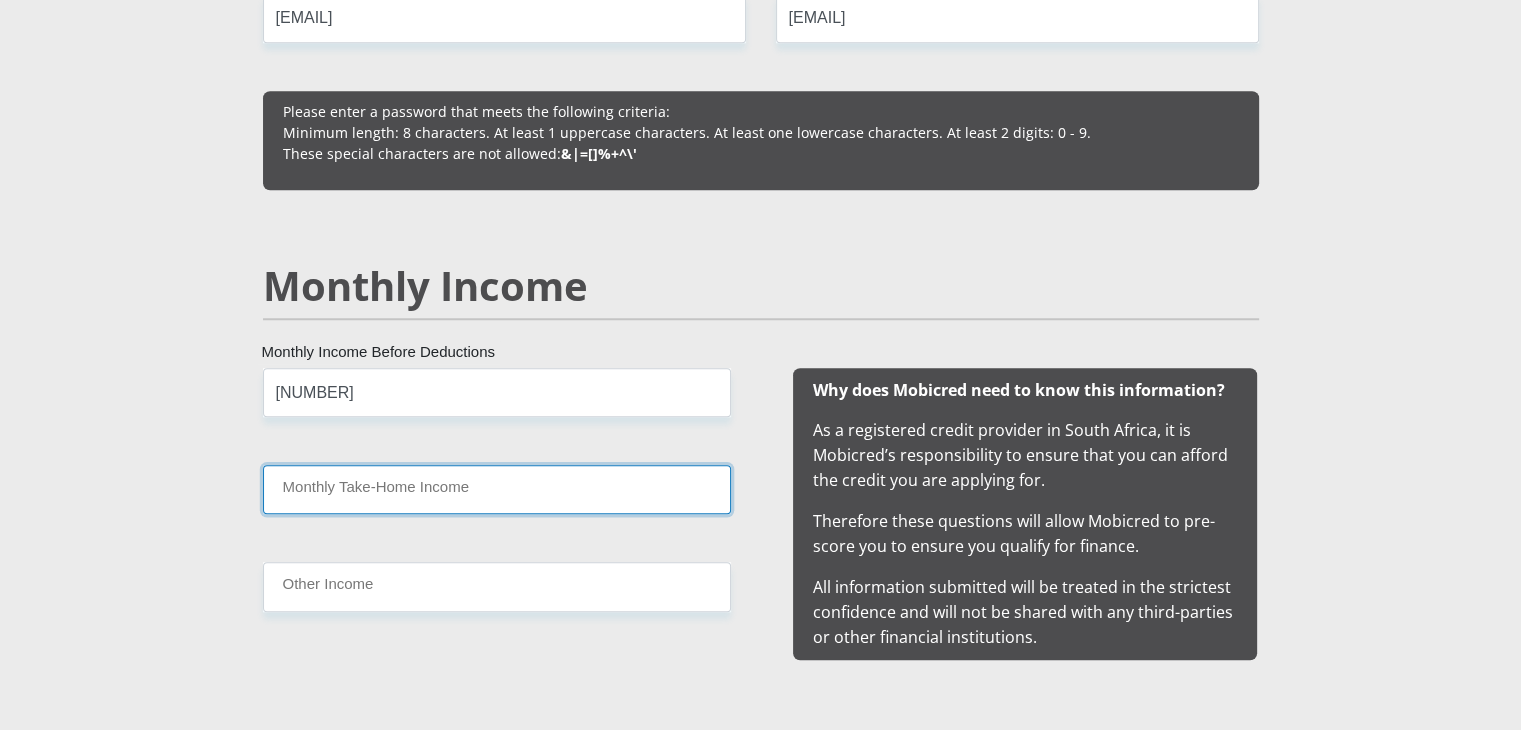 click on "Monthly Take-Home Income" at bounding box center (497, 489) 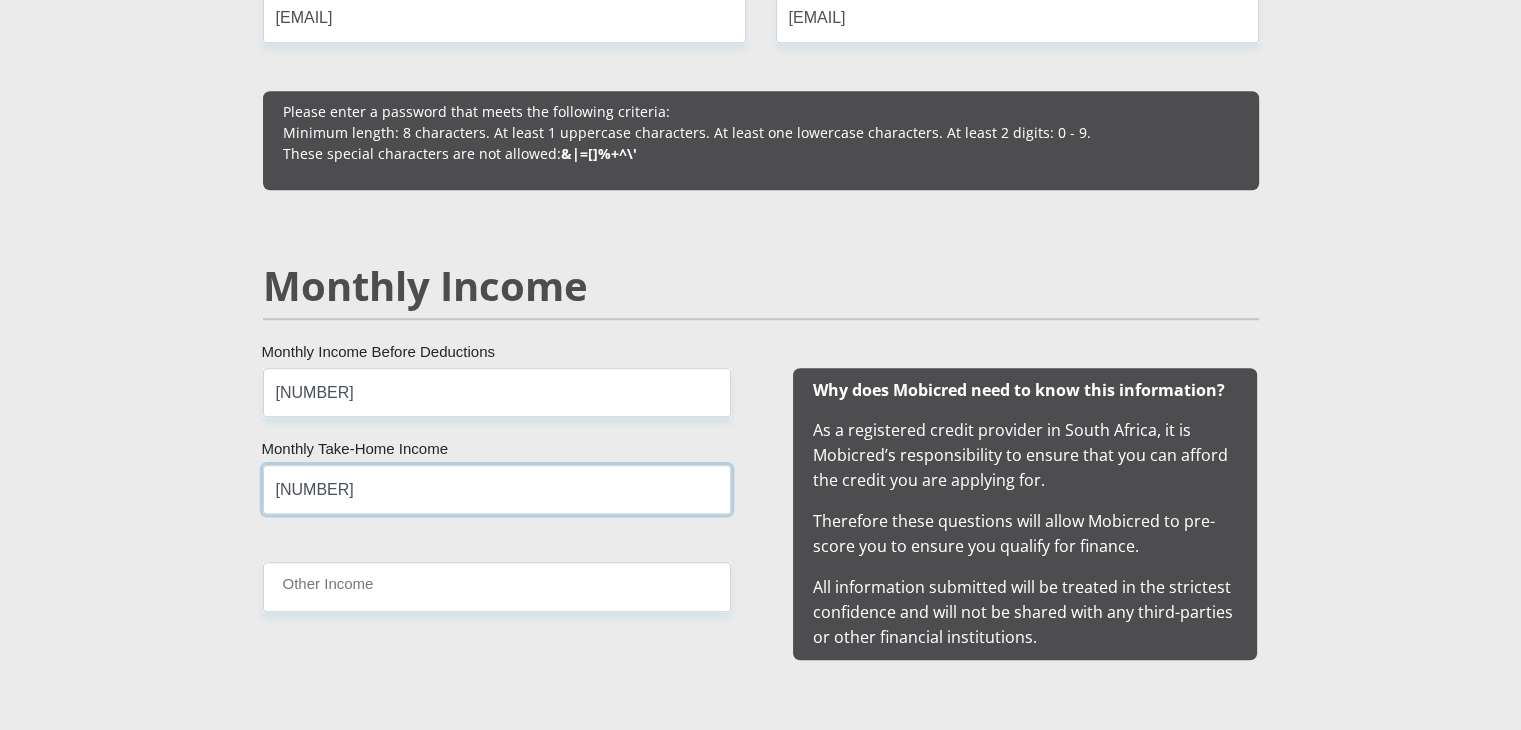 type on "[NUMBER]" 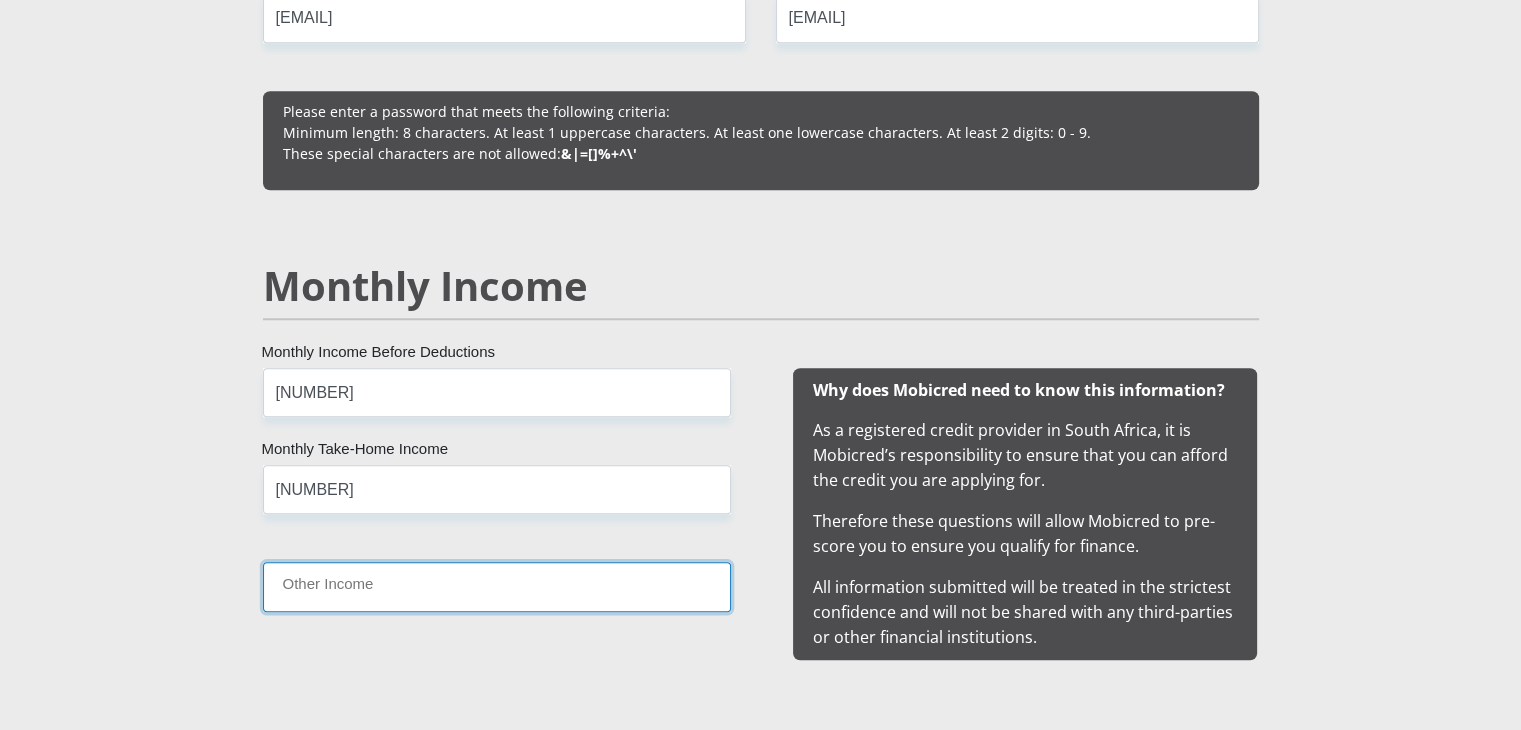 click on "Other Income" at bounding box center [497, 586] 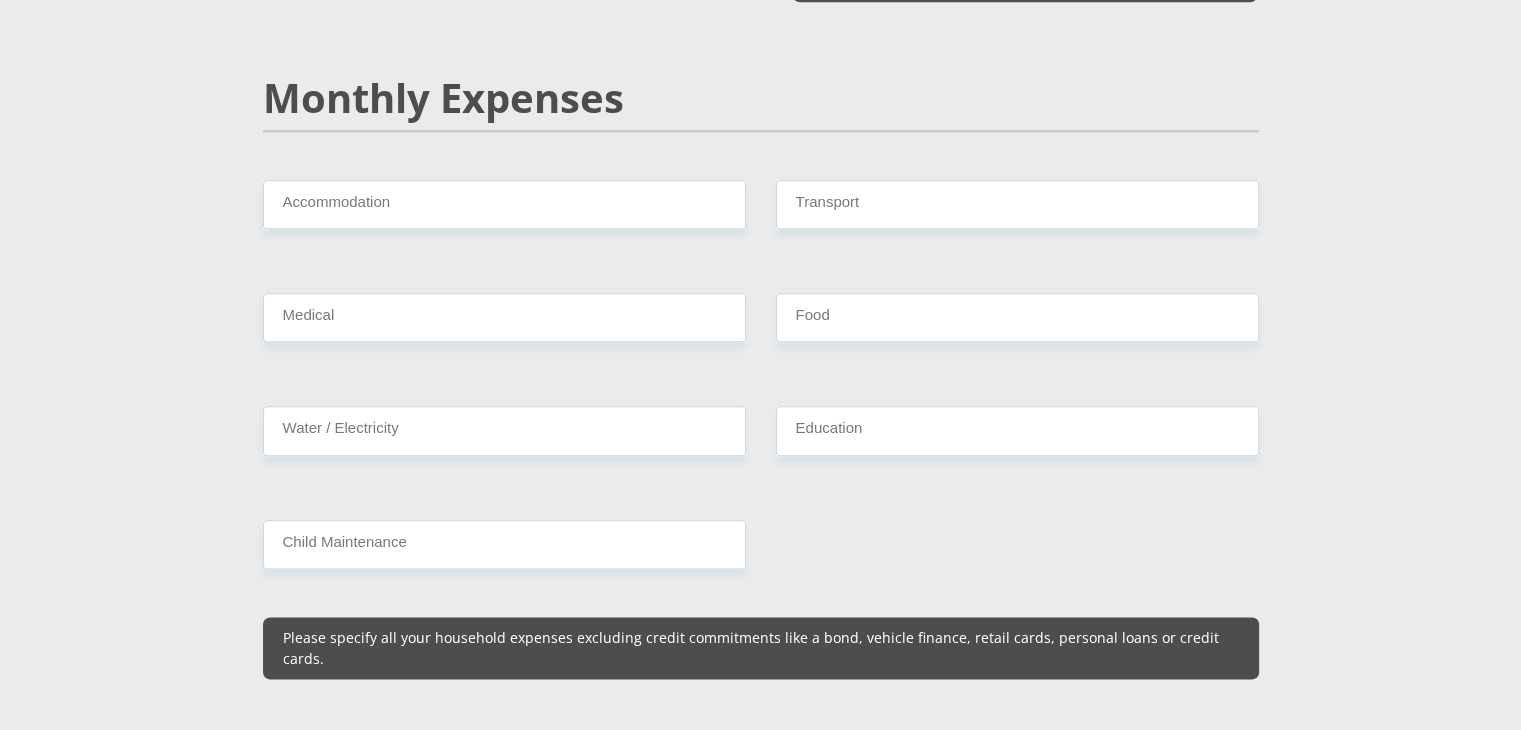 scroll, scrollTop: 2331, scrollLeft: 0, axis: vertical 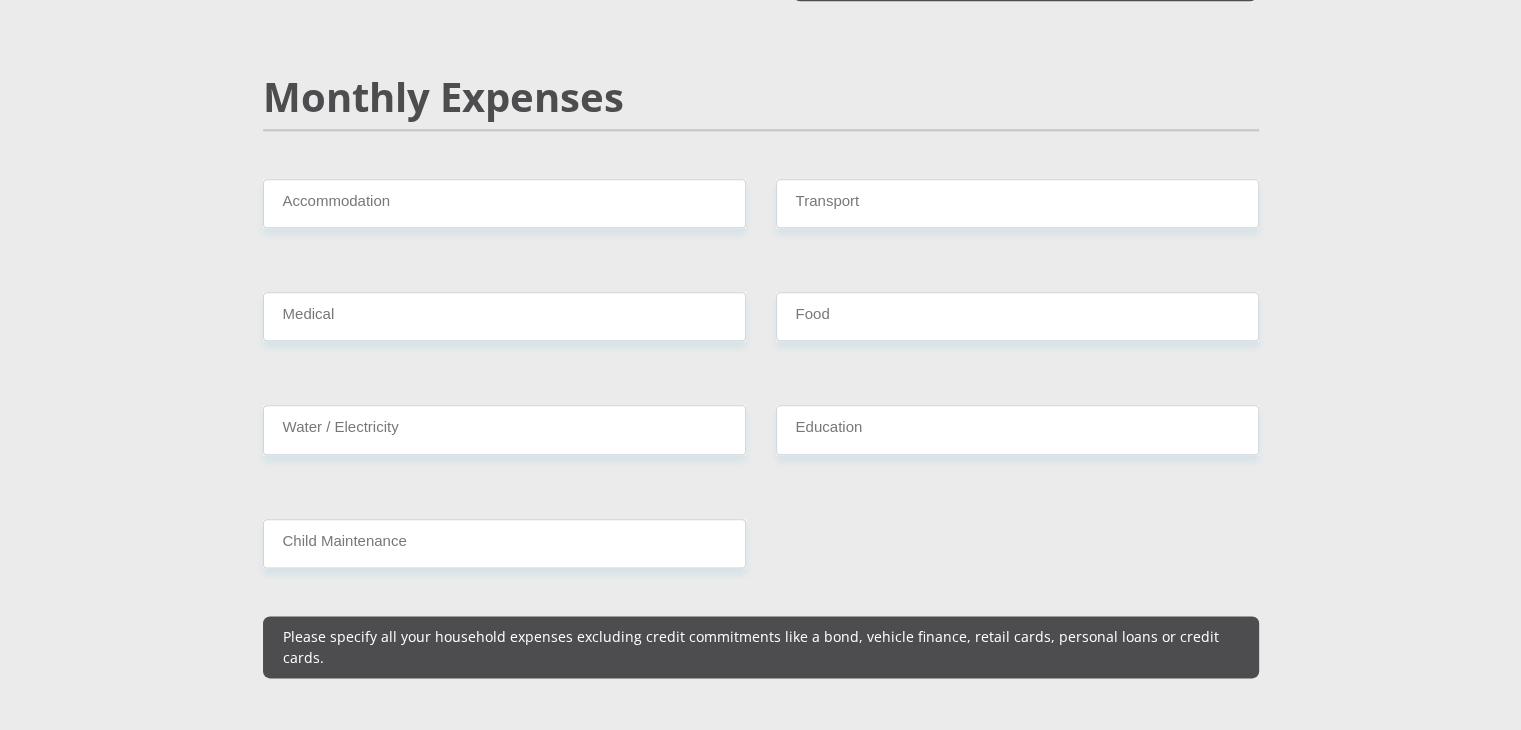 type on "2300" 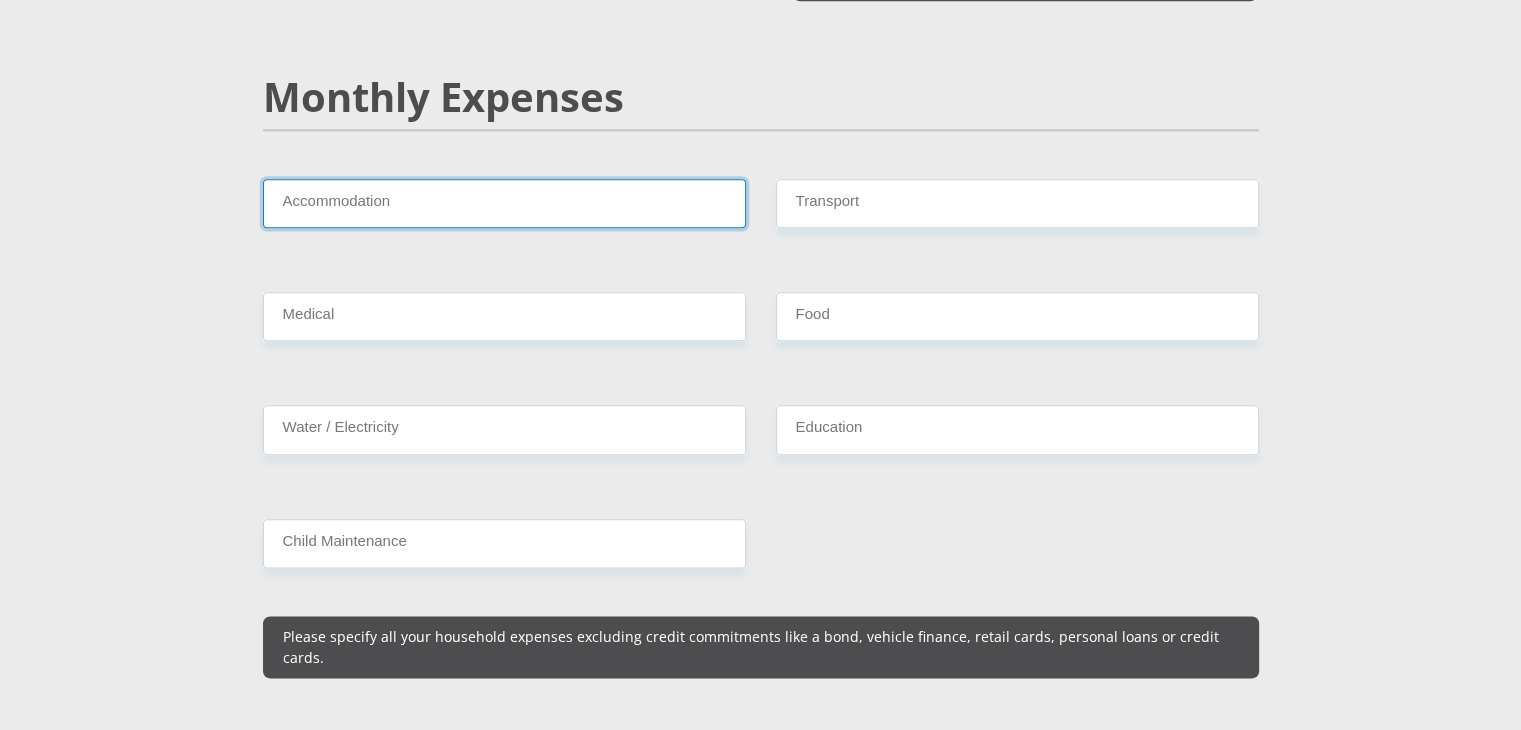 click on "Accommodation" at bounding box center (504, 203) 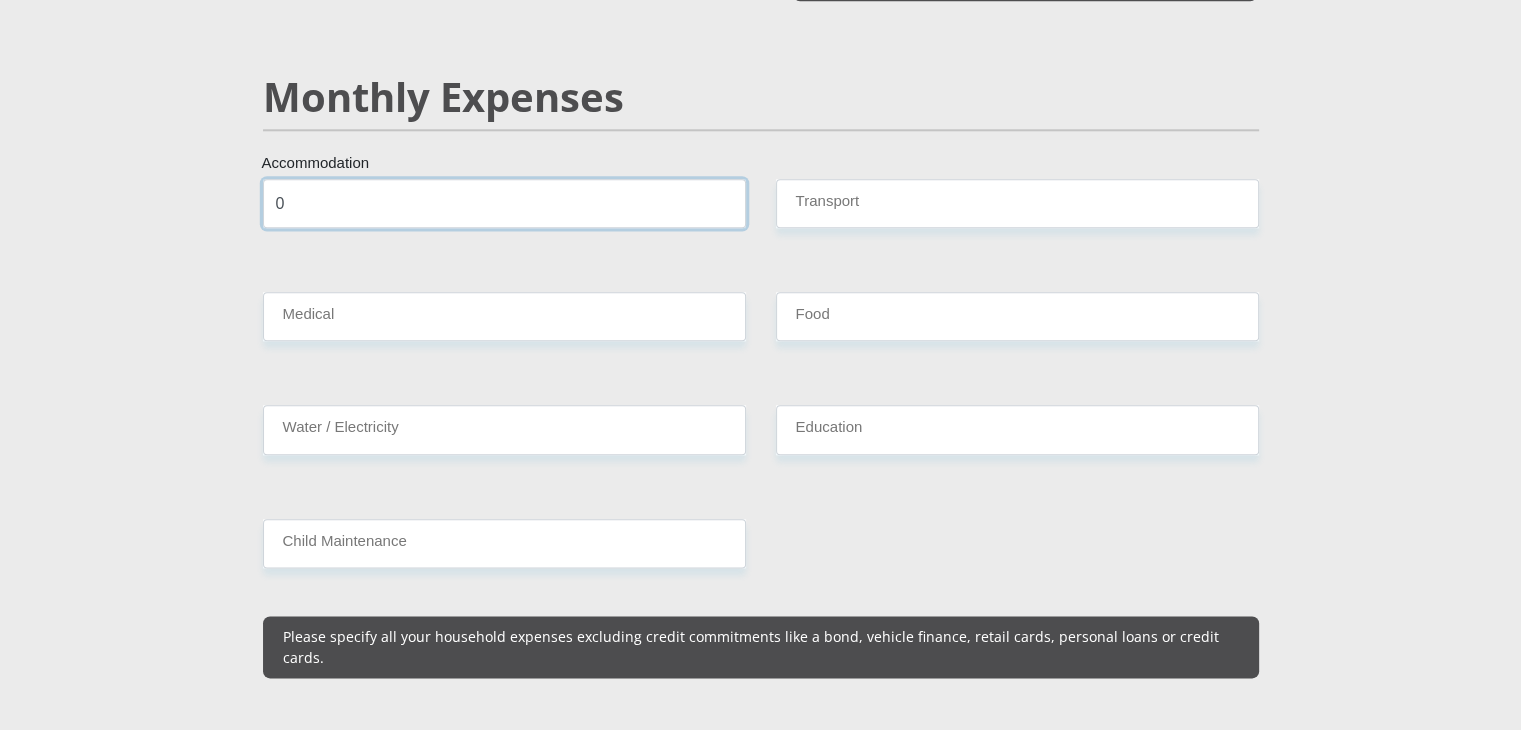 type on "0" 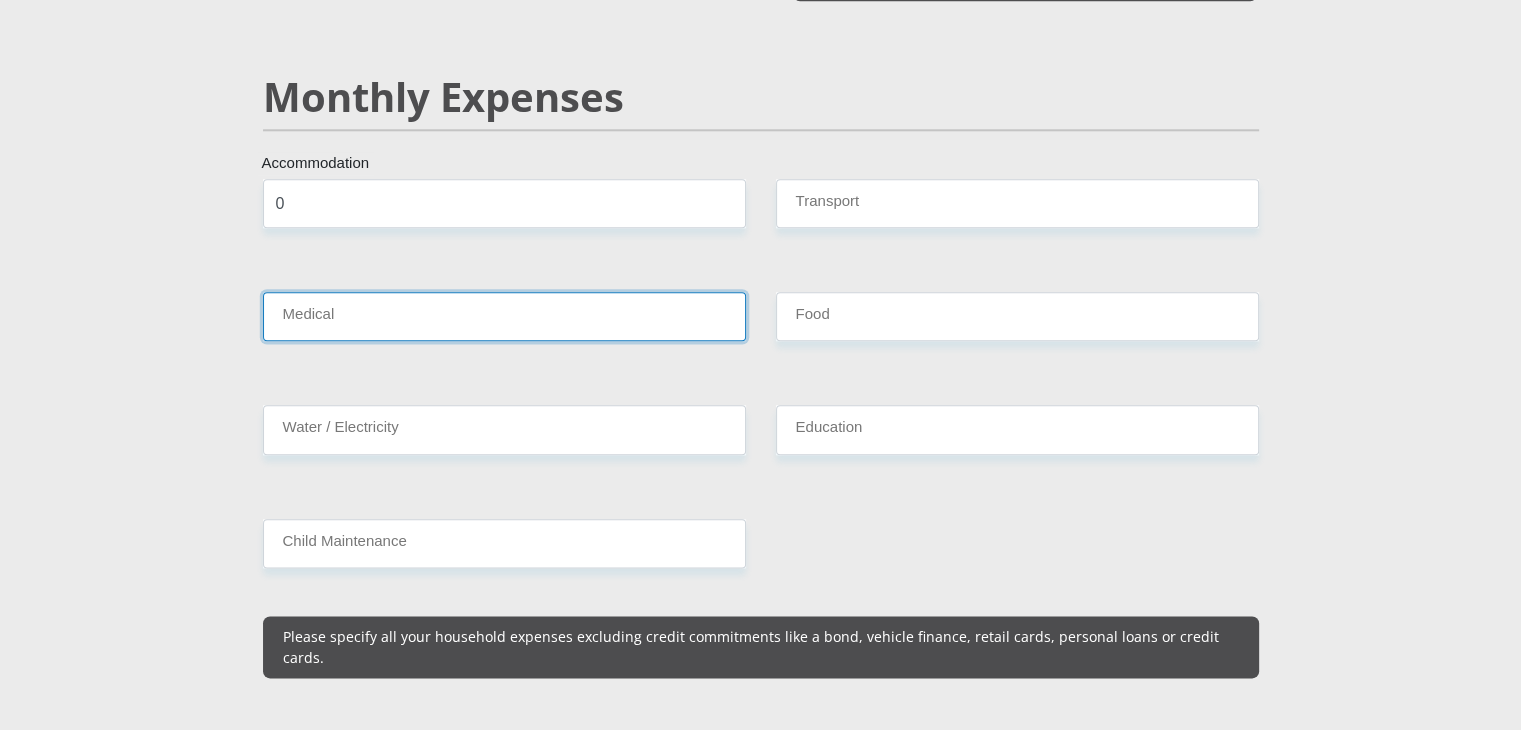 click on "Medical" at bounding box center (504, 316) 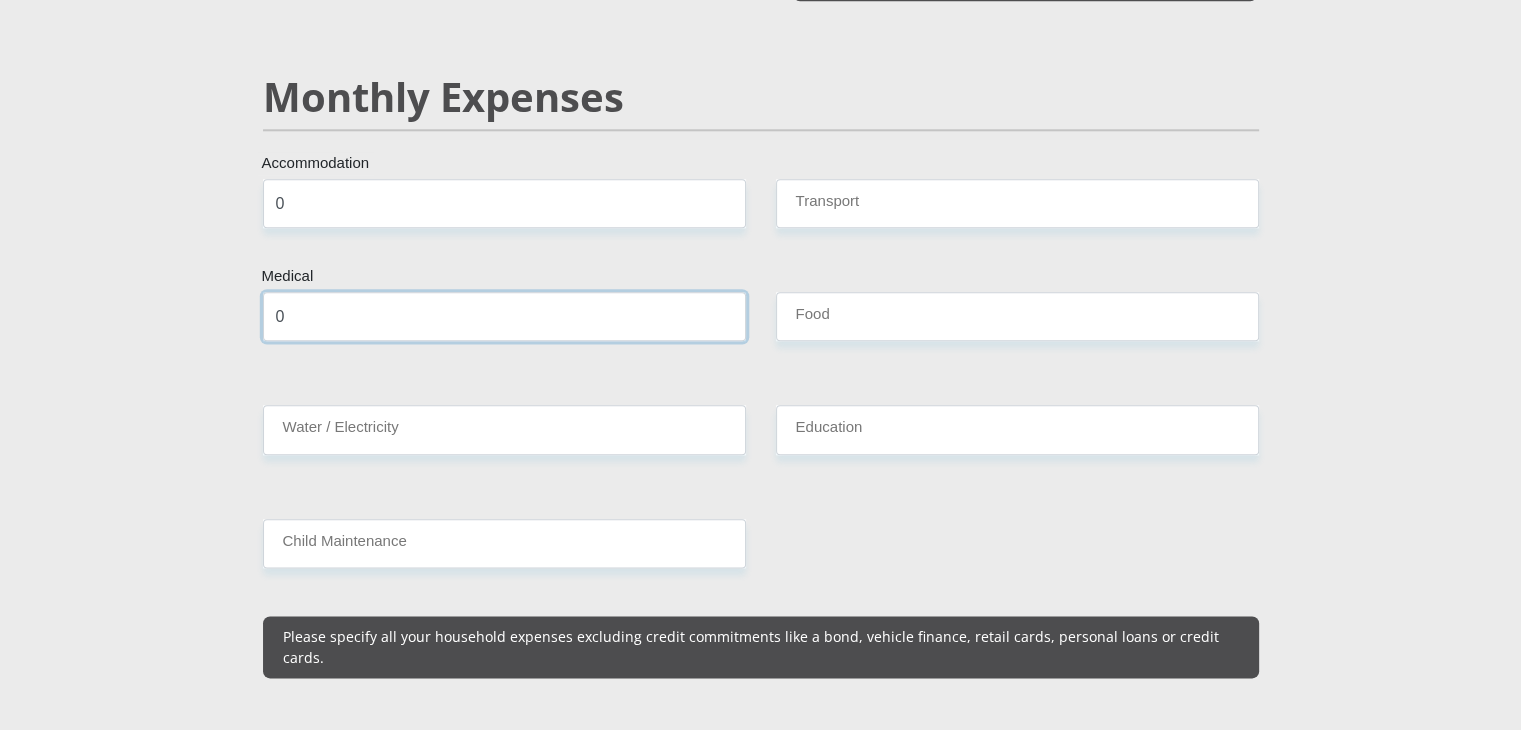 type on "0" 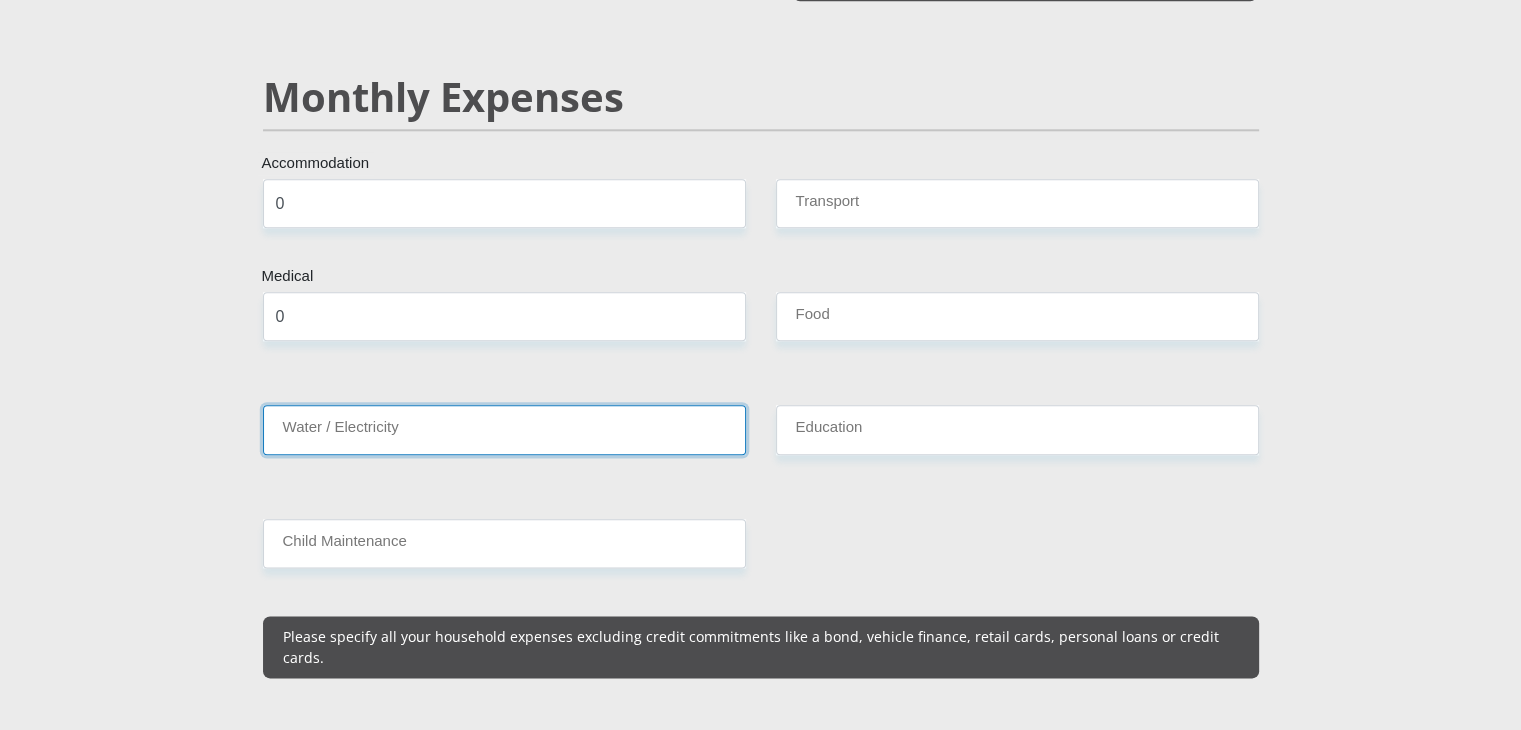 click on "Water / Electricity" at bounding box center [504, 429] 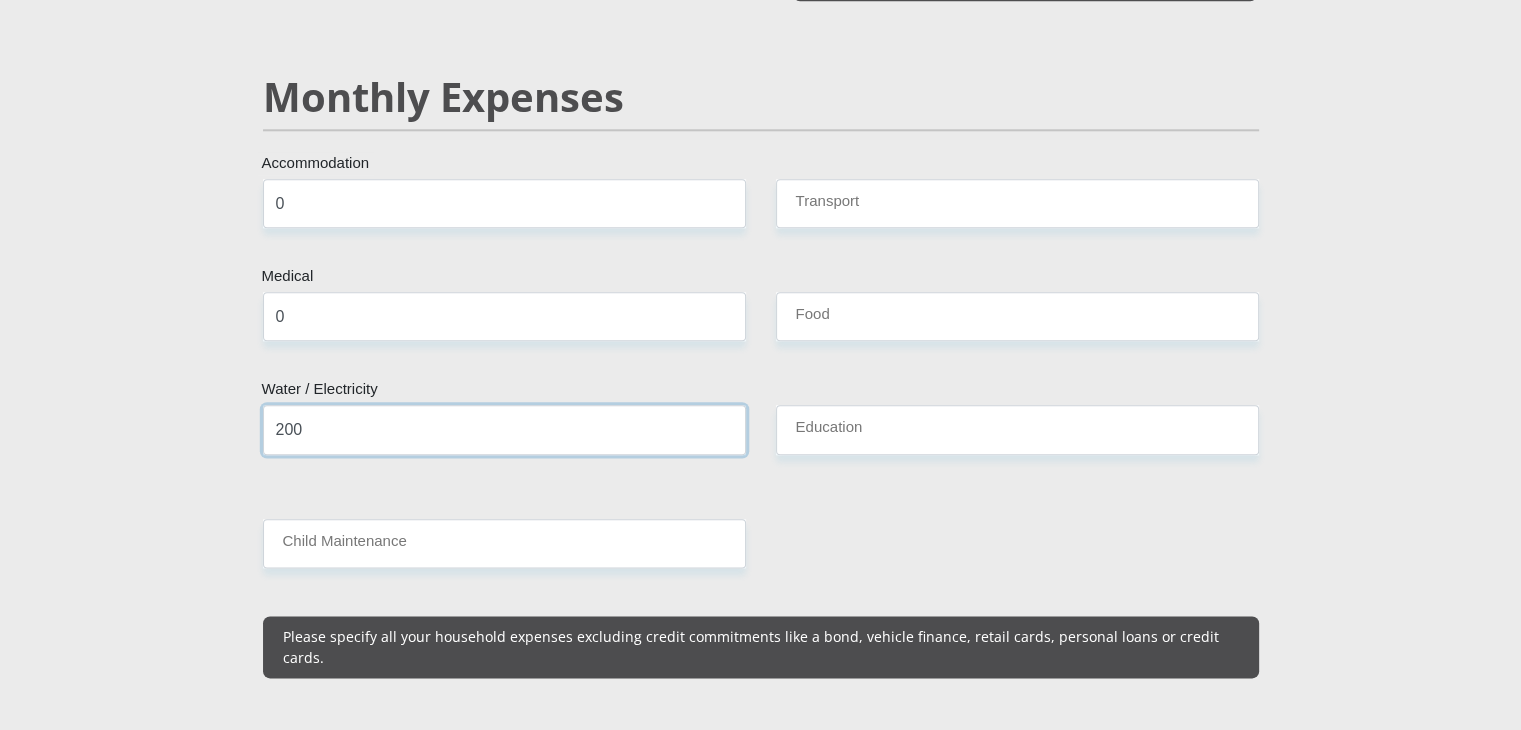 type on "200" 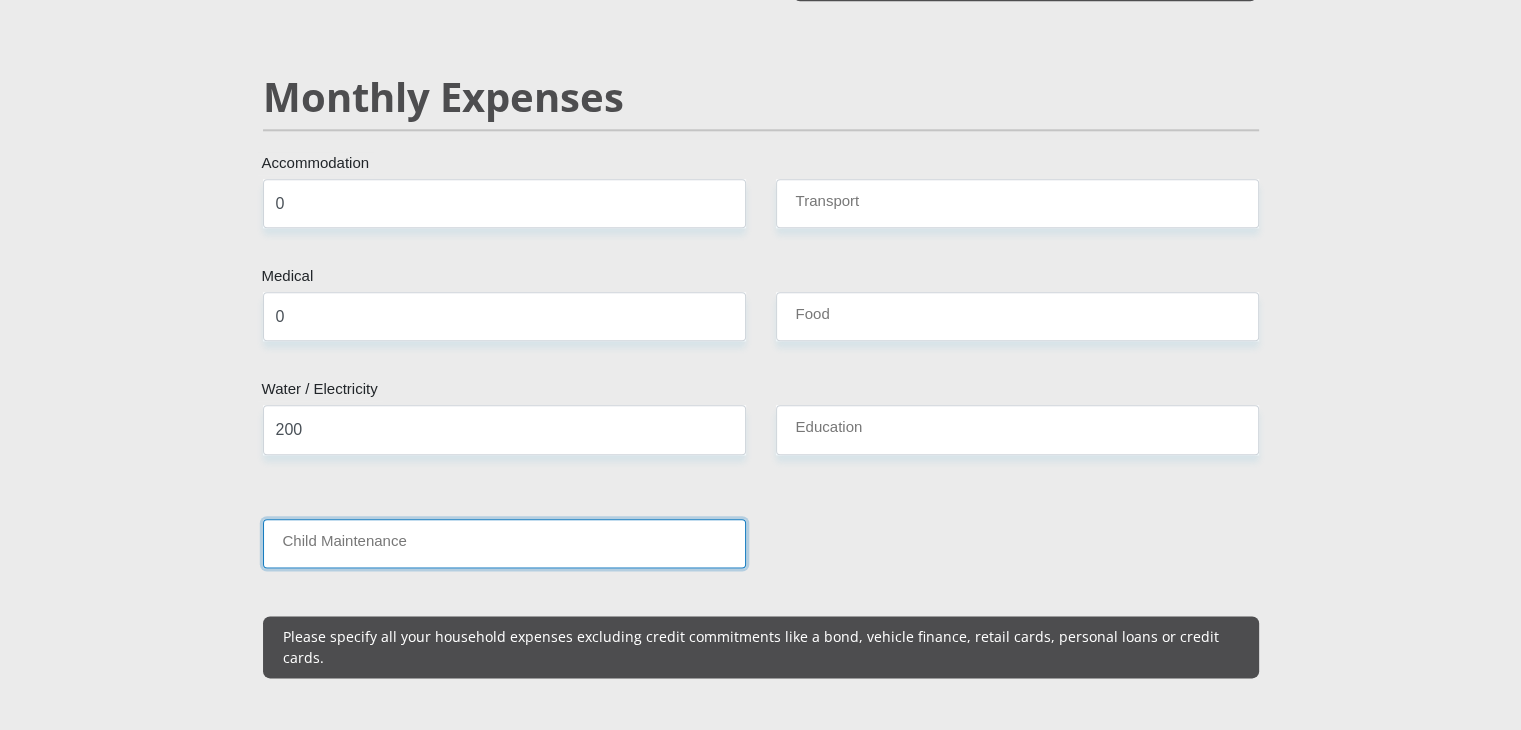 click on "Child Maintenance" at bounding box center (504, 543) 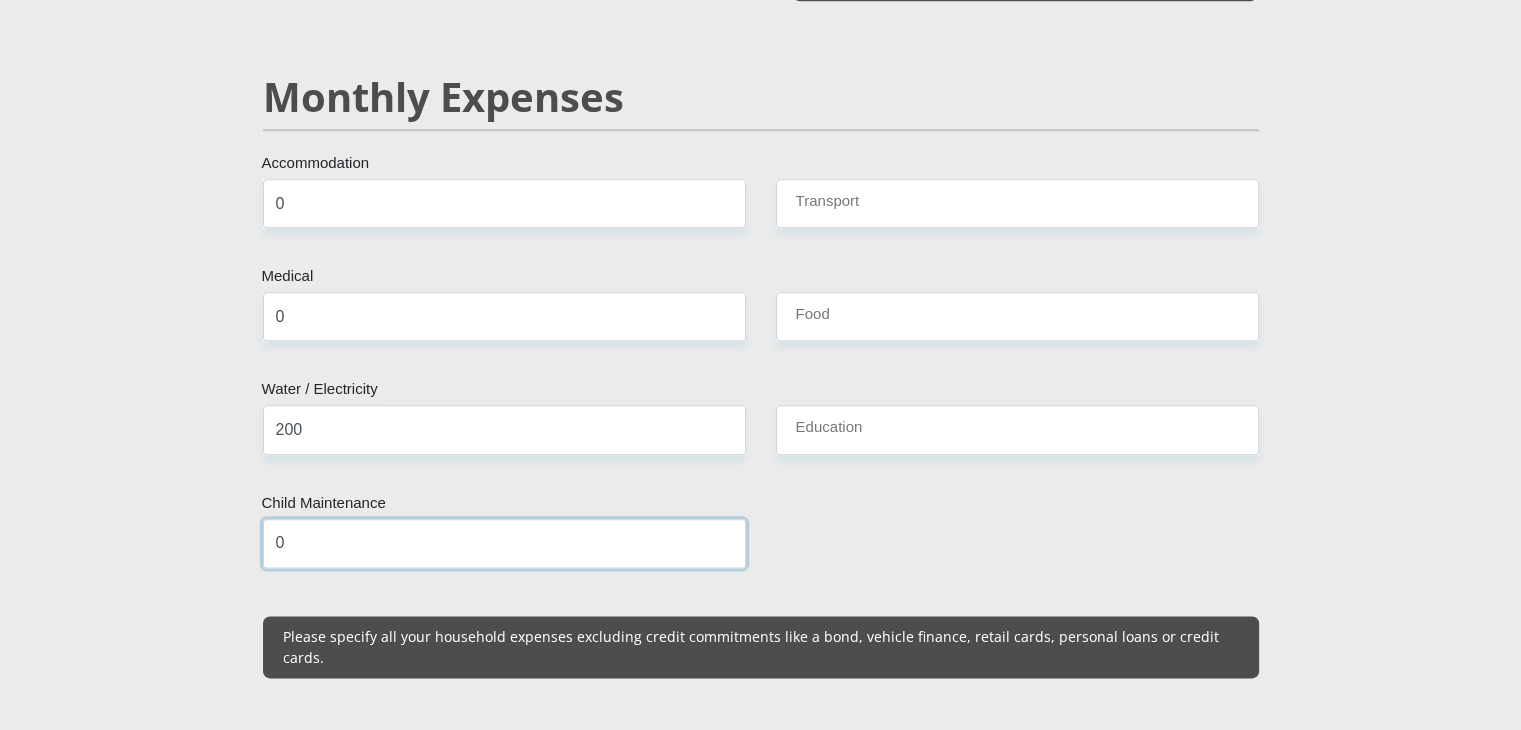 type on "0" 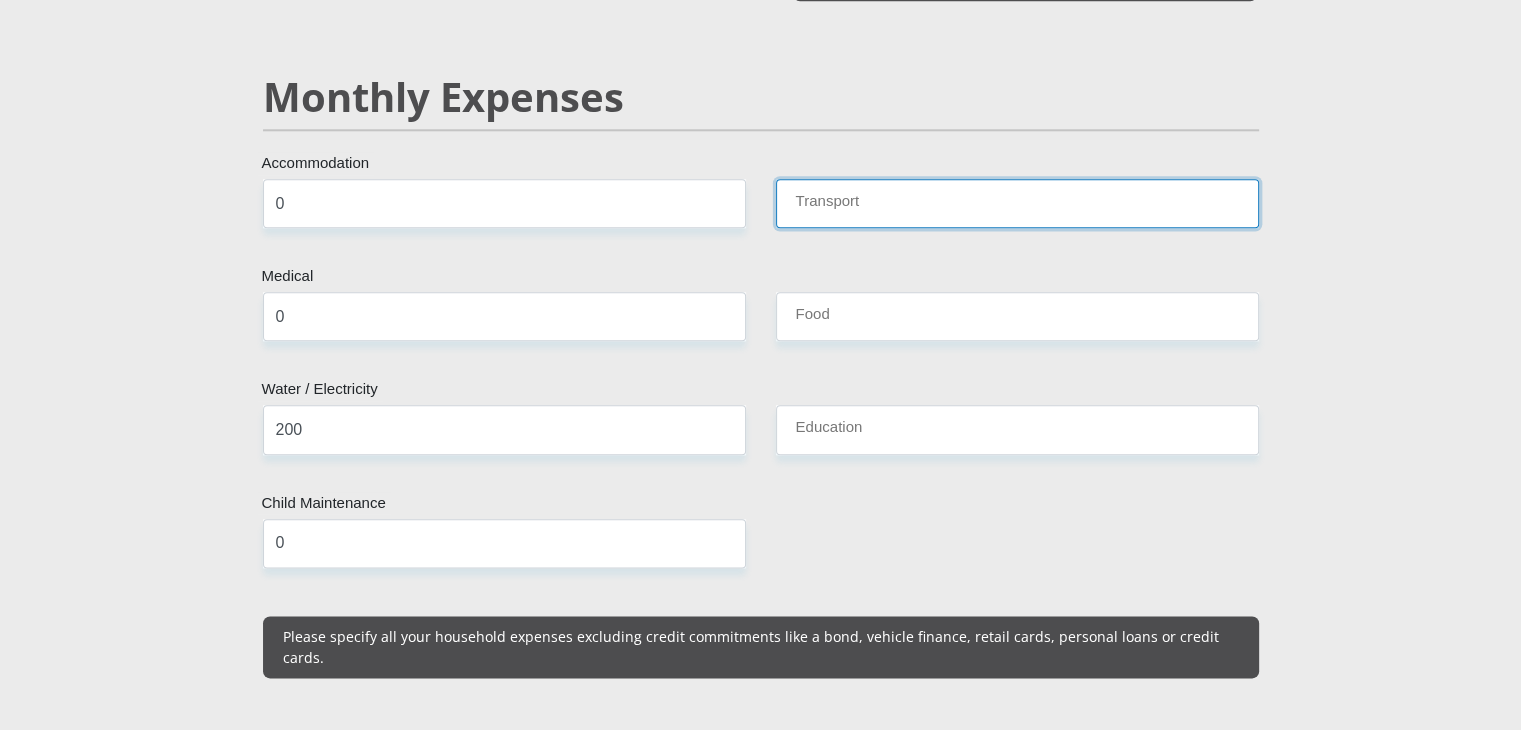 click on "Transport" at bounding box center [1017, 203] 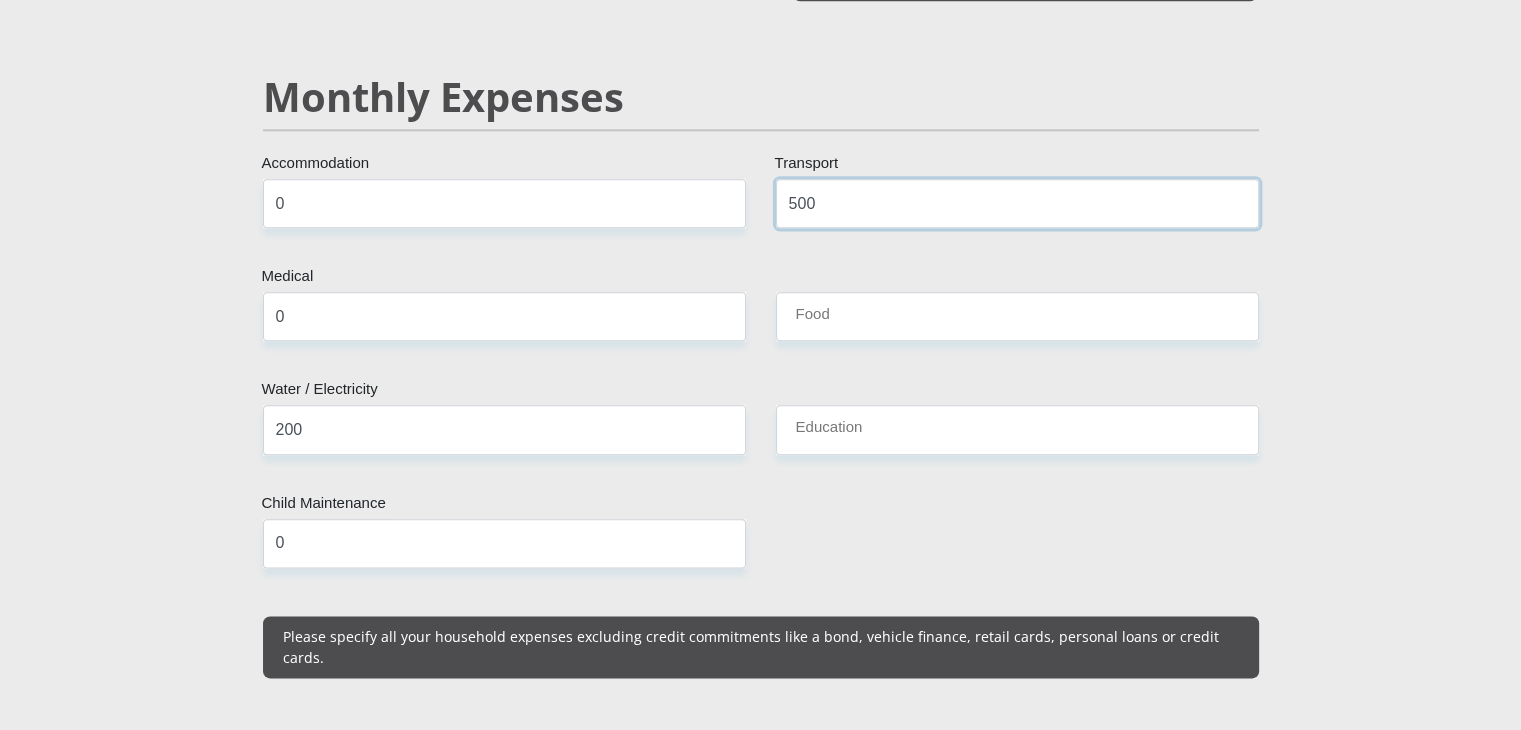 type on "500" 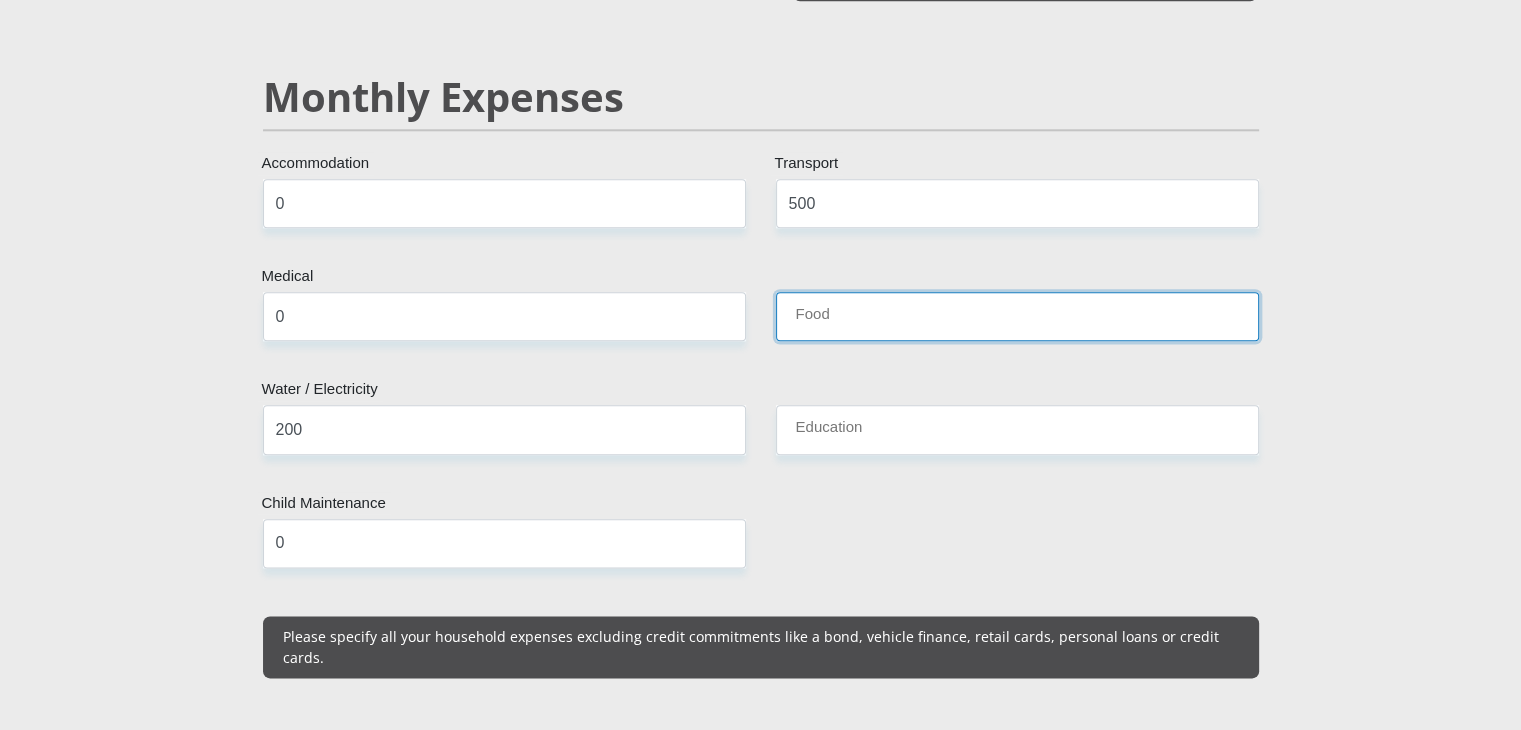 click on "Food" at bounding box center (1017, 316) 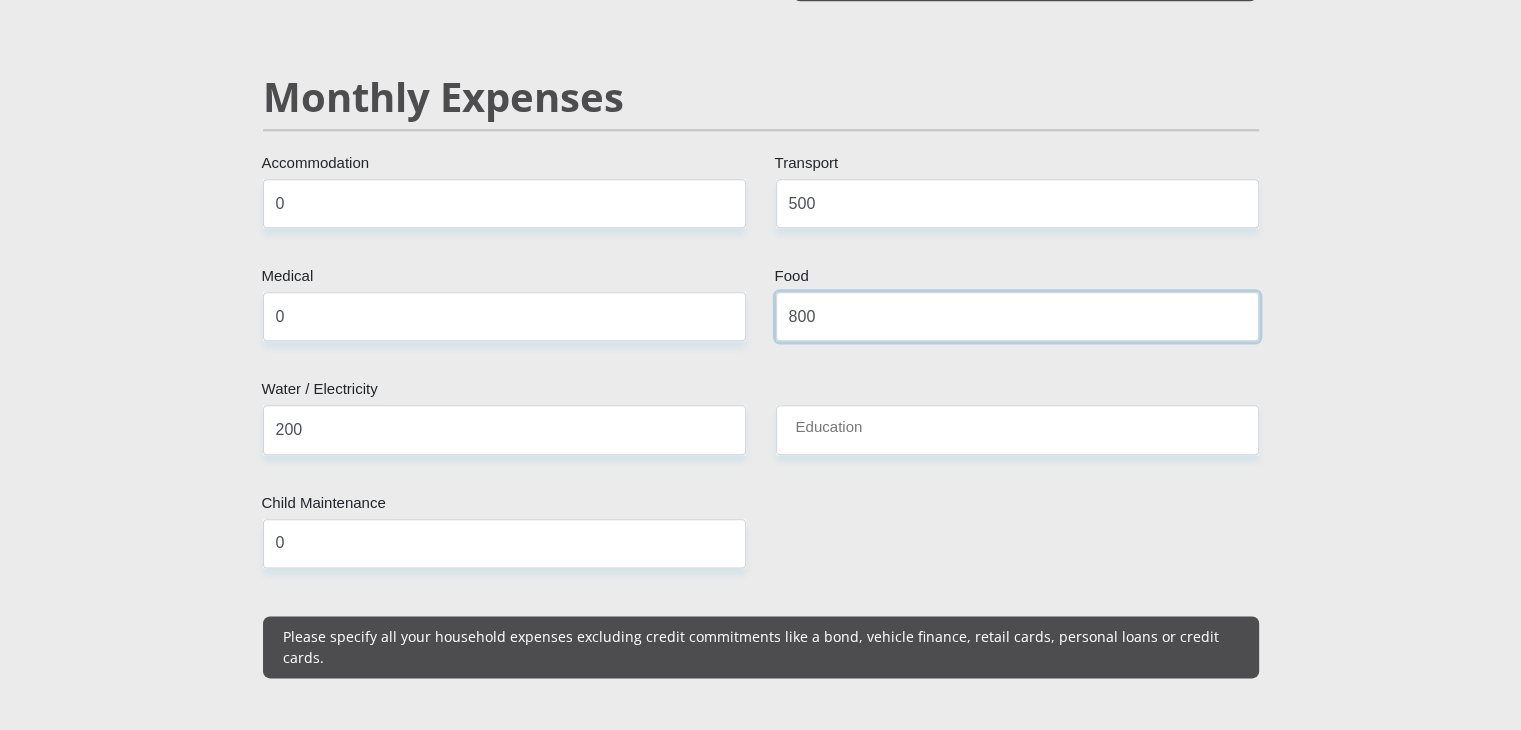 type on "800" 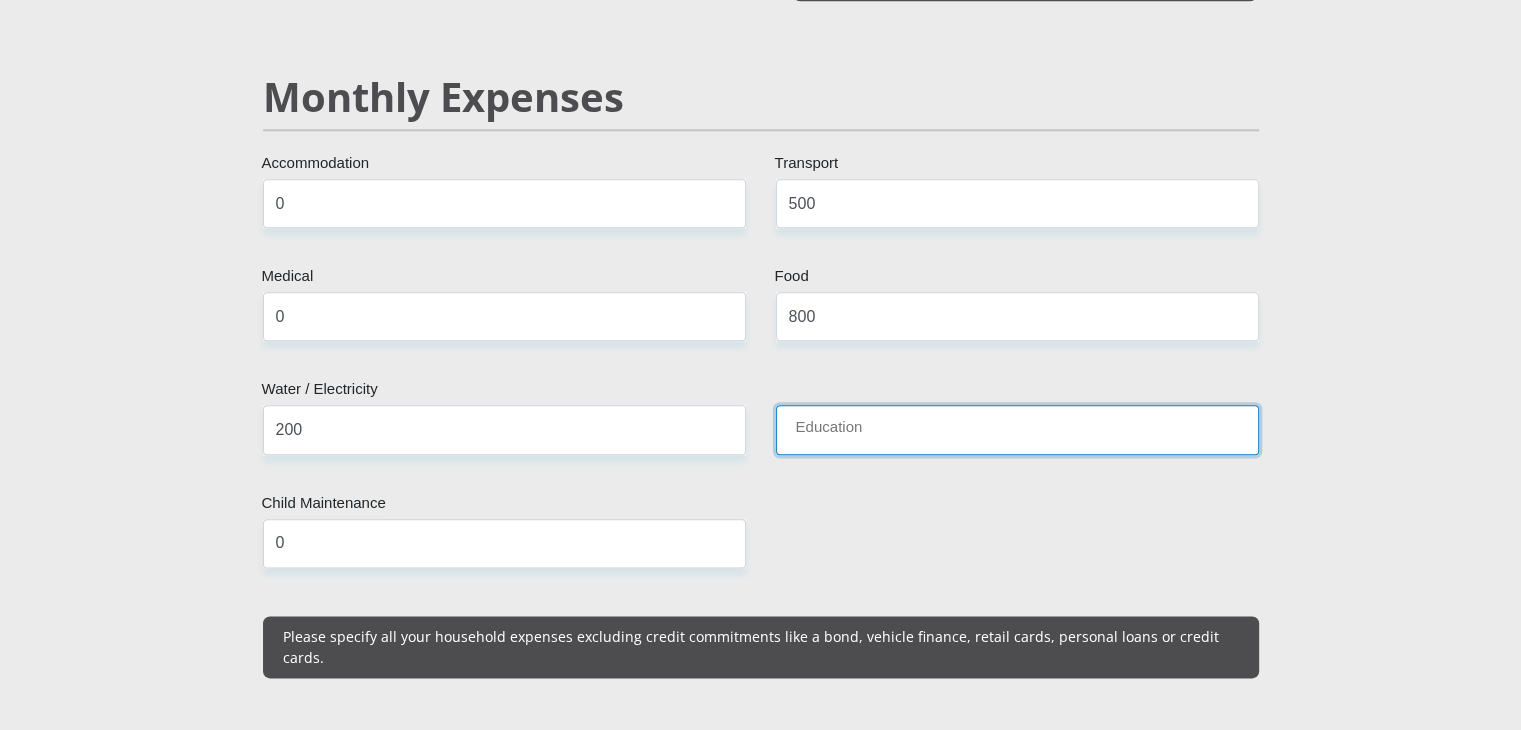 click on "Education" at bounding box center (1017, 429) 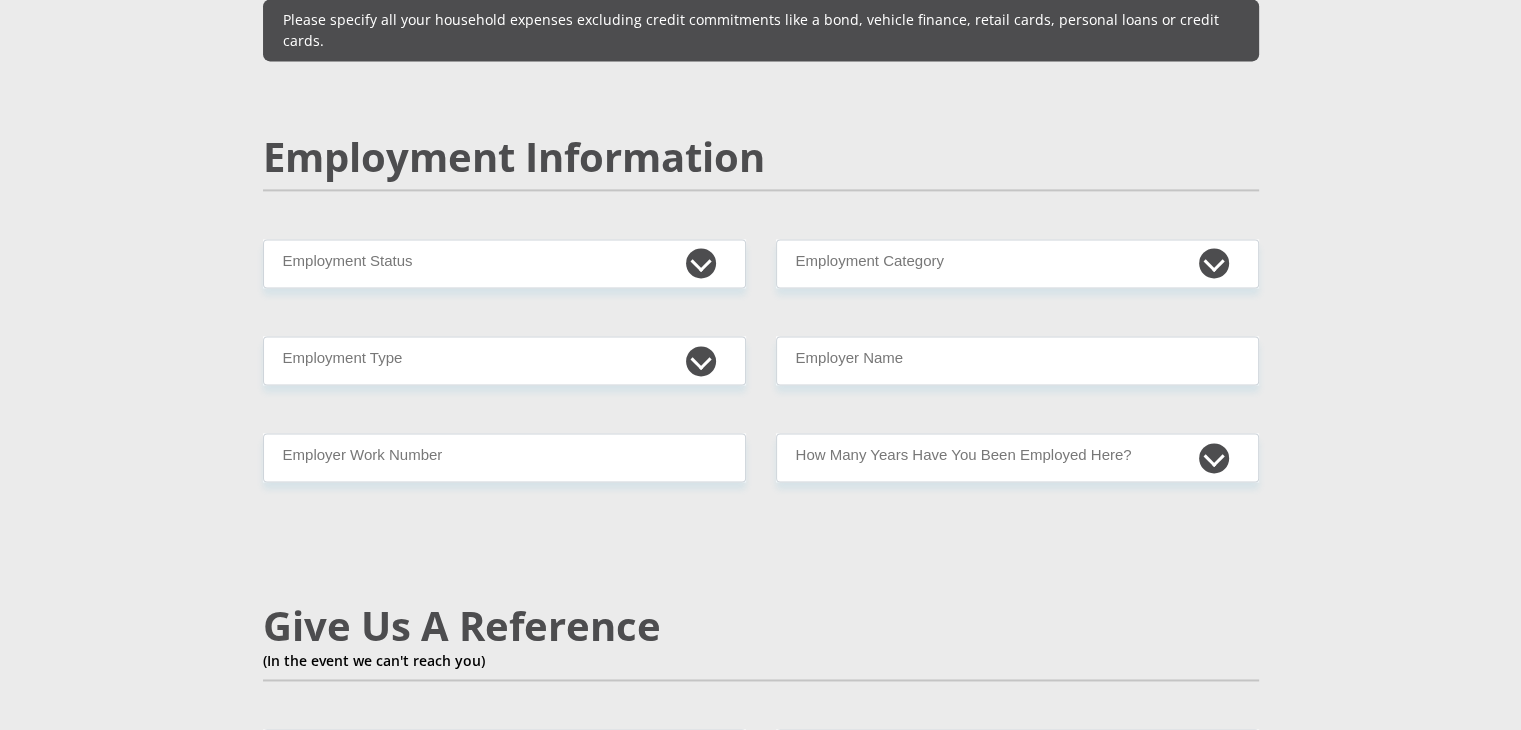 scroll, scrollTop: 2950, scrollLeft: 0, axis: vertical 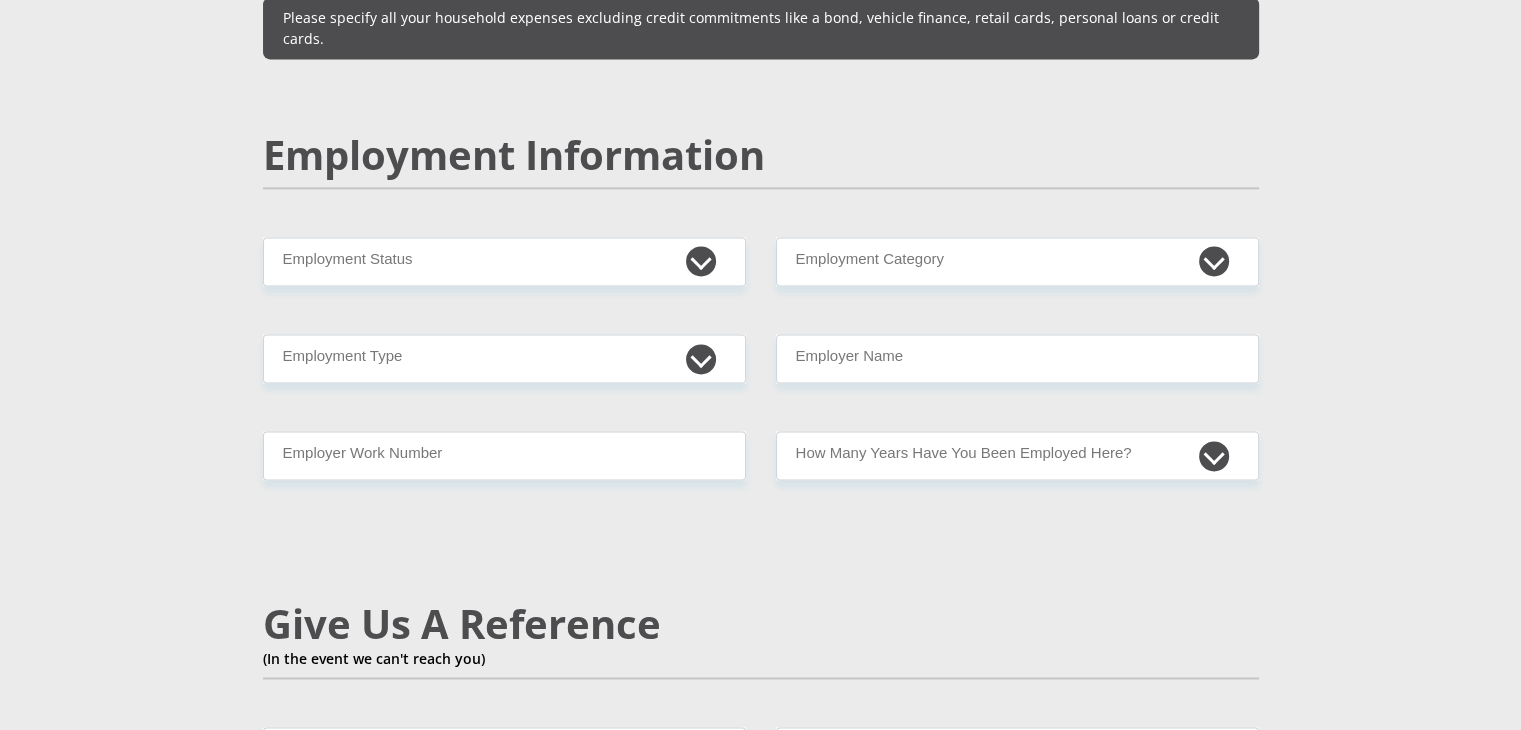 type on "0" 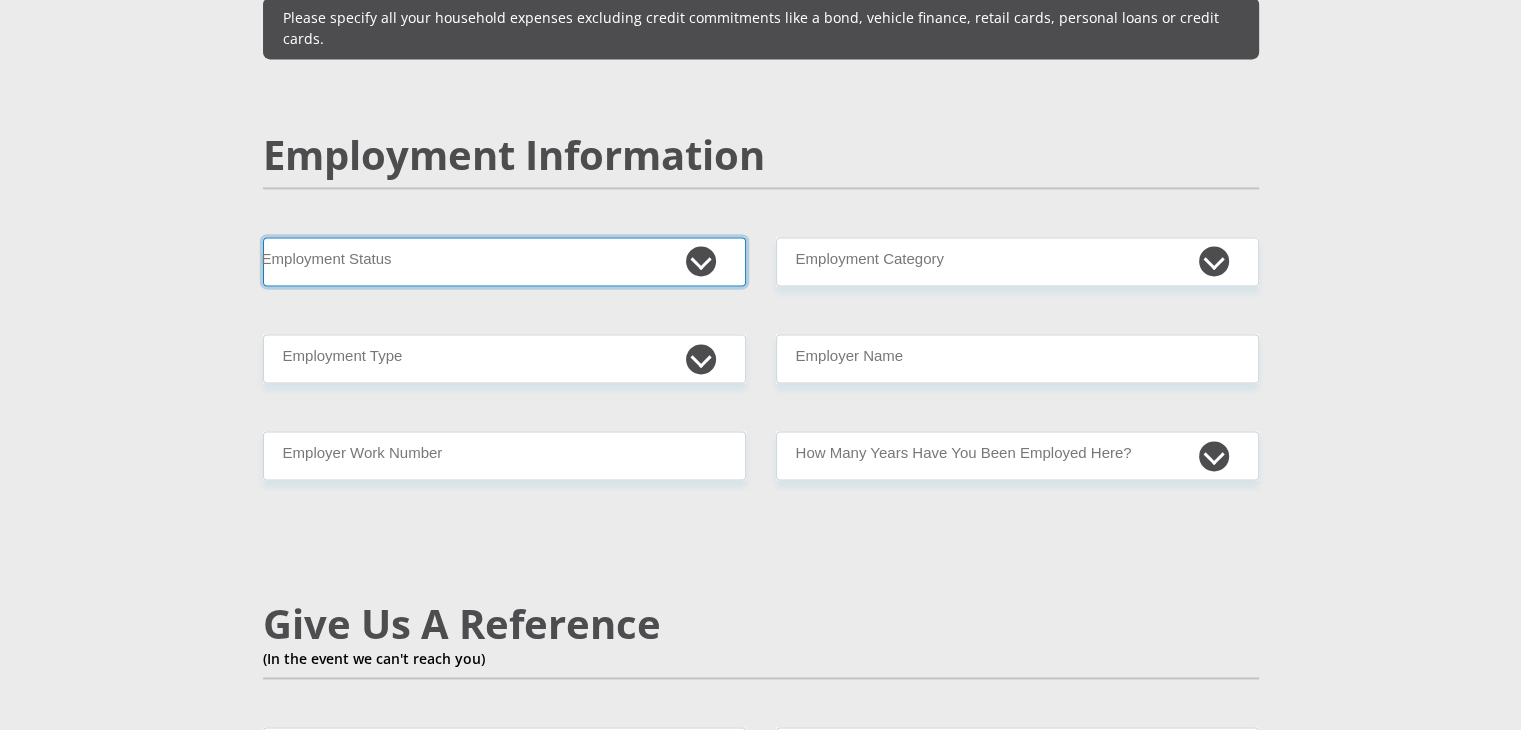 click on "Permanent/Full-time
Part-time/Casual
Contract Worker
Self-Employed
Housewife
Retired
Student
Medically Boarded
Disability
Unemployed" at bounding box center (504, 261) 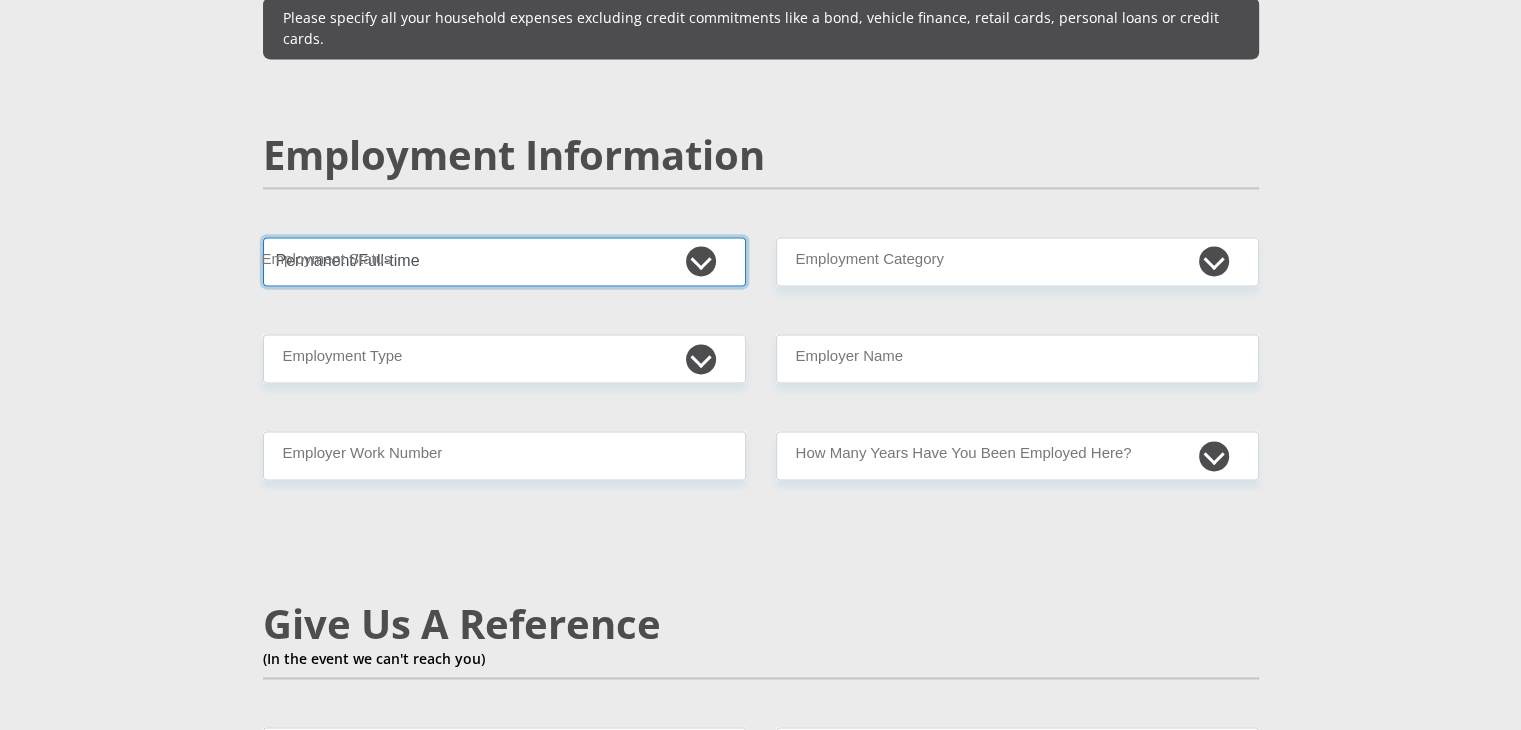 click on "Permanent/Full-time
Part-time/Casual
Contract Worker
Self-Employed
Housewife
Retired
Student
Medically Boarded
Disability
Unemployed" at bounding box center (504, 261) 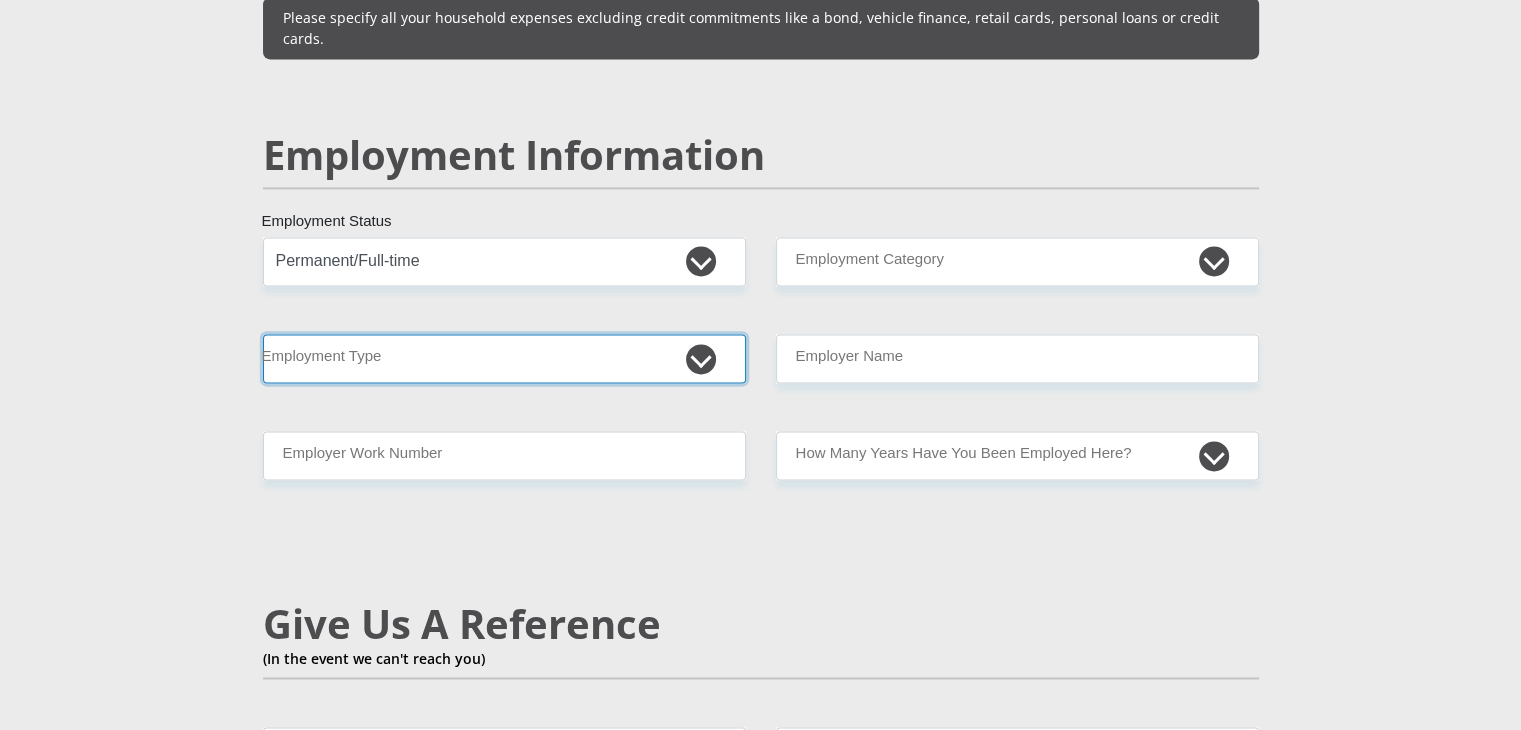 click on "College/Lecturer
Craft Seller
Creative
Driver
Executive
Farmer
Forces - Non Commissioned
Forces - Officer
Hawker
Housewife
Labourer
Licenced Professional
Manager
Miner
Non Licenced Professional
Office Staff/Clerk
Outside Worker
Pensioner
Permanent Teacher
Production/Manufacturing
Sales
Self-Employed
Semi-Professional Worker
Service Industry  Social Worker  Student" at bounding box center [504, 358] 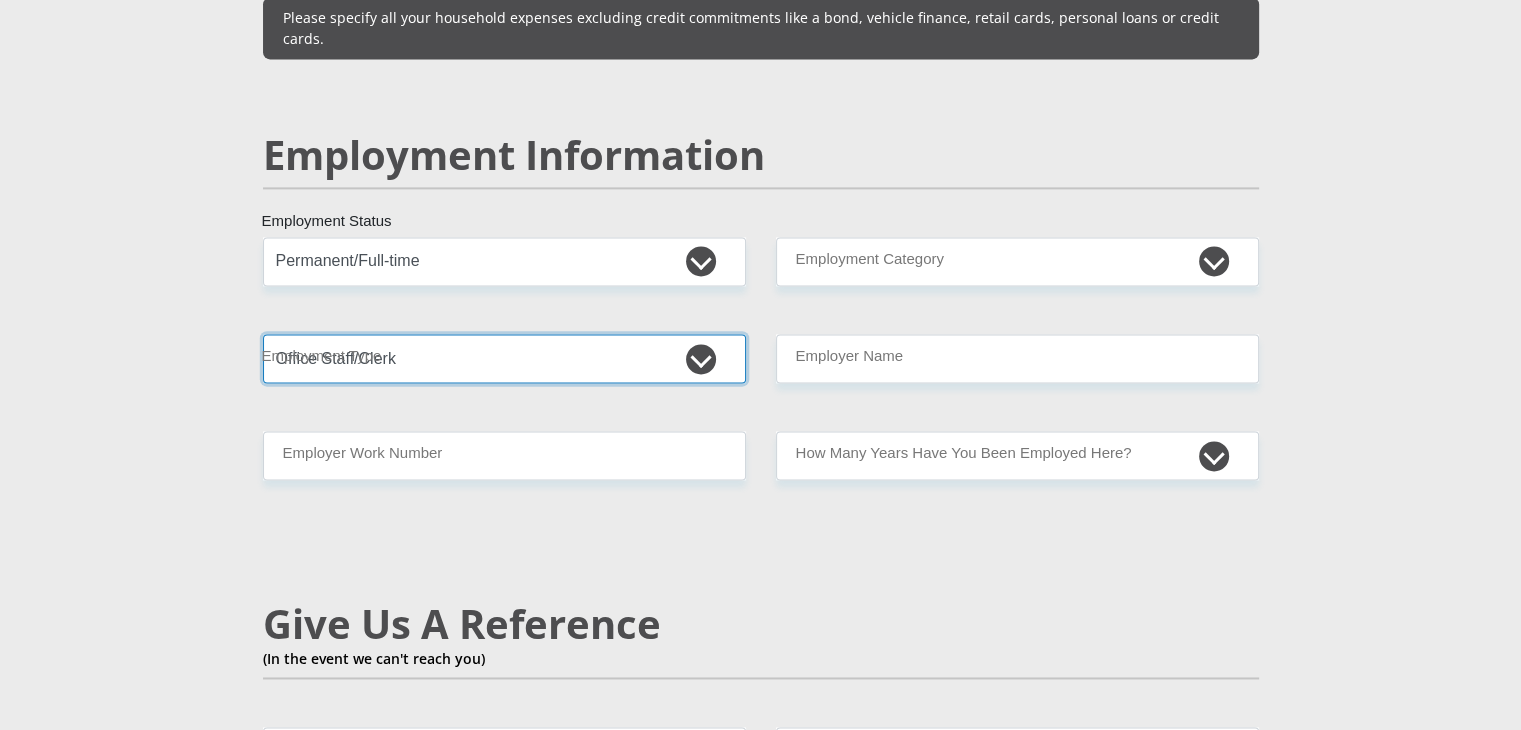 click on "College/Lecturer
Craft Seller
Creative
Driver
Executive
Farmer
Forces - Non Commissioned
Forces - Officer
Hawker
Housewife
Labourer
Licenced Professional
Manager
Miner
Non Licenced Professional
Office Staff/Clerk
Outside Worker
Pensioner
Permanent Teacher
Production/Manufacturing
Sales
Self-Employed
Semi-Professional Worker
Service Industry  Social Worker  Student" at bounding box center [504, 358] 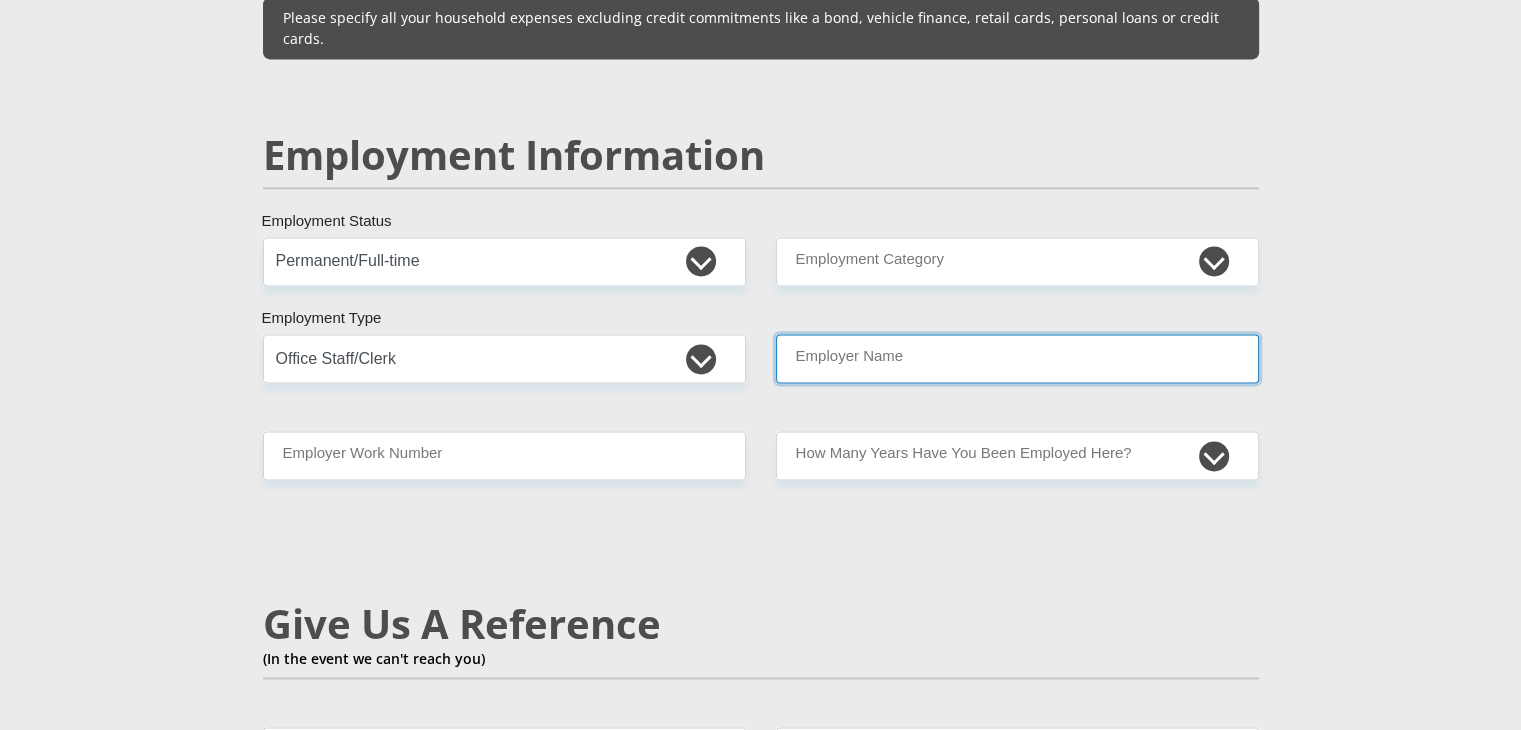 click on "Employer Name" at bounding box center [1017, 358] 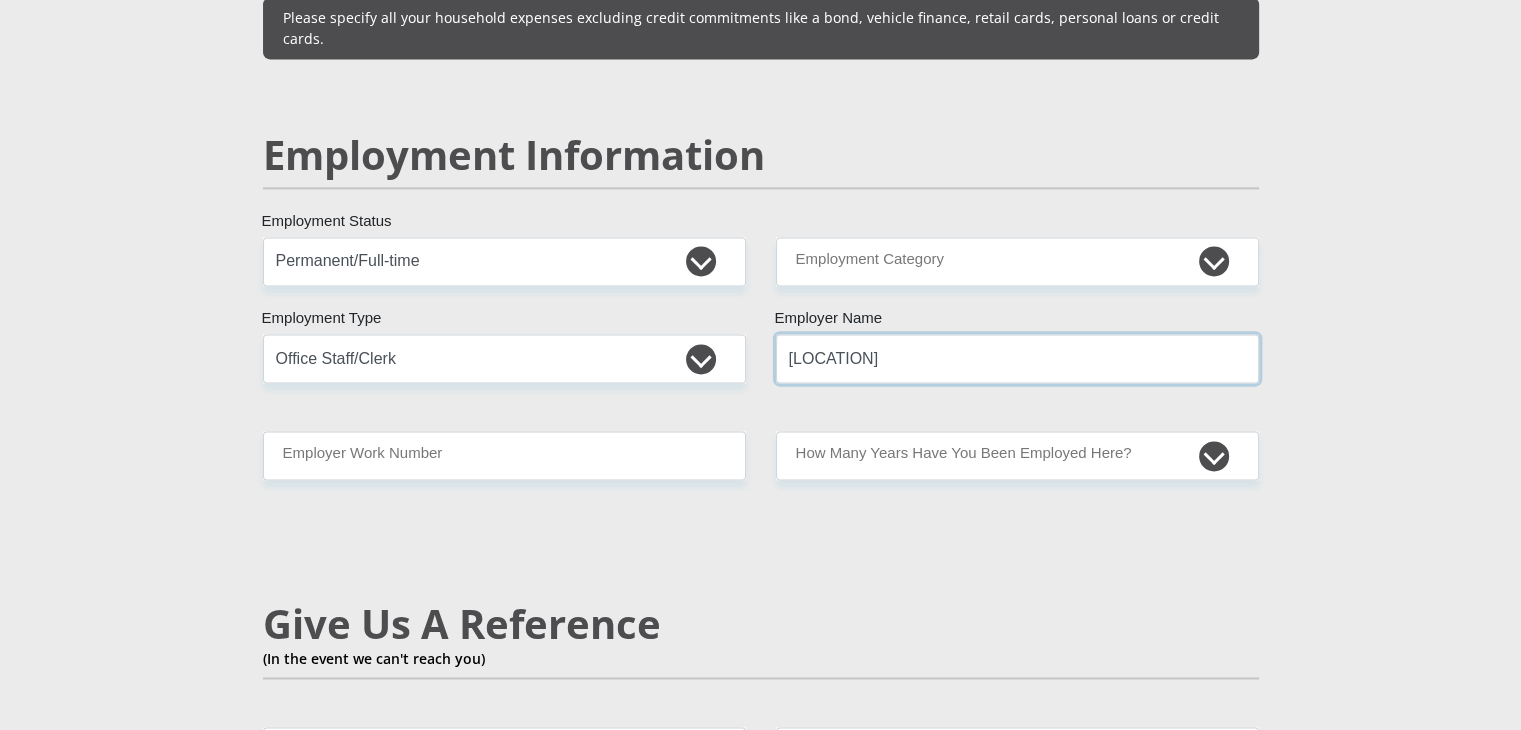click on "[LOCATION]" at bounding box center (1017, 358) 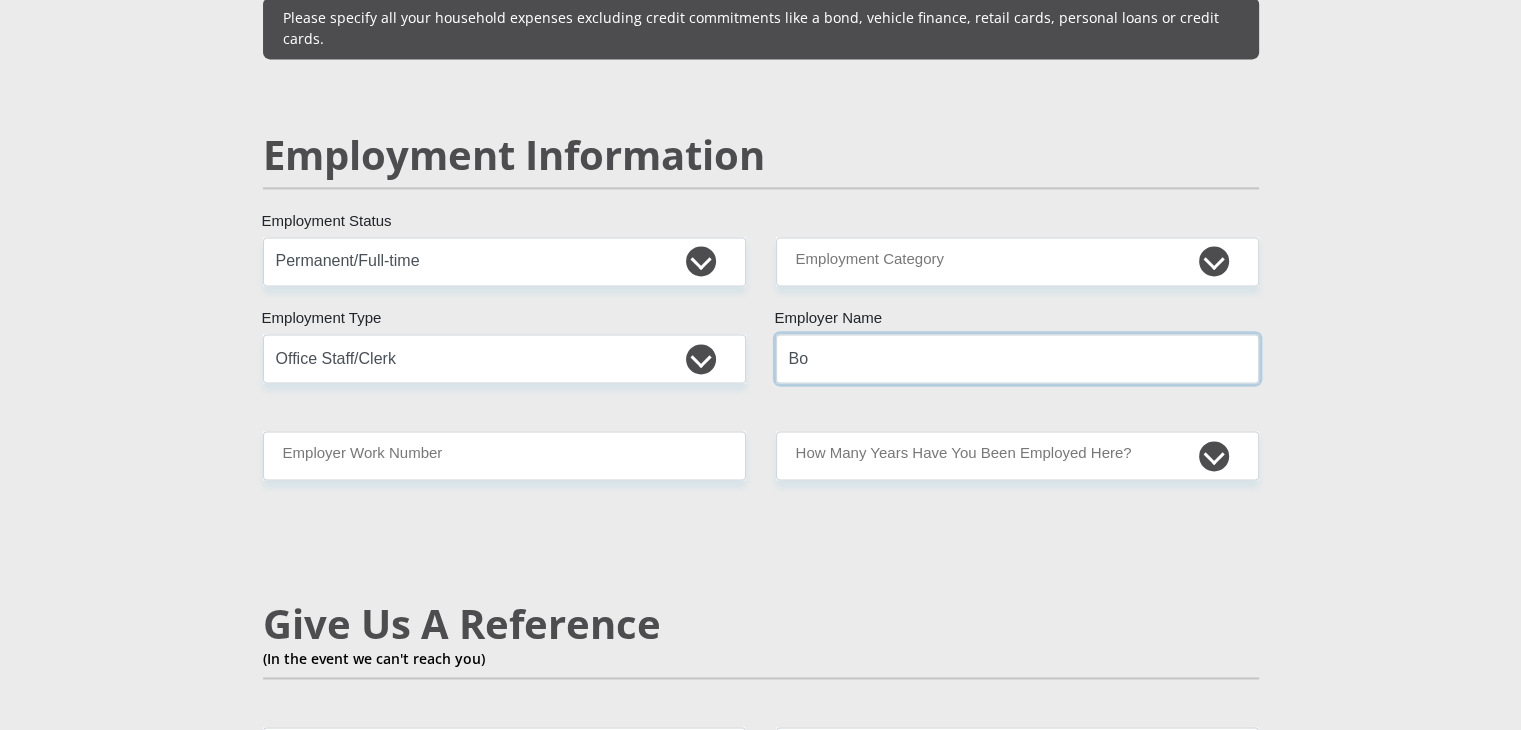 type on "B" 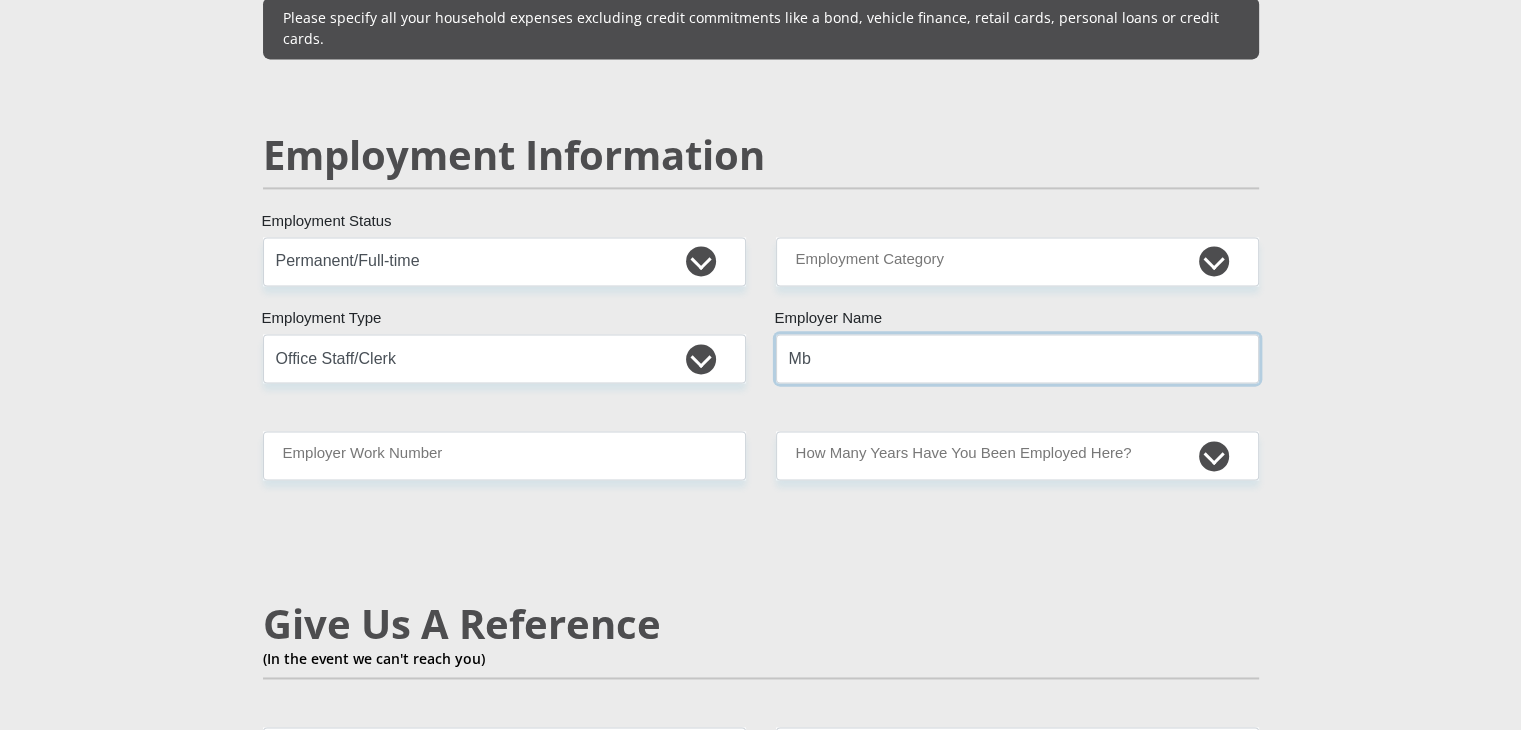 type on "M" 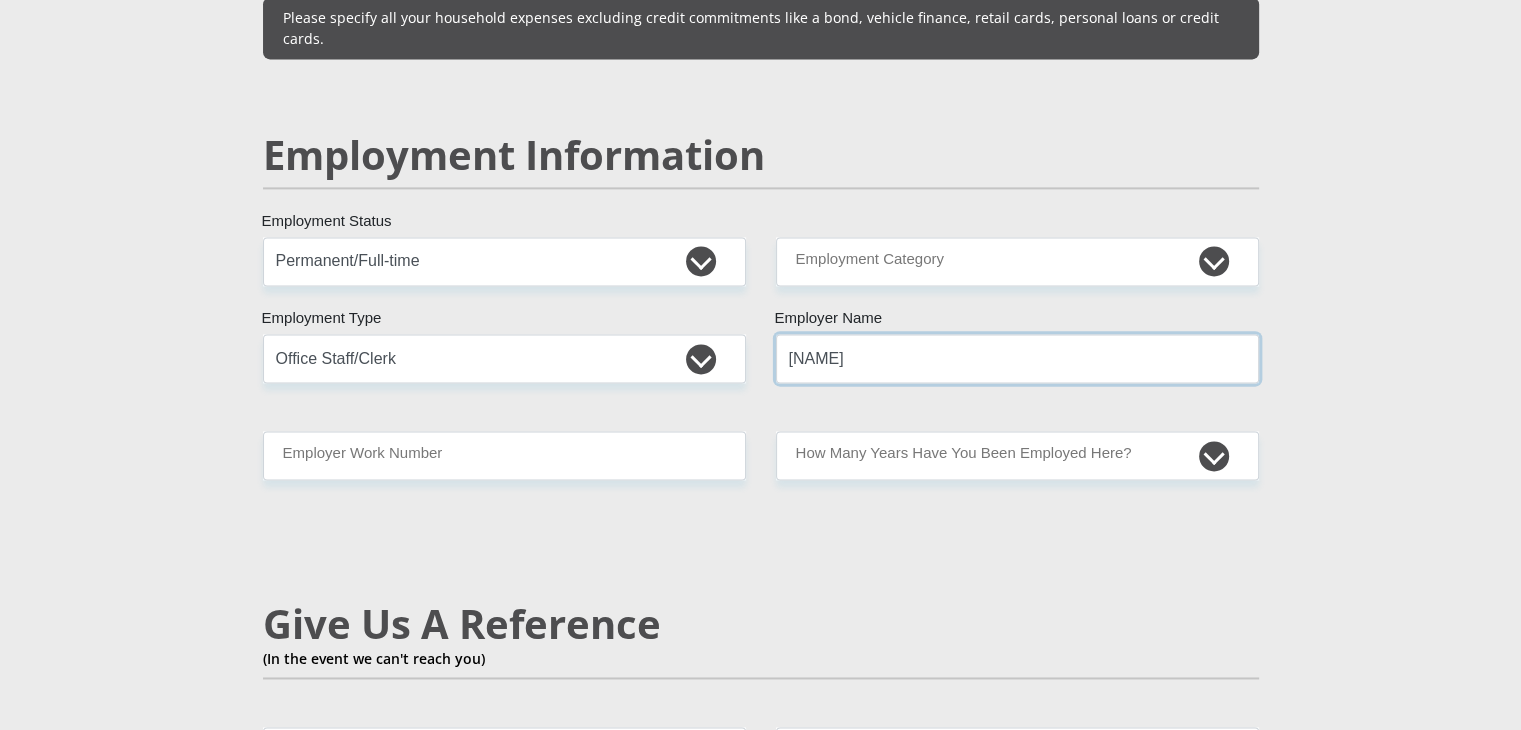 type on "M" 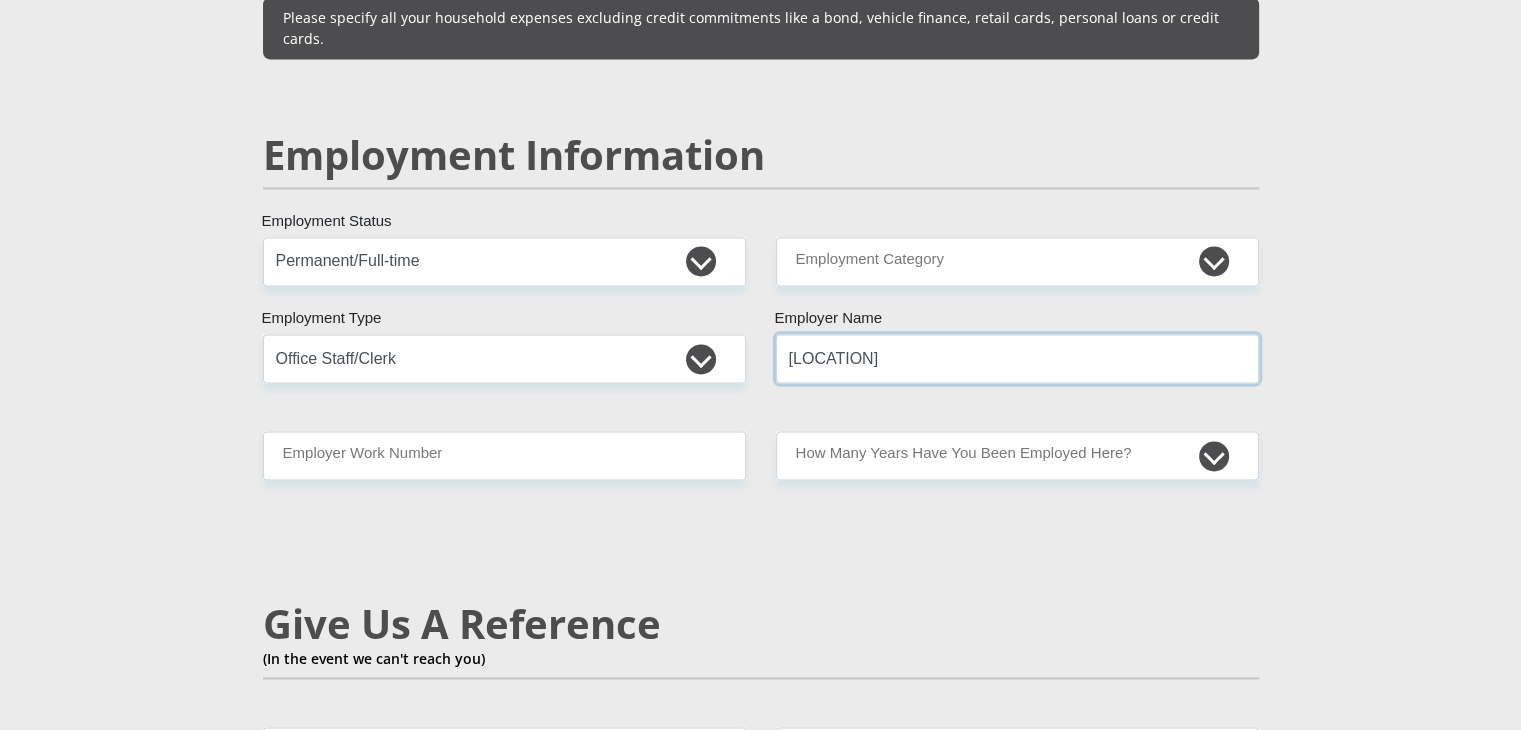 click on "[LOCATION]" at bounding box center (1017, 358) 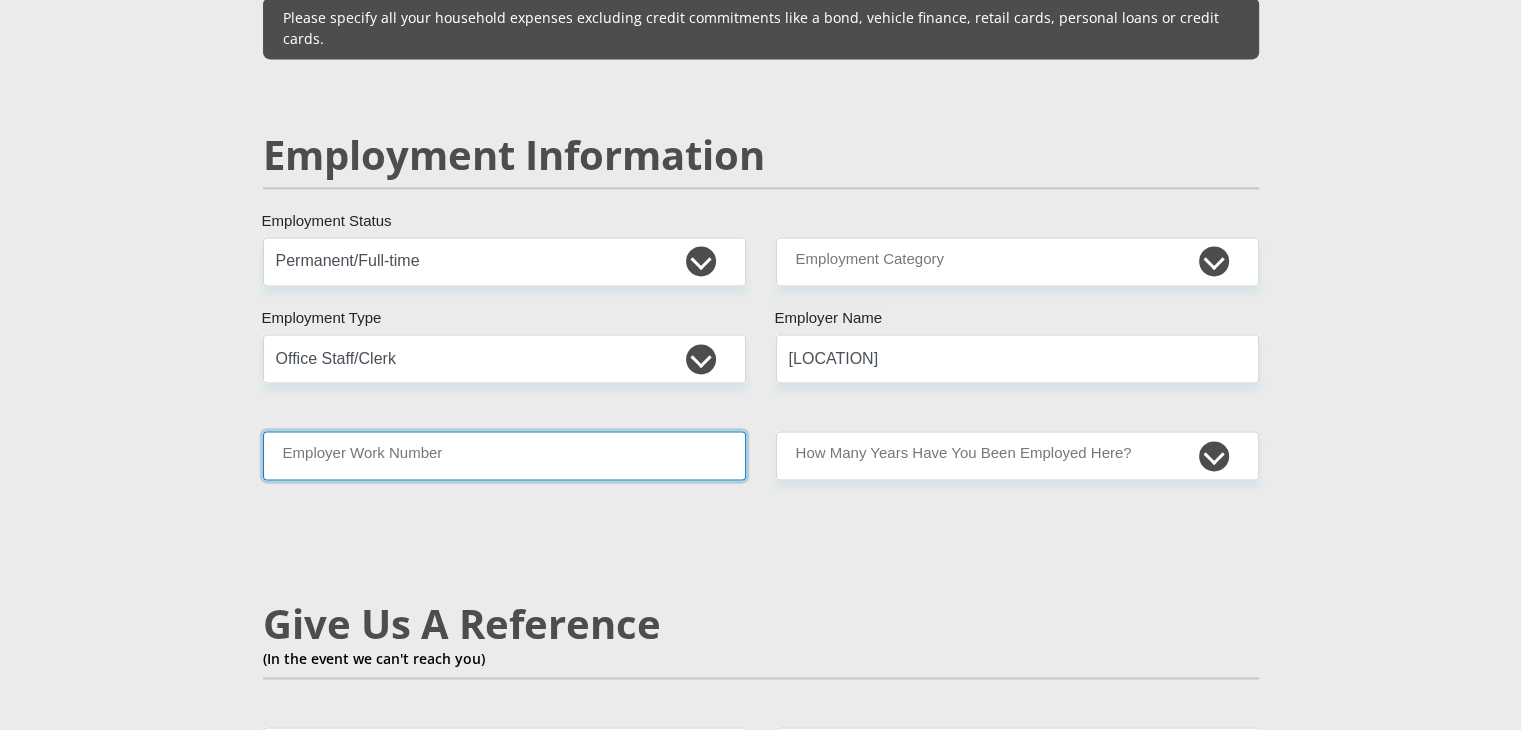 click on "Employer Work Number" at bounding box center [504, 455] 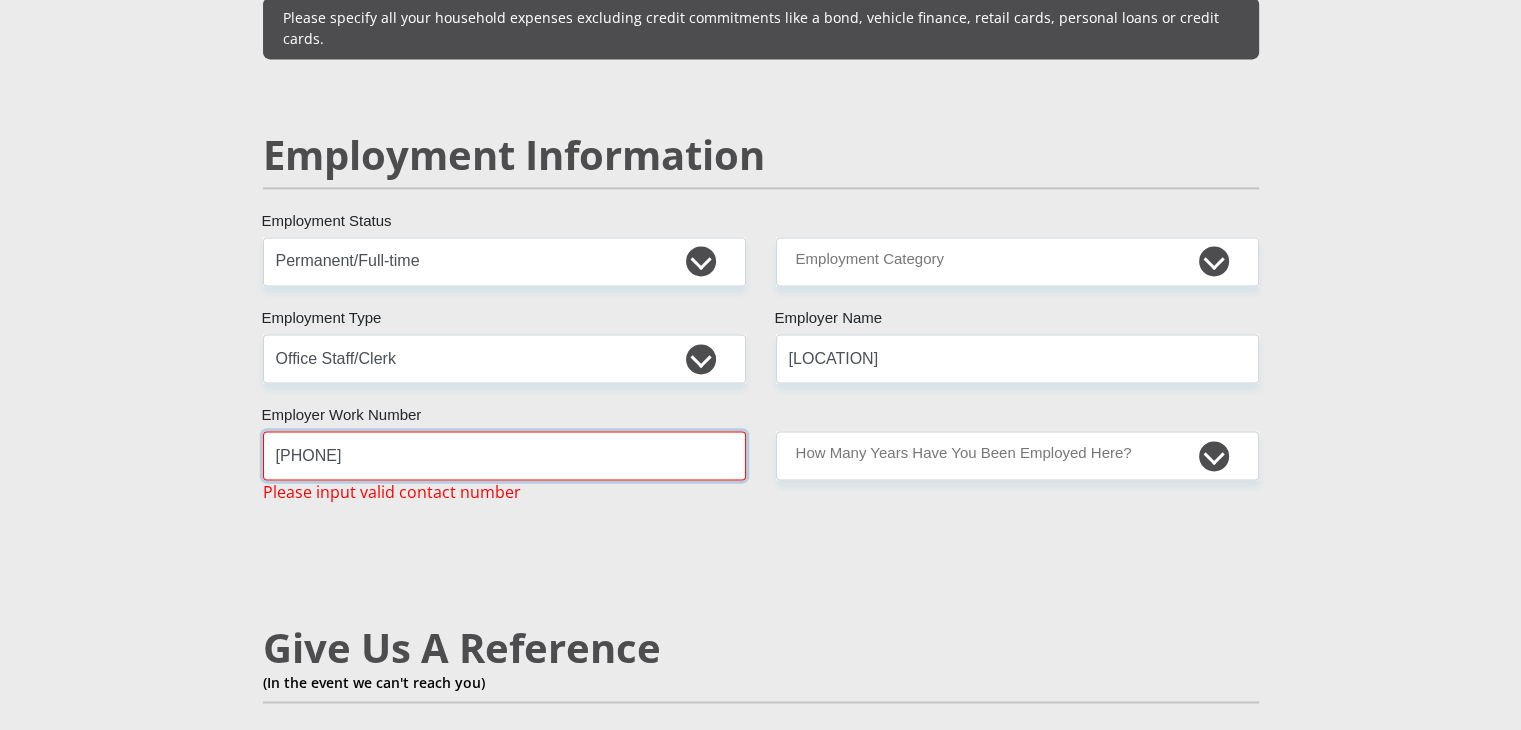 click on "[PHONE]" at bounding box center (504, 455) 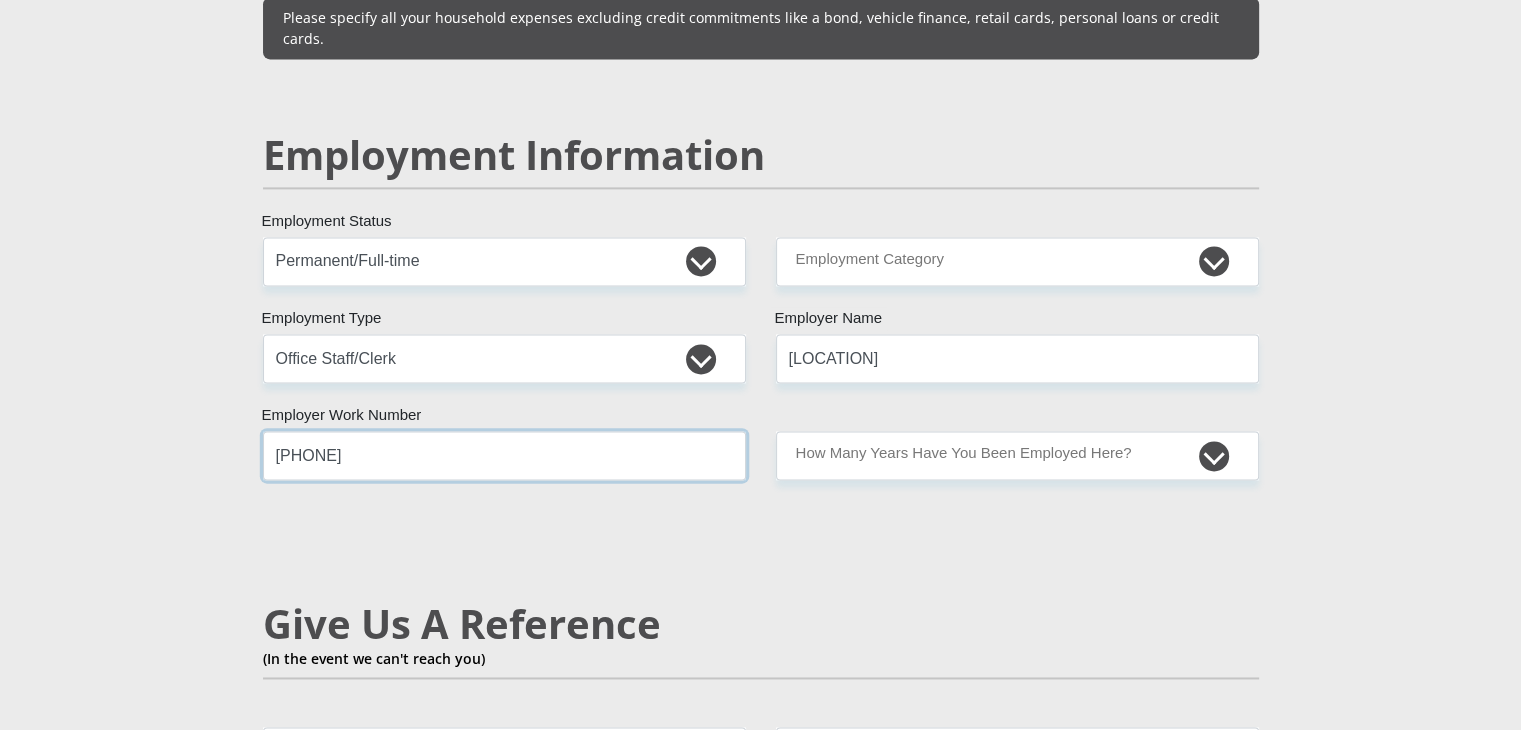 type on "[PHONE]" 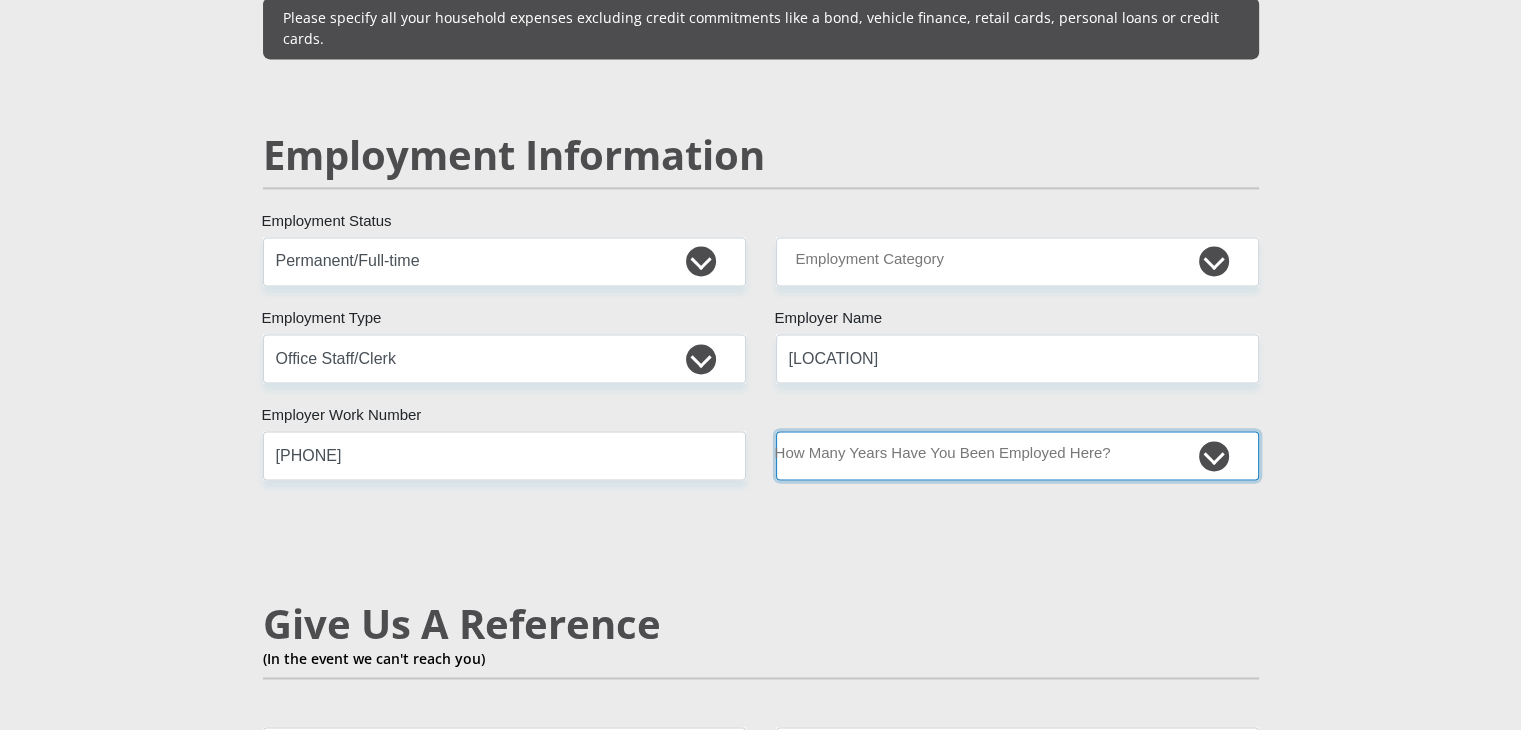 click on "less than 1 year
1-3 years
3-5 years
5+ years" at bounding box center [1017, 455] 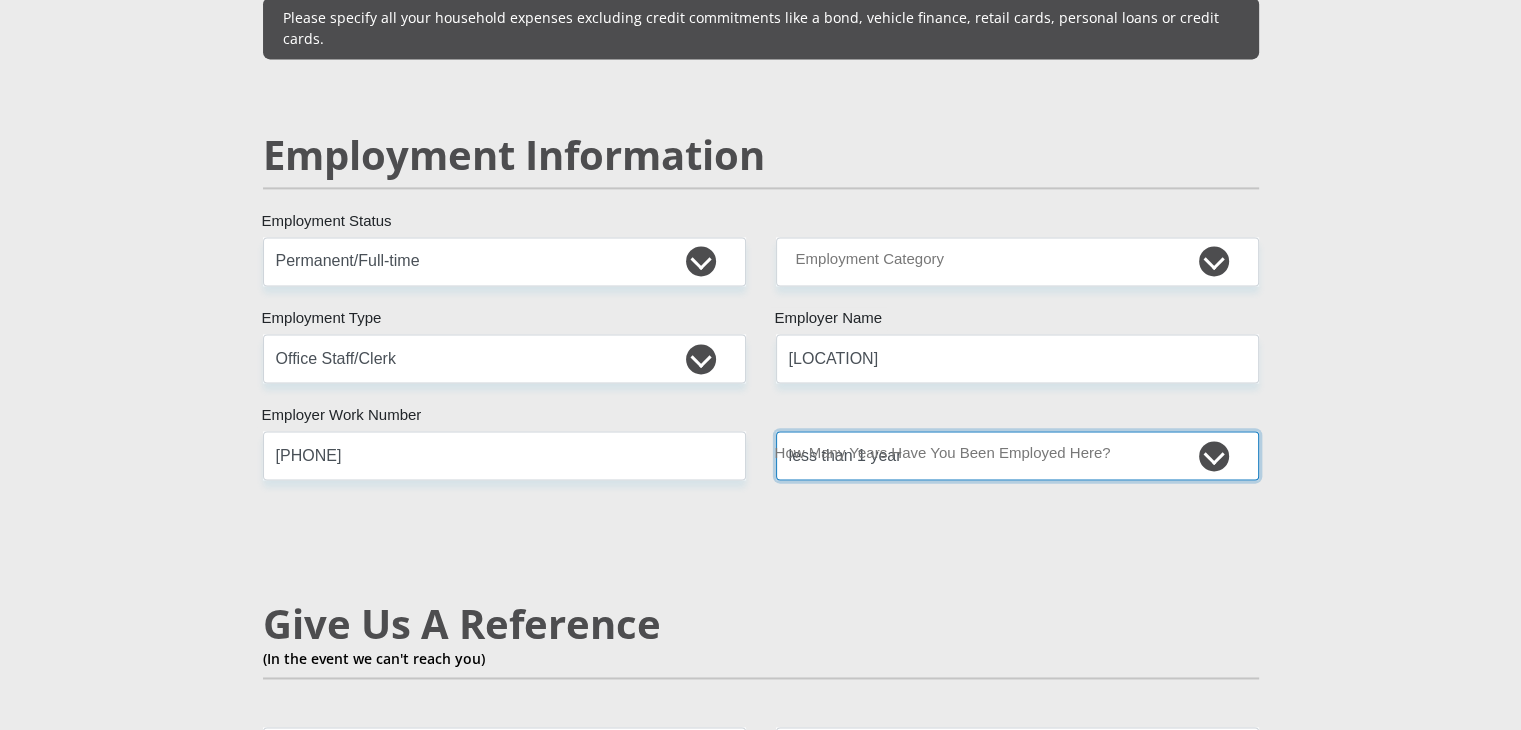 click on "less than 1 year
1-3 years
3-5 years
5+ years" at bounding box center (1017, 455) 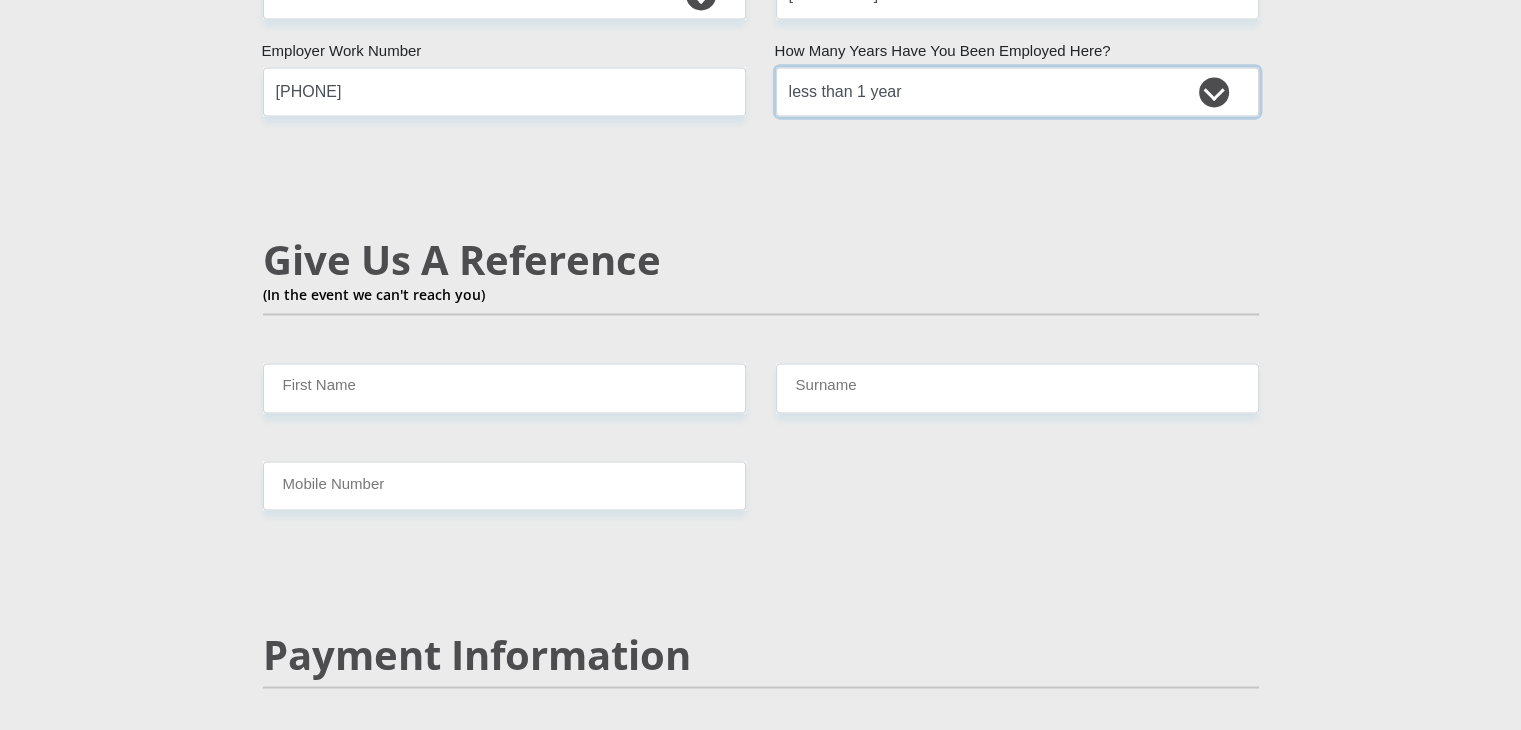 scroll, scrollTop: 3315, scrollLeft: 0, axis: vertical 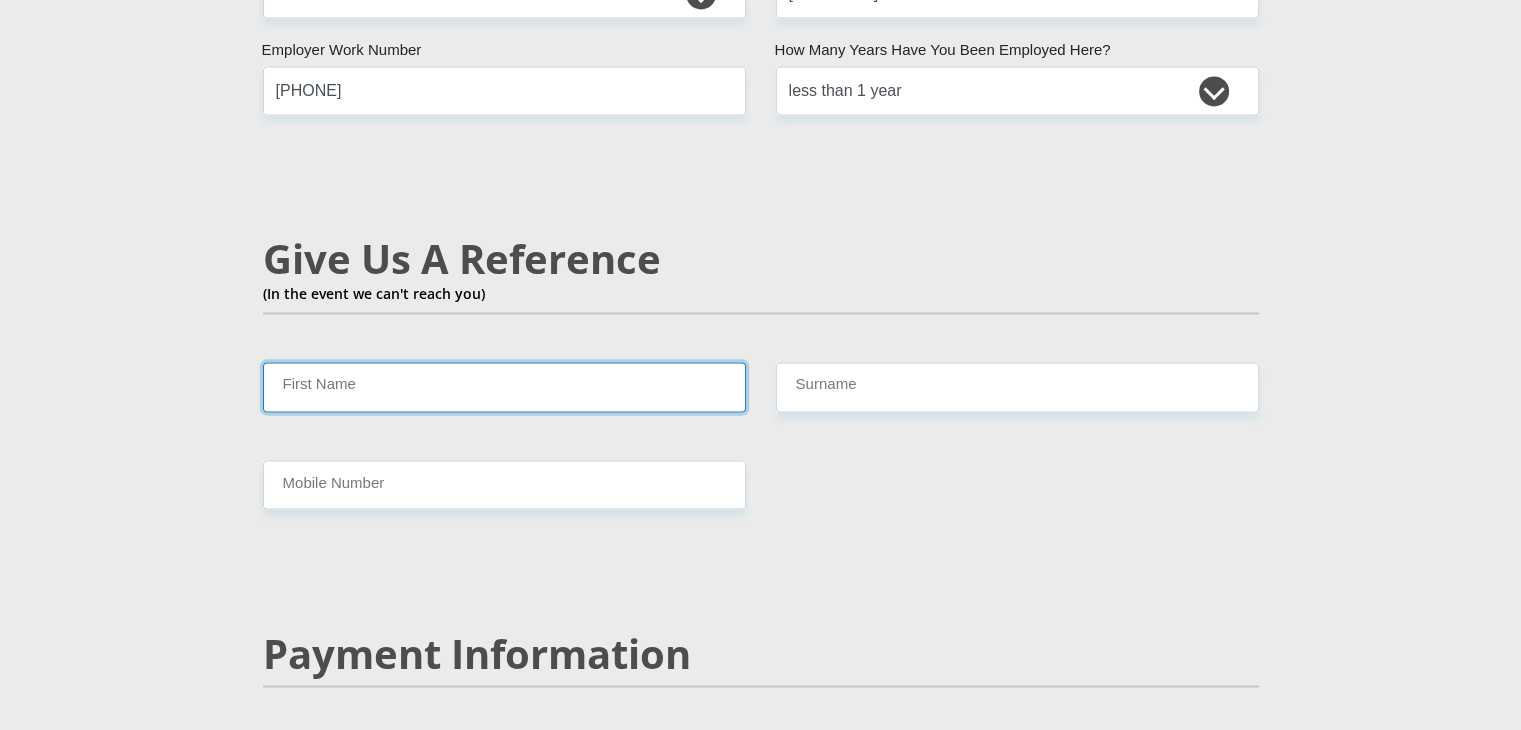 click on "First Name" at bounding box center (504, 386) 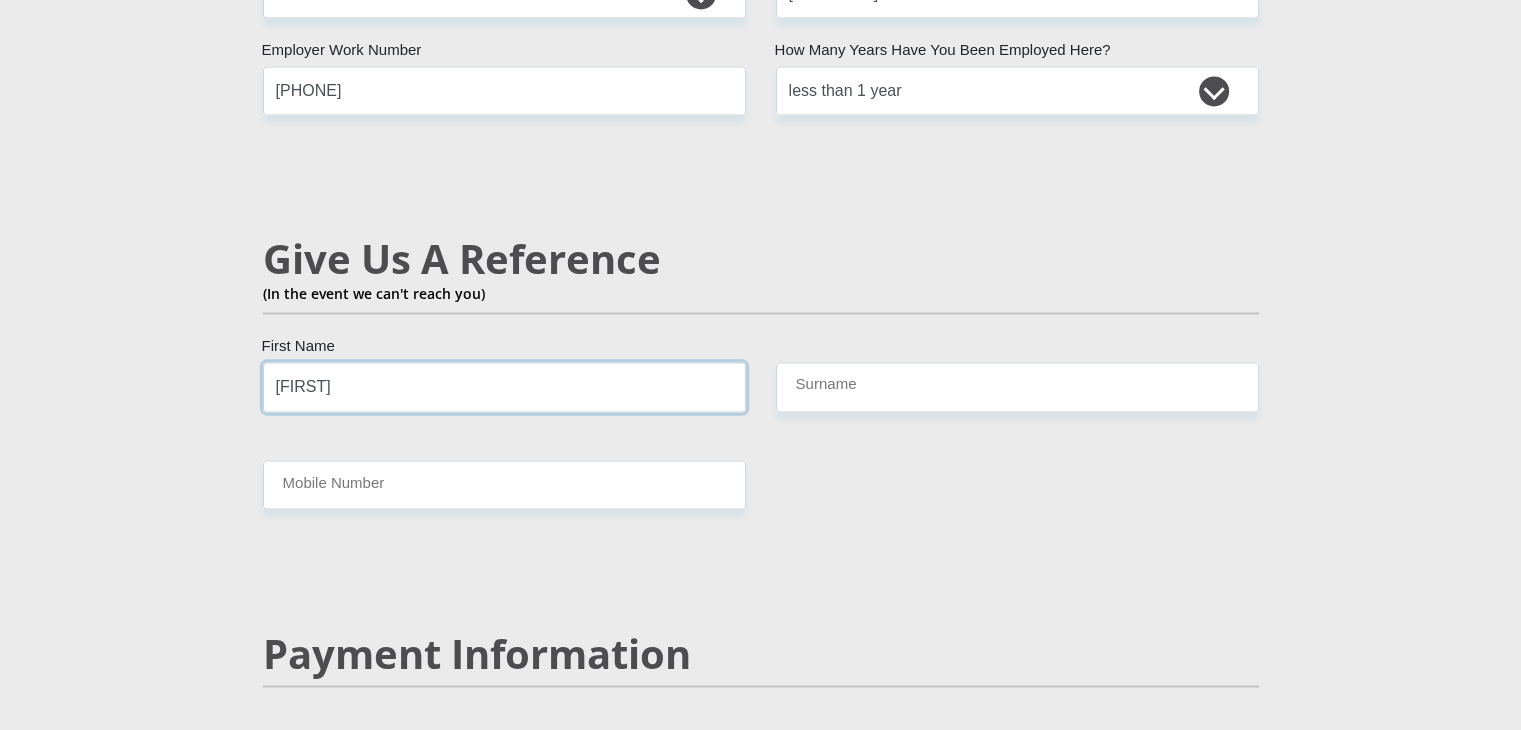 type on "[FIRST]" 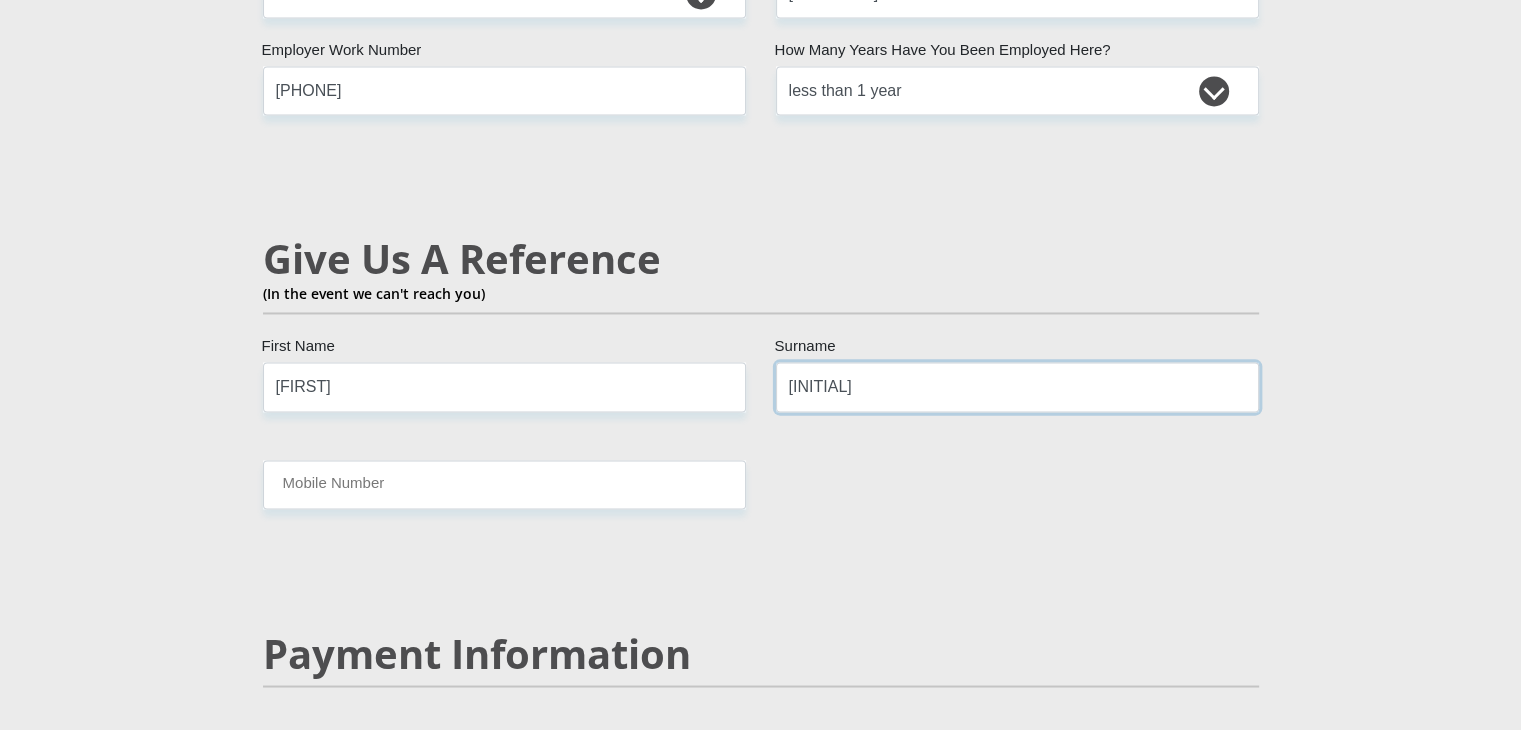 type on "[INITIAL]" 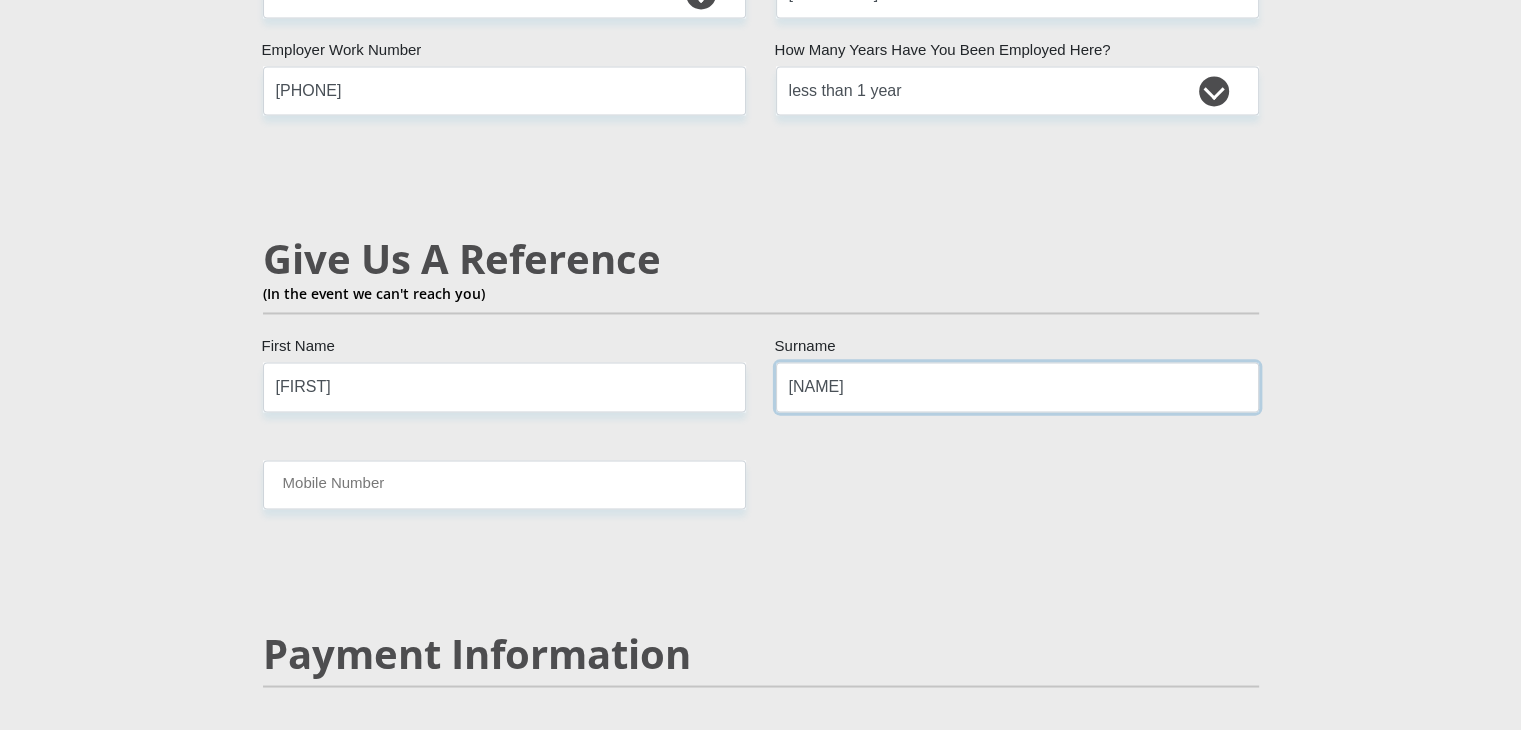 type on "[NAME]" 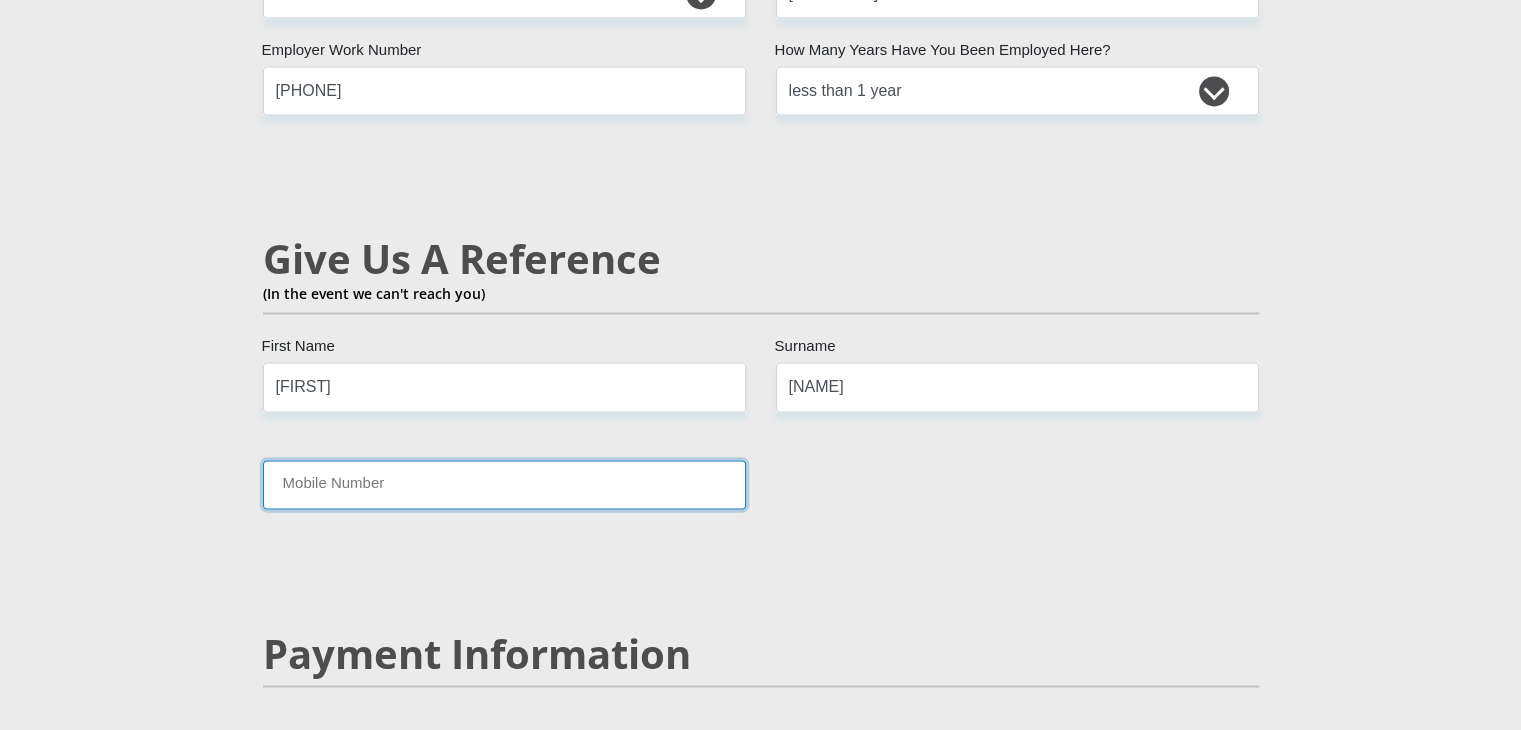 click on "Mobile Number" at bounding box center (504, 484) 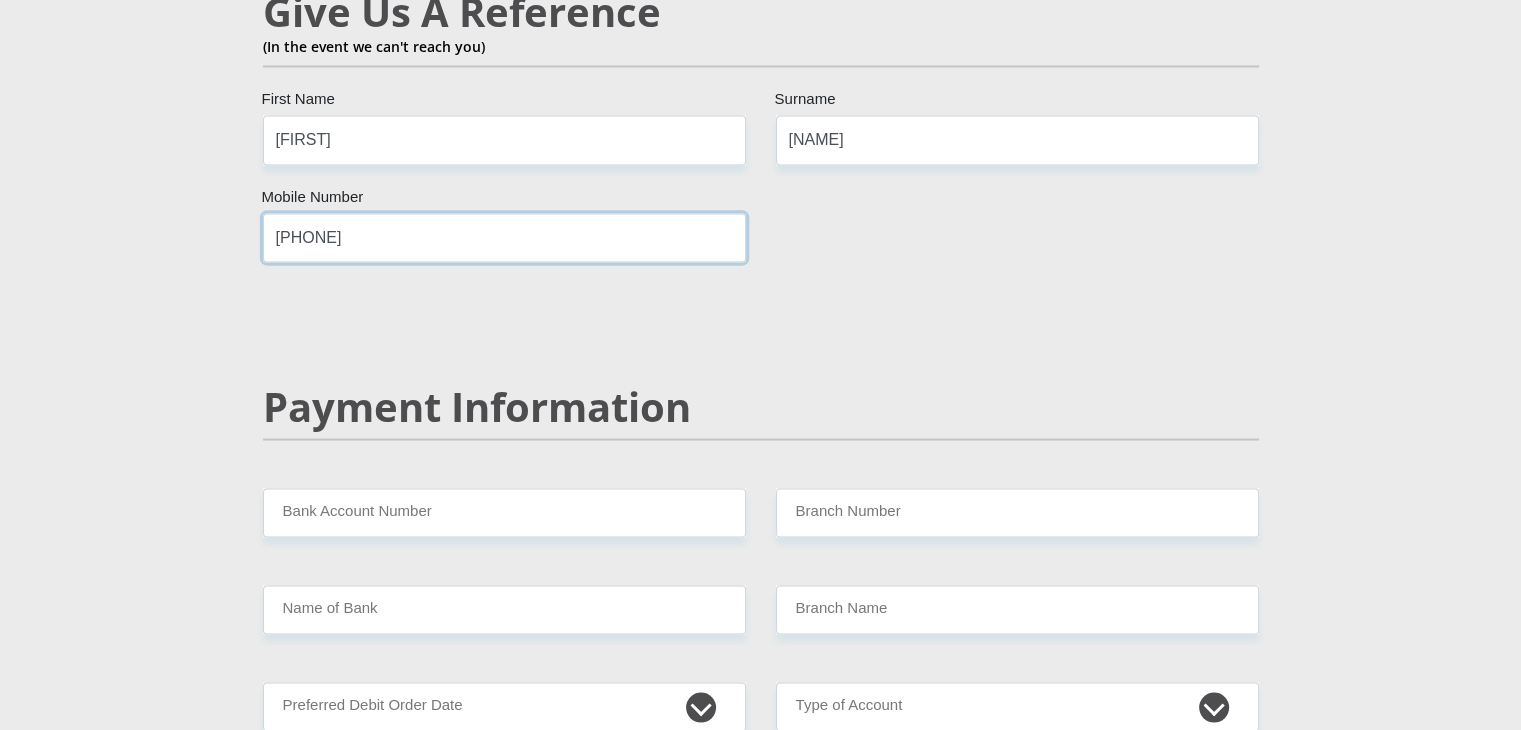 scroll, scrollTop: 3567, scrollLeft: 0, axis: vertical 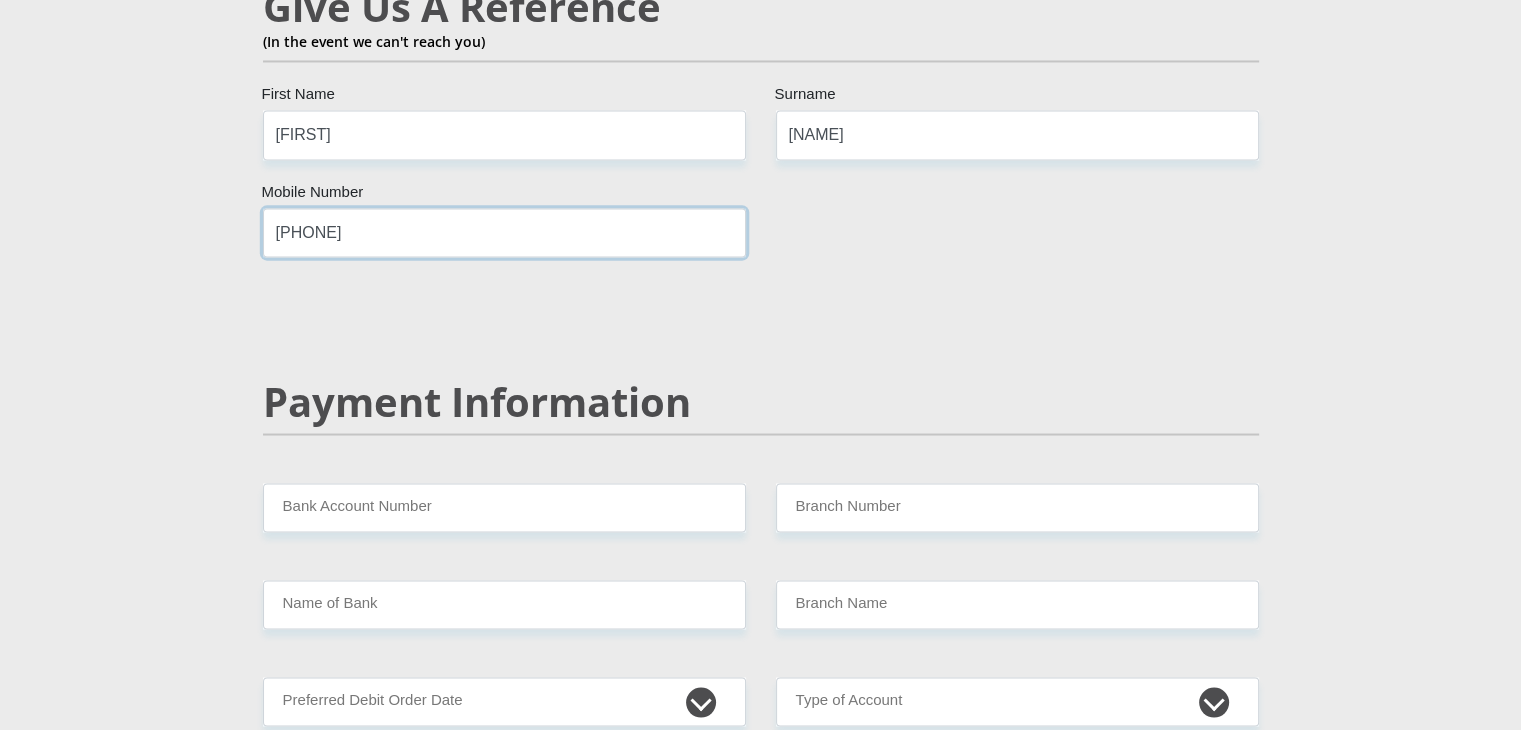 type on "[PHONE]" 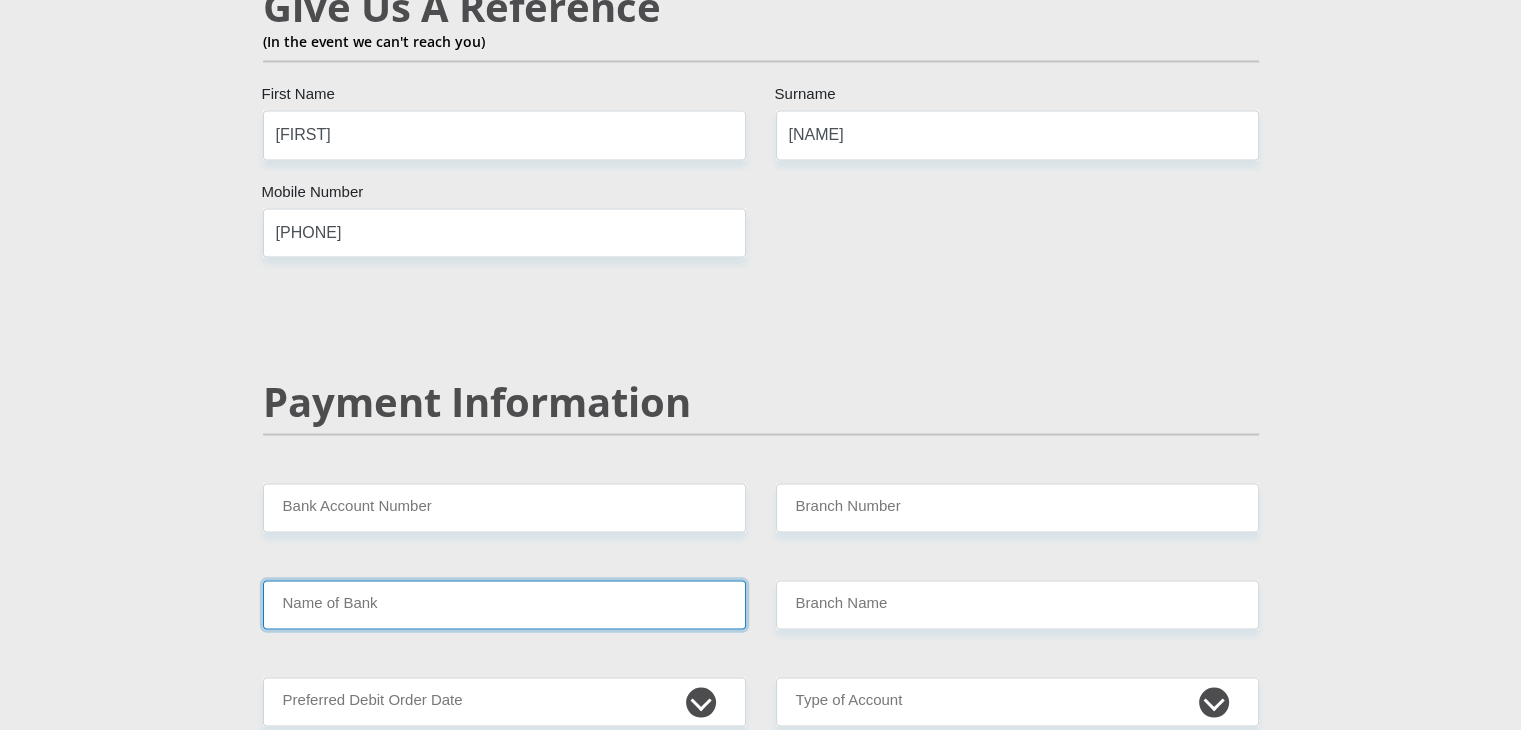 click on "Name of Bank" at bounding box center (504, 604) 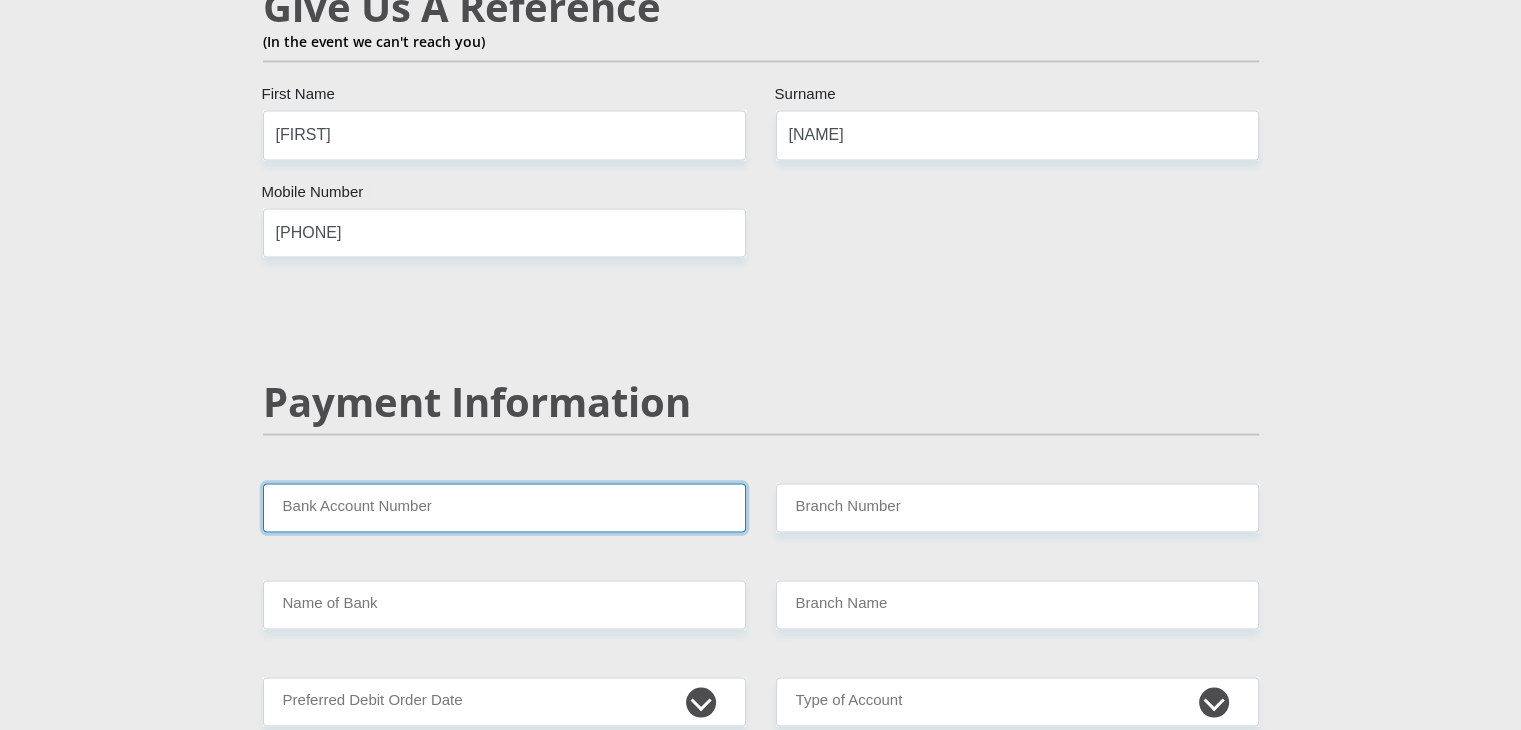click on "Bank Account Number" at bounding box center (504, 507) 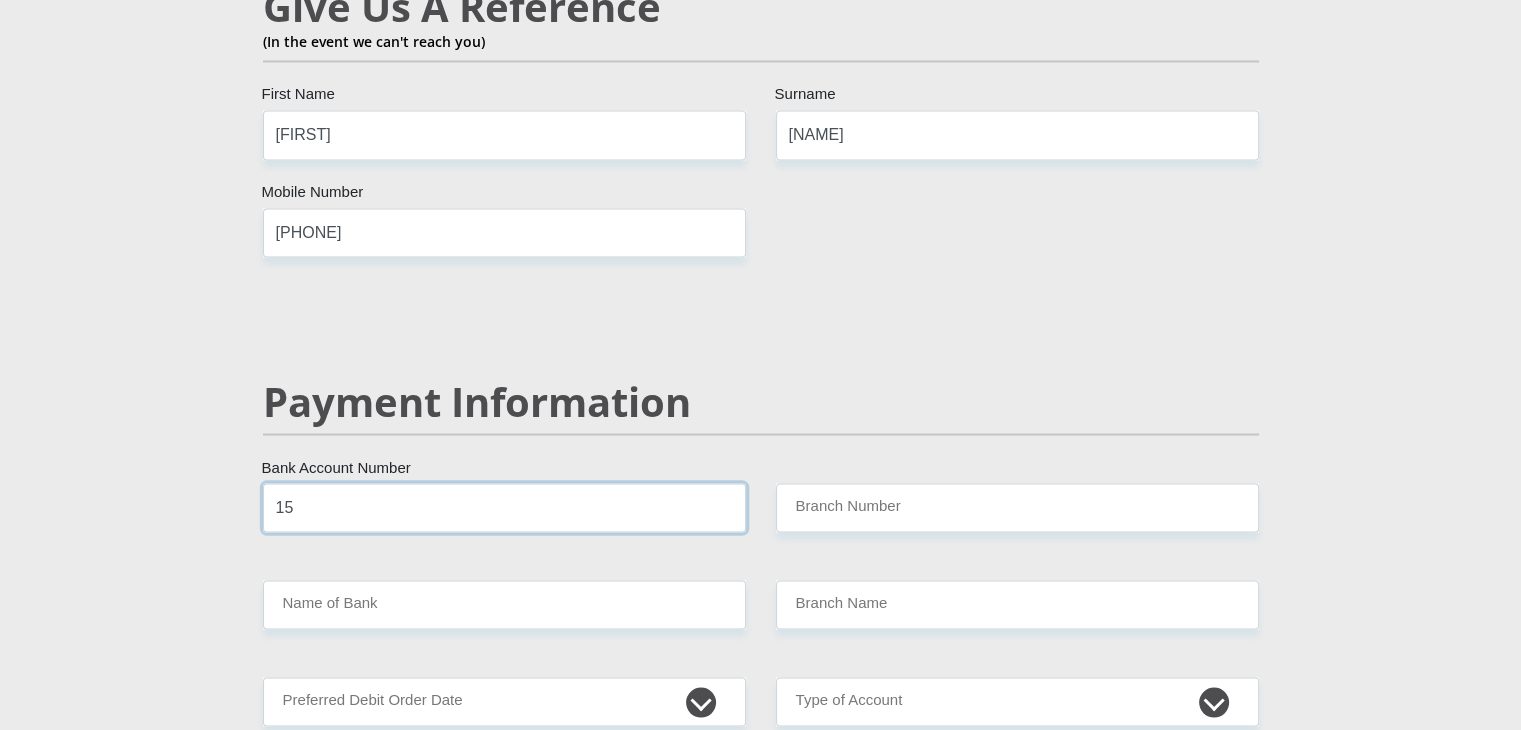 type on "1" 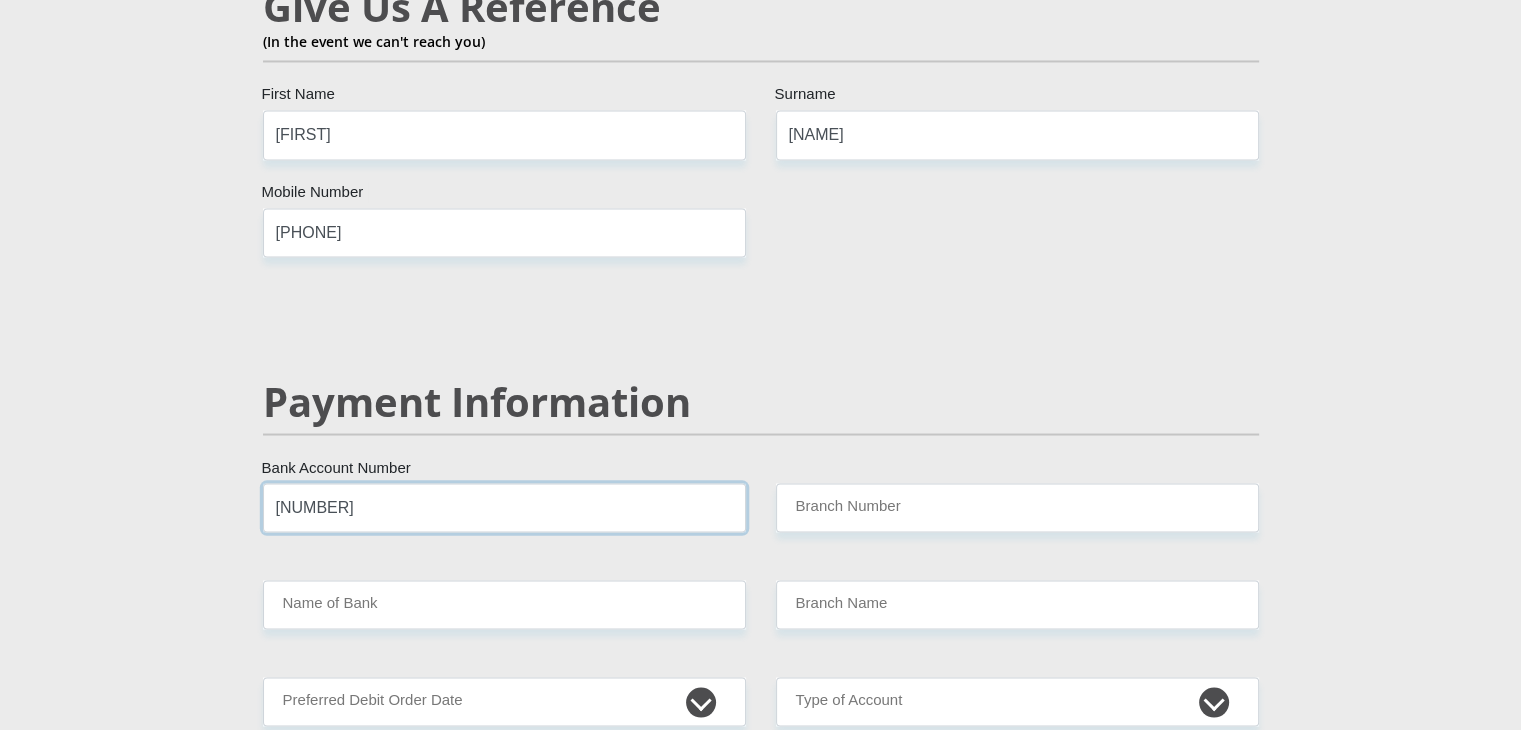 type on "[NUMBER]" 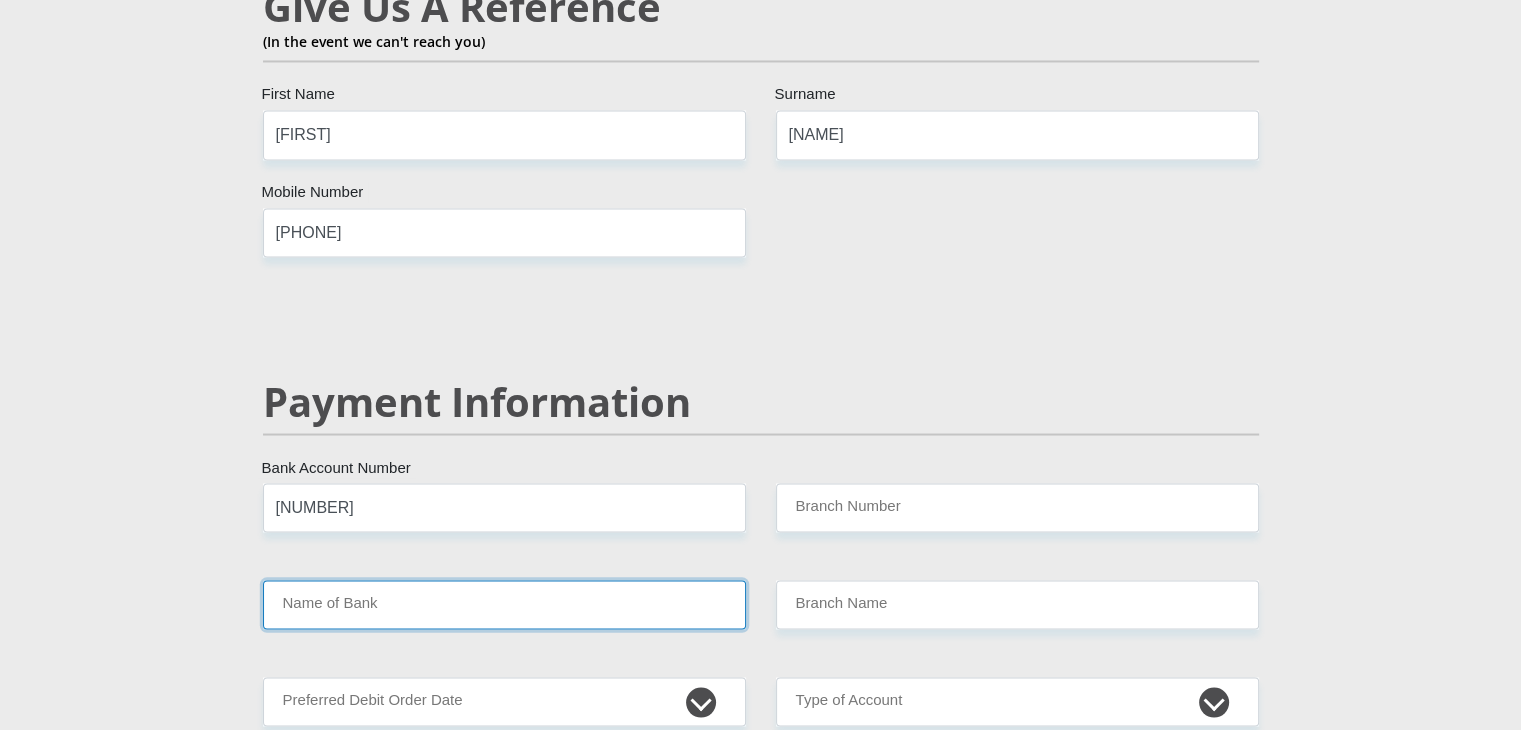 click on "Name of Bank" at bounding box center (504, 604) 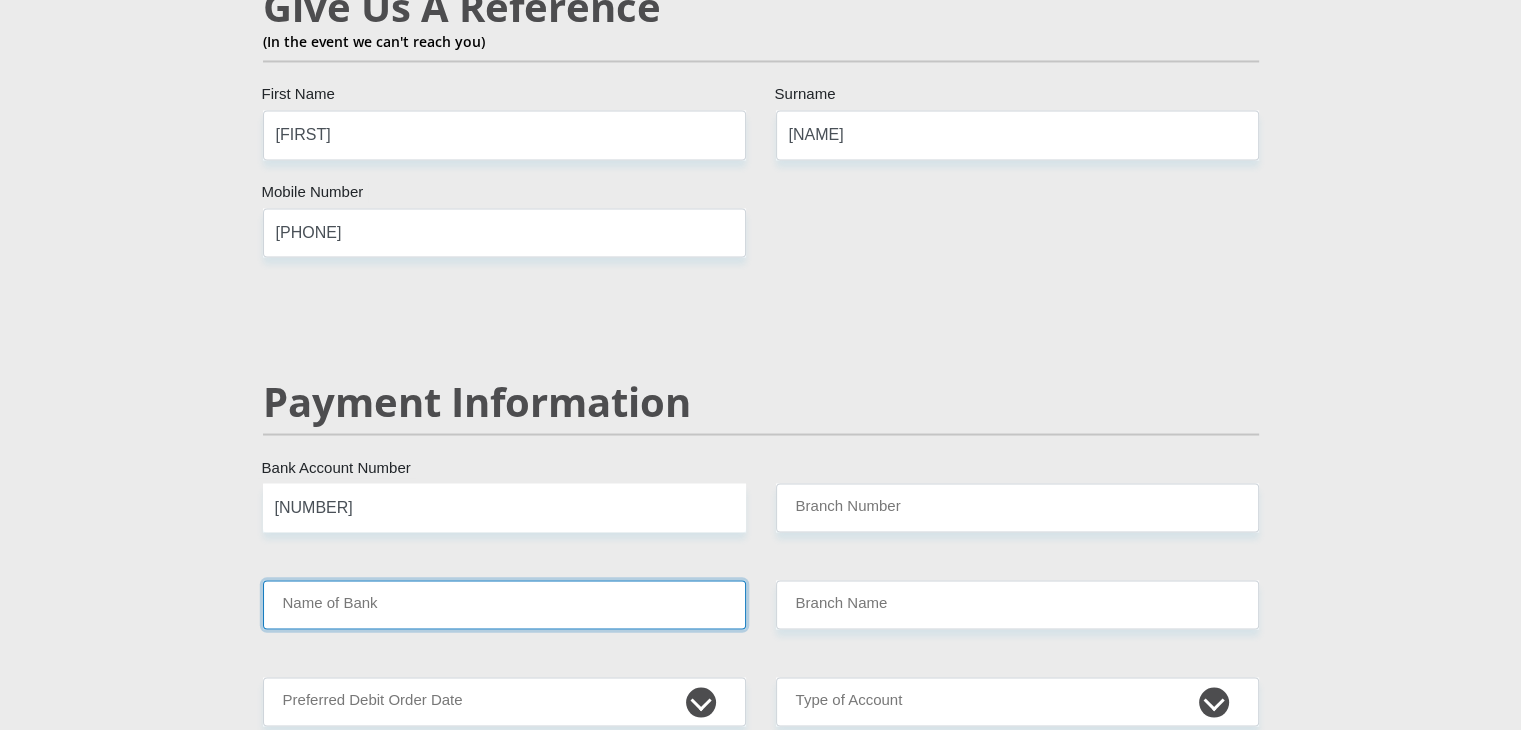 click on "Name of Bank" at bounding box center [504, 604] 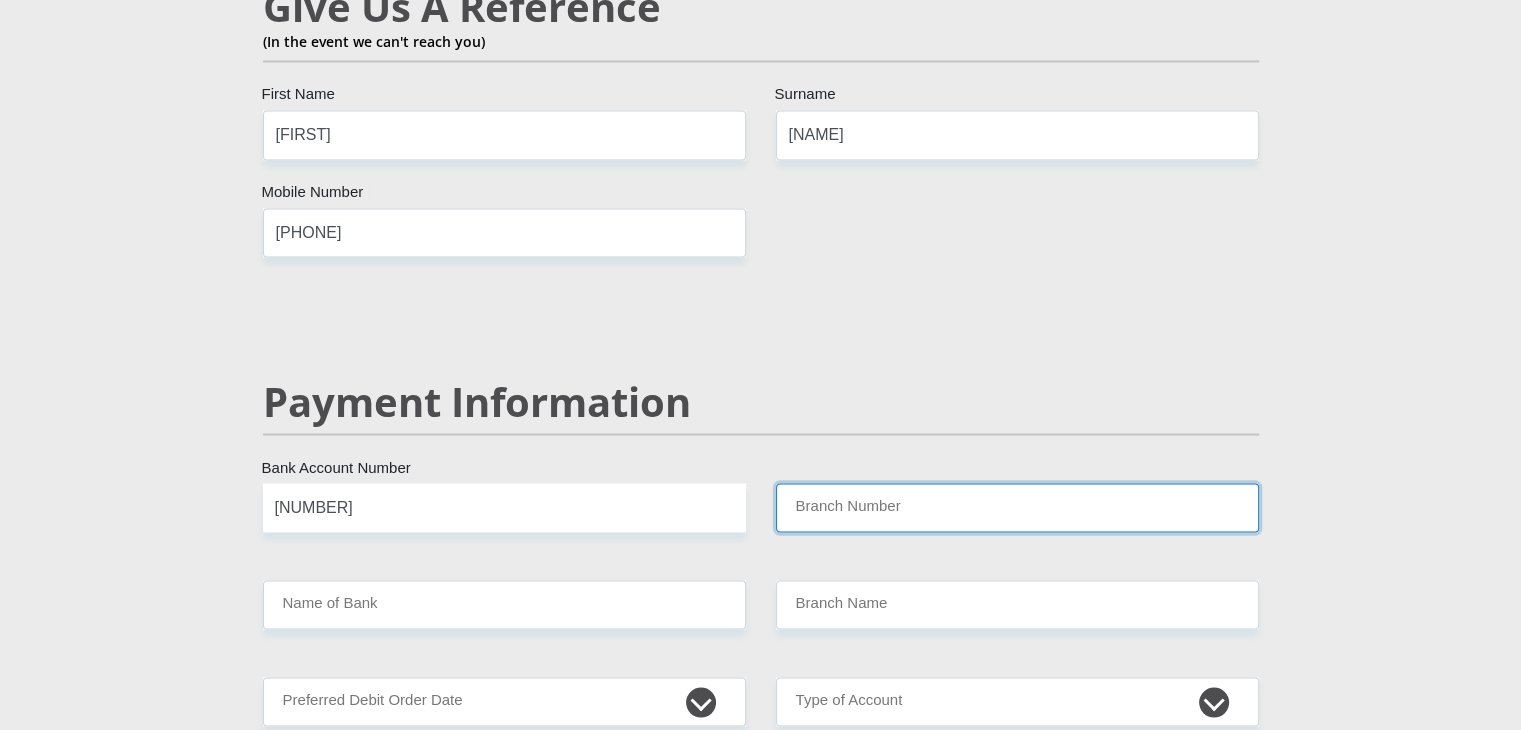 click on "Branch Number" at bounding box center [1017, 507] 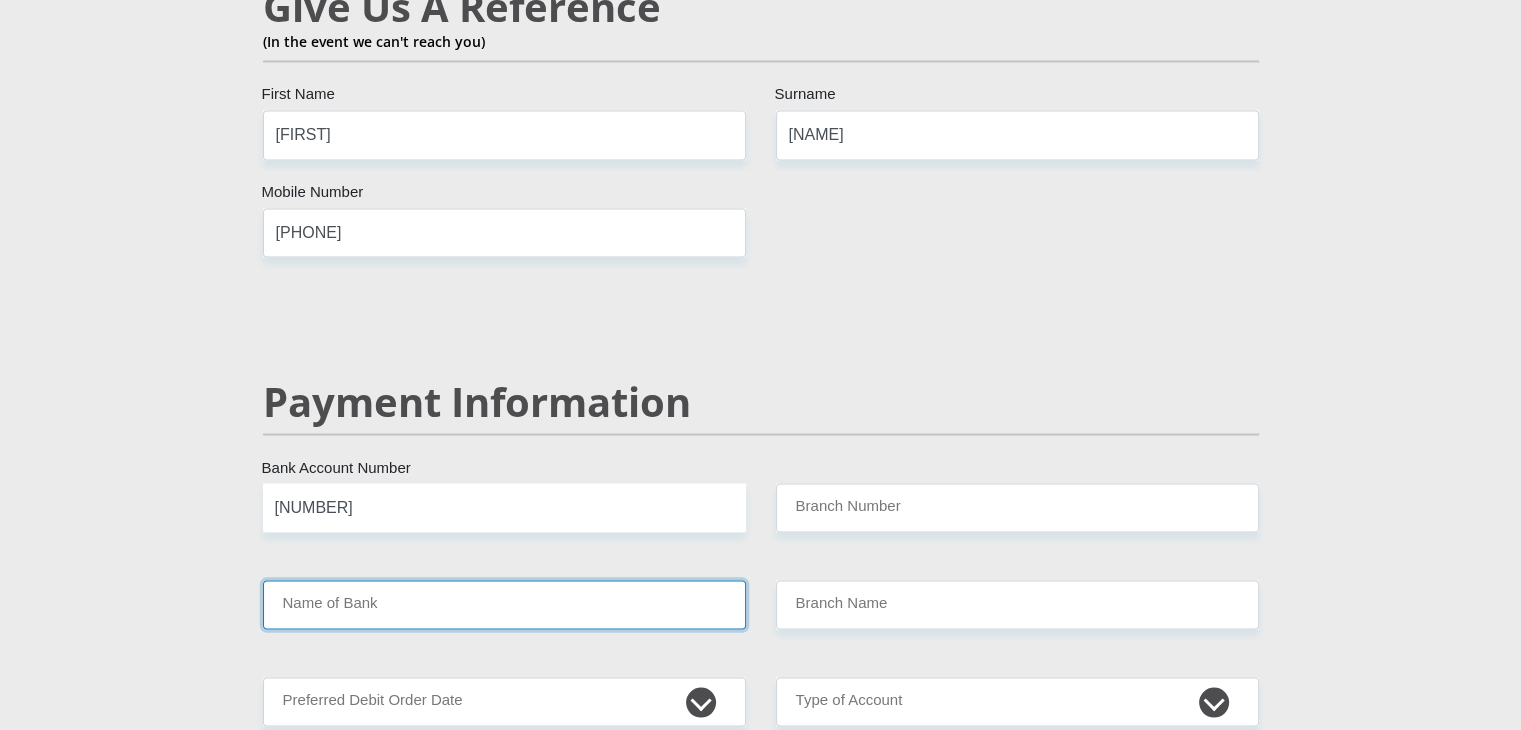 click on "Name of Bank" at bounding box center (504, 604) 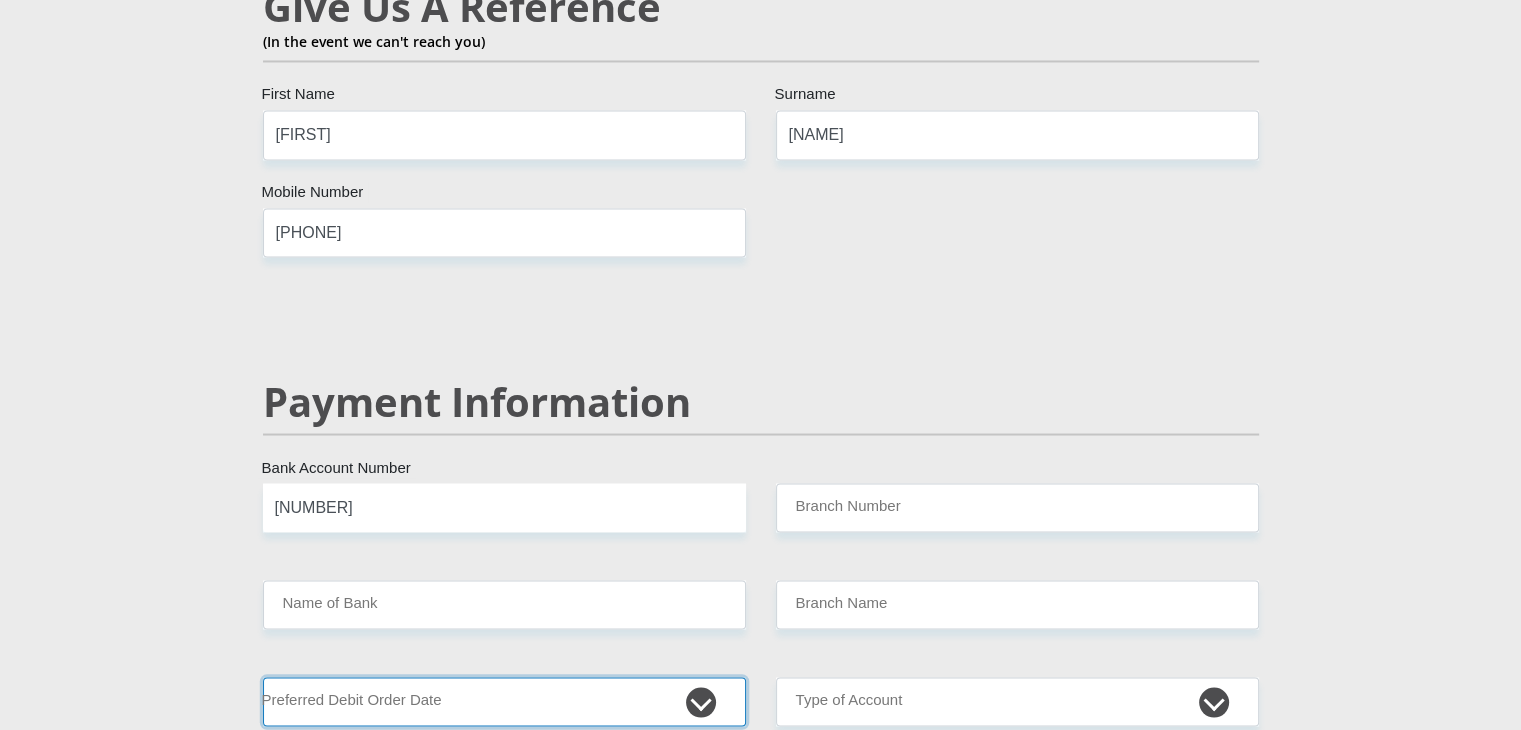 click on "1st
2nd
3rd
4th
5th
7th
18th
19th
20th
21st
22nd
23rd
24th
25th
26th
27th
28th
29th
30th" at bounding box center [504, 701] 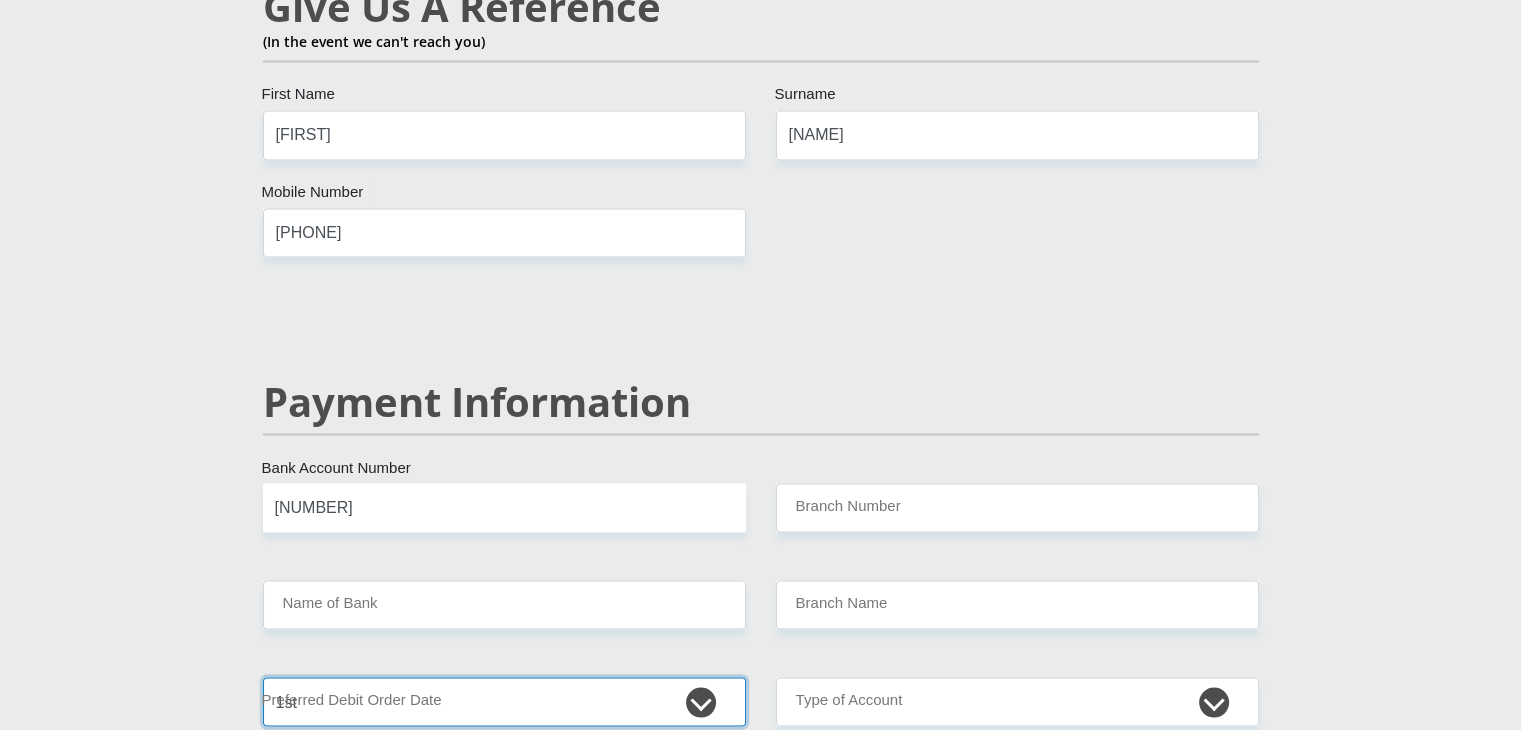 click on "1st
2nd
3rd
4th
5th
7th
18th
19th
20th
21st
22nd
23rd
24th
25th
26th
27th
28th
29th
30th" at bounding box center [504, 701] 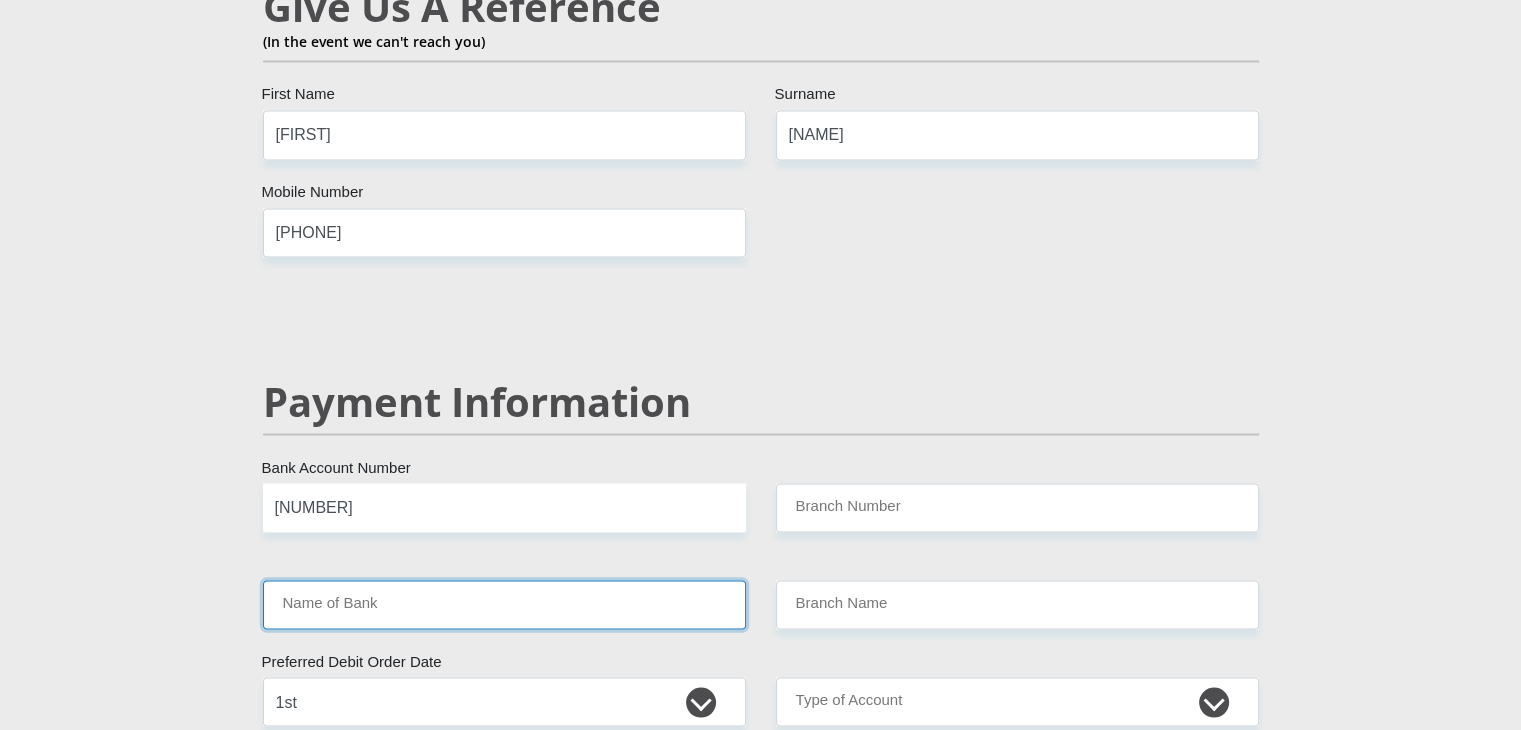 click on "Name of Bank" at bounding box center (504, 604) 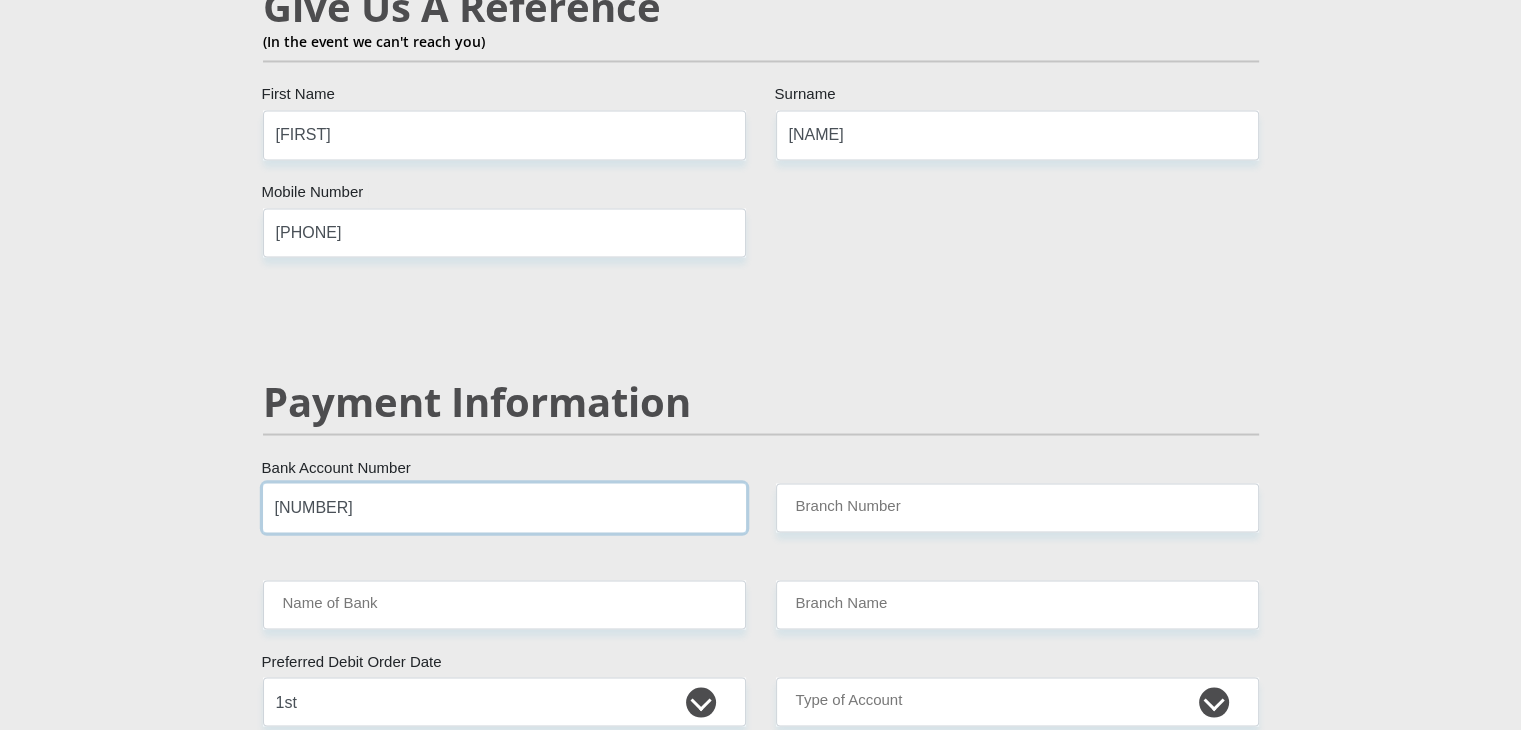 click on "[NUMBER]" at bounding box center (504, 507) 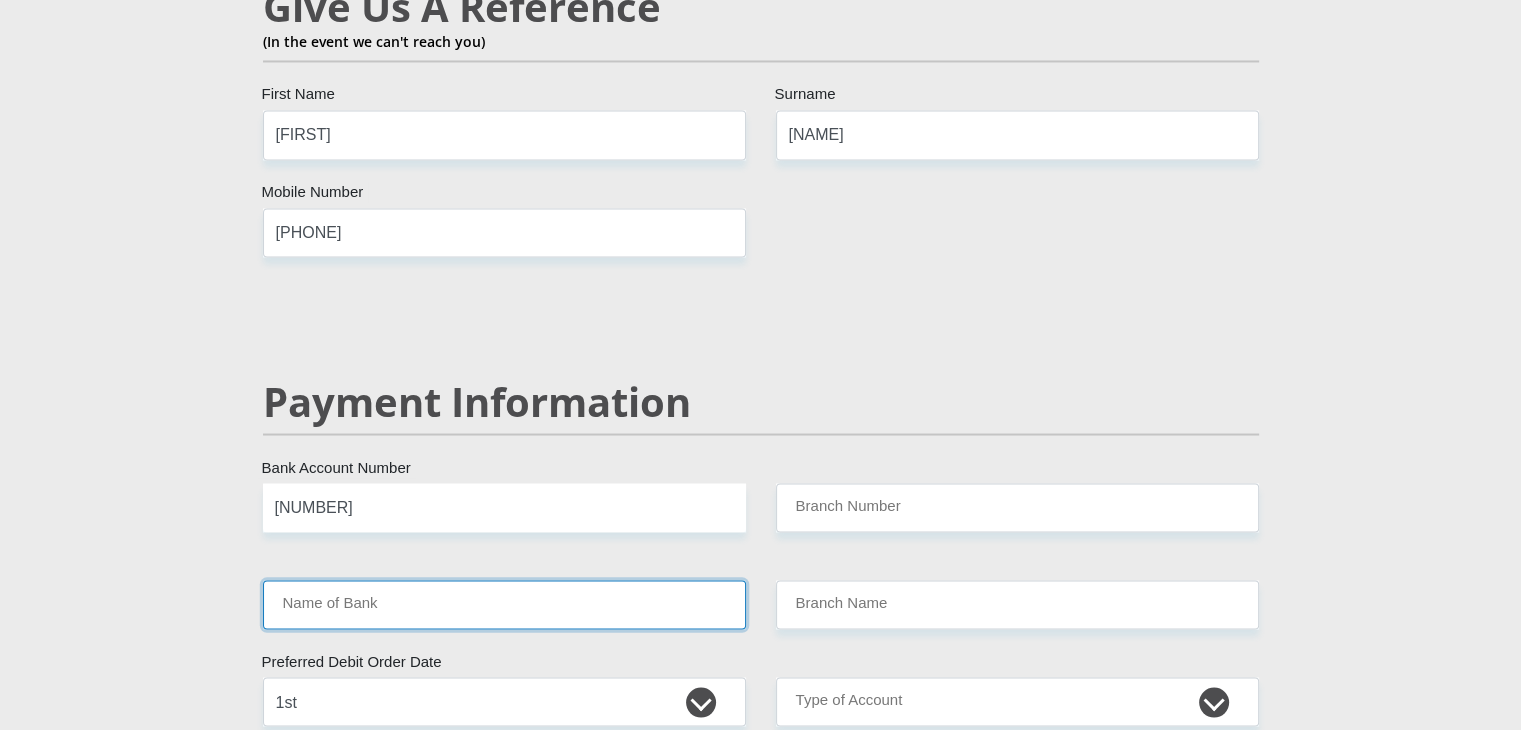 click on "Name of Bank" at bounding box center [504, 604] 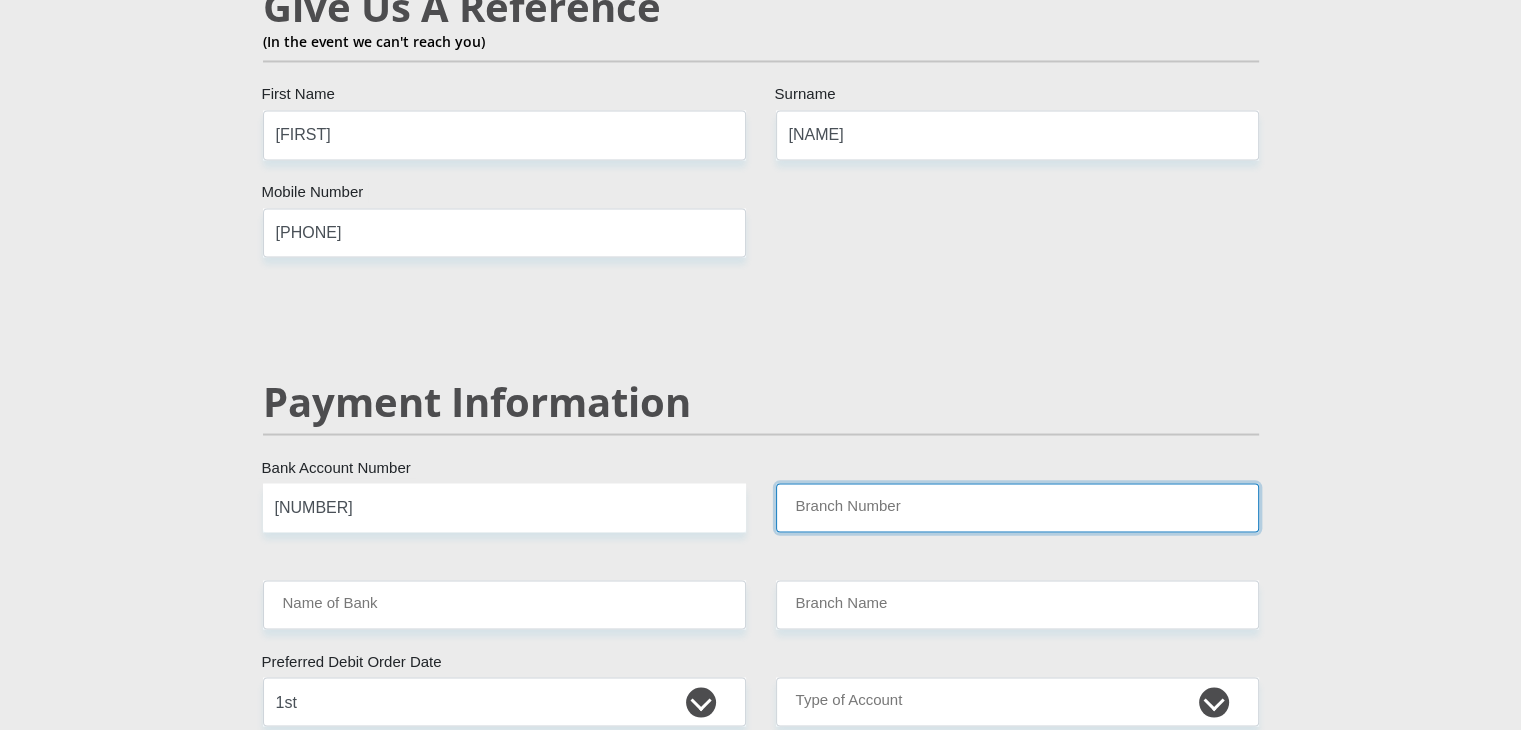 click on "Branch Number" at bounding box center (1017, 507) 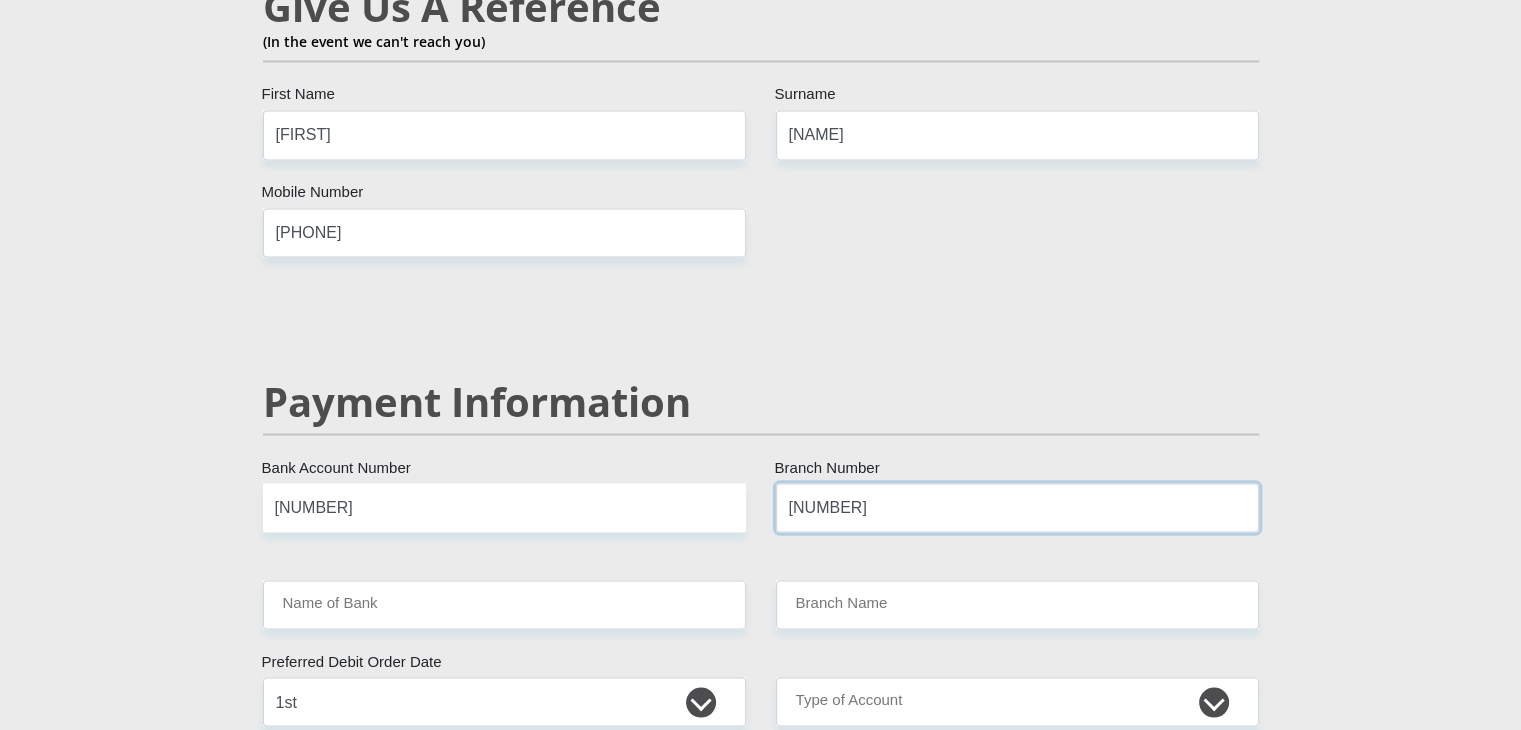 type on "[NUMBER]" 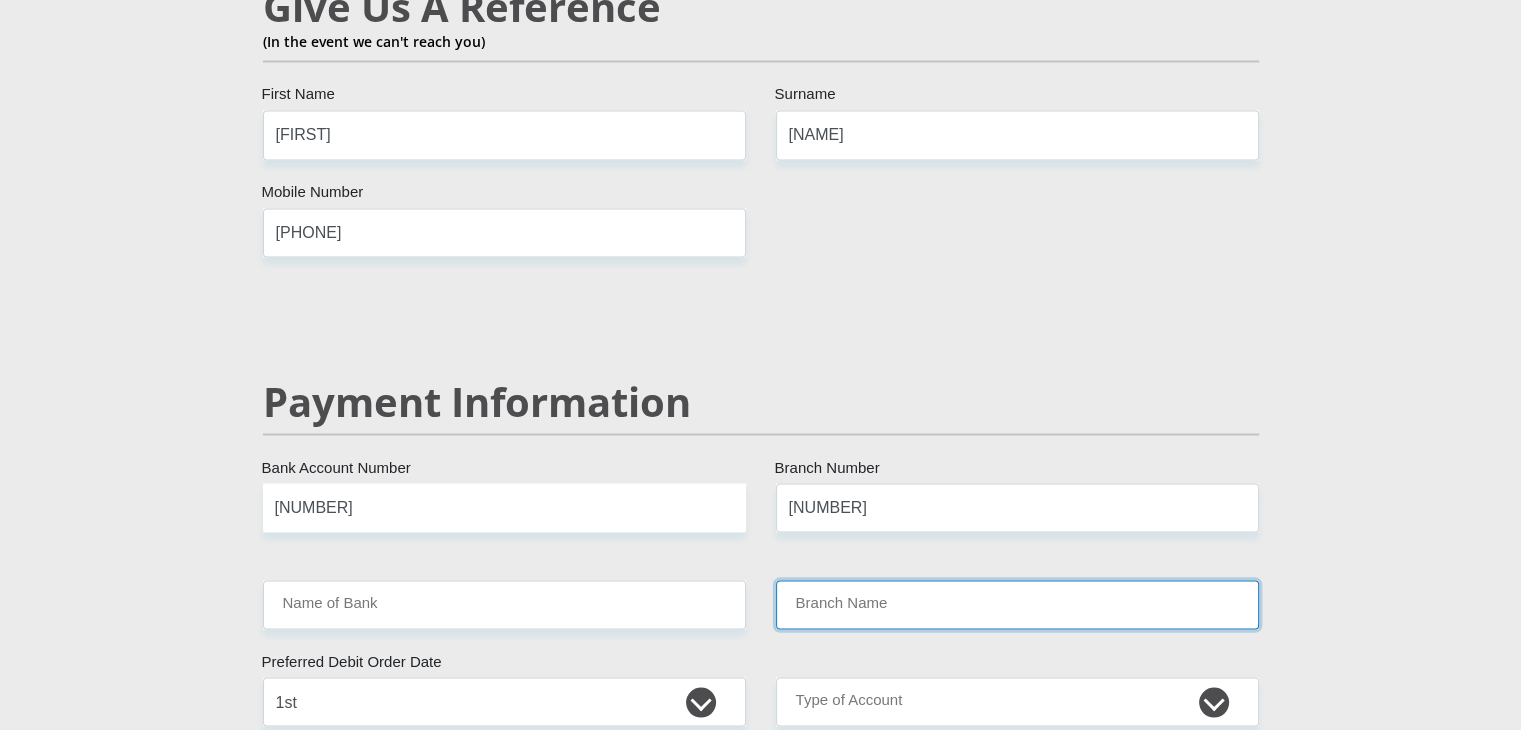click on "Branch Name" at bounding box center [1017, 604] 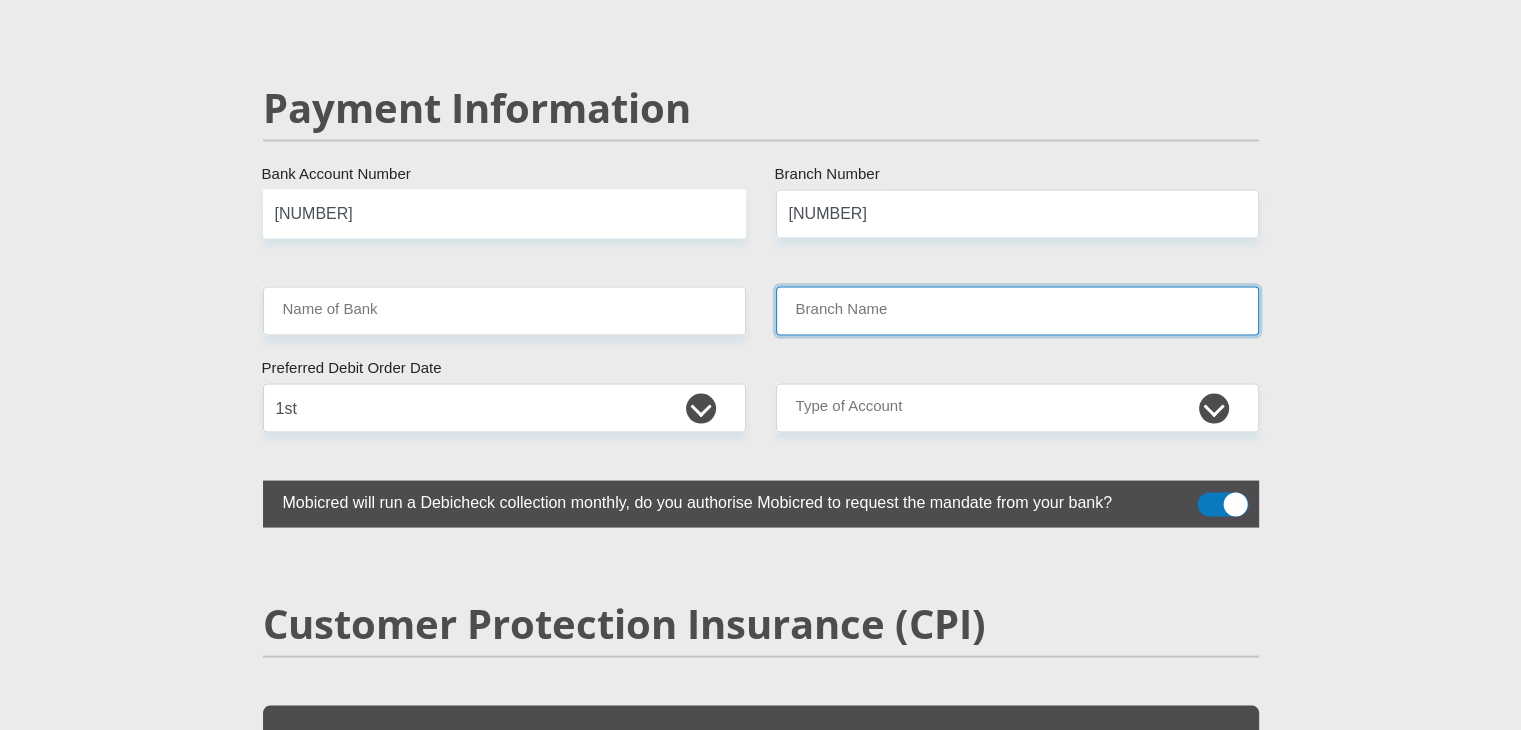 scroll, scrollTop: 3863, scrollLeft: 0, axis: vertical 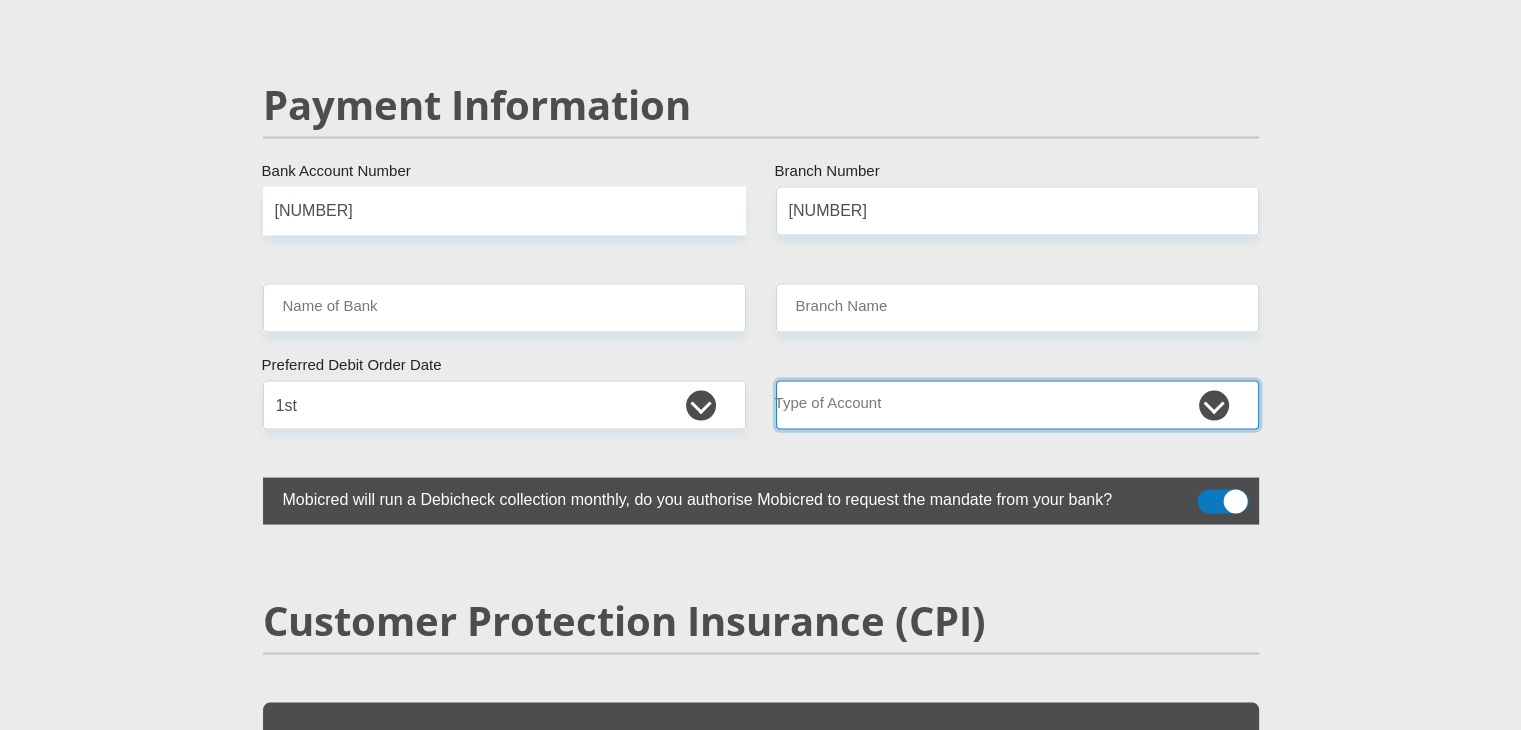 click on "Cheque
Savings" at bounding box center [1017, 405] 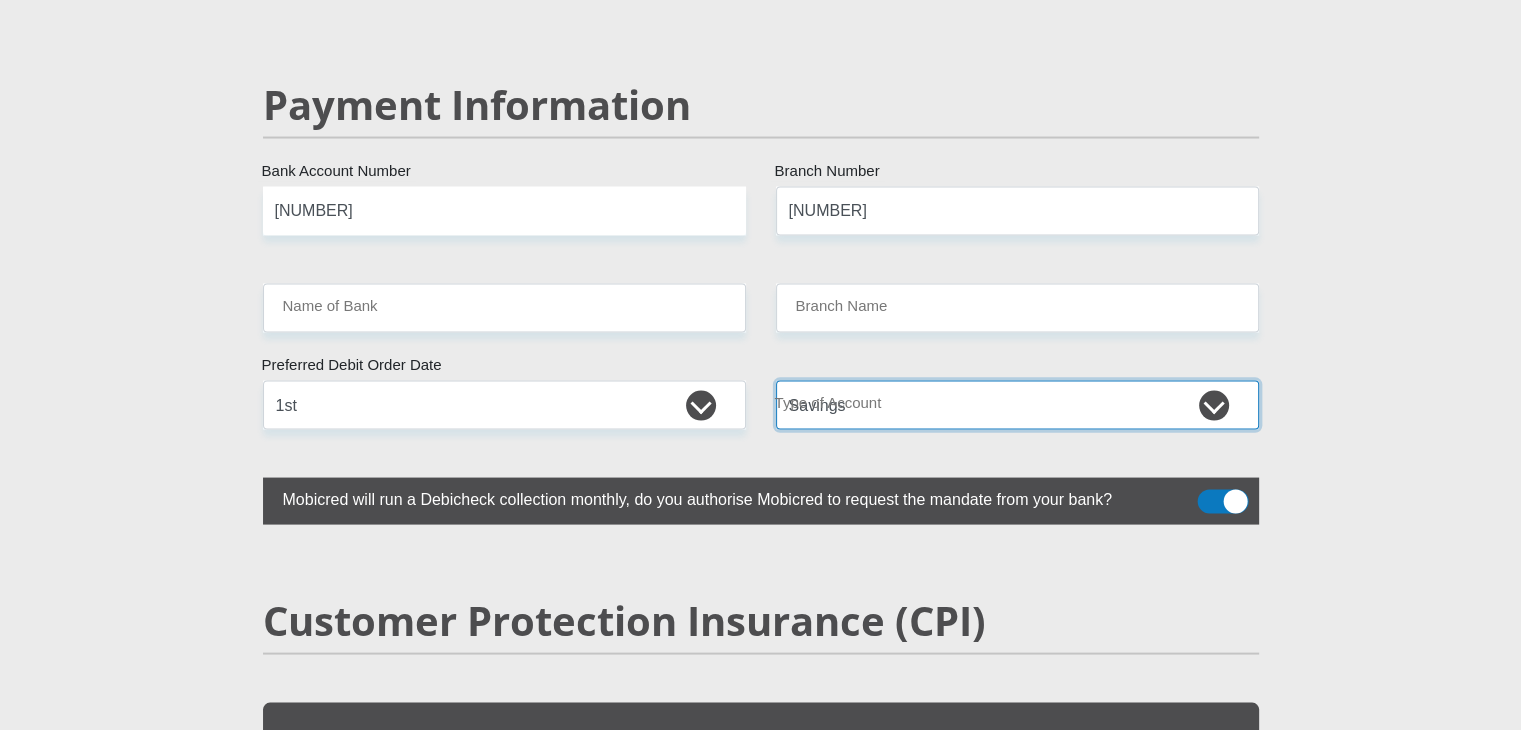 click on "Cheque
Savings" at bounding box center [1017, 405] 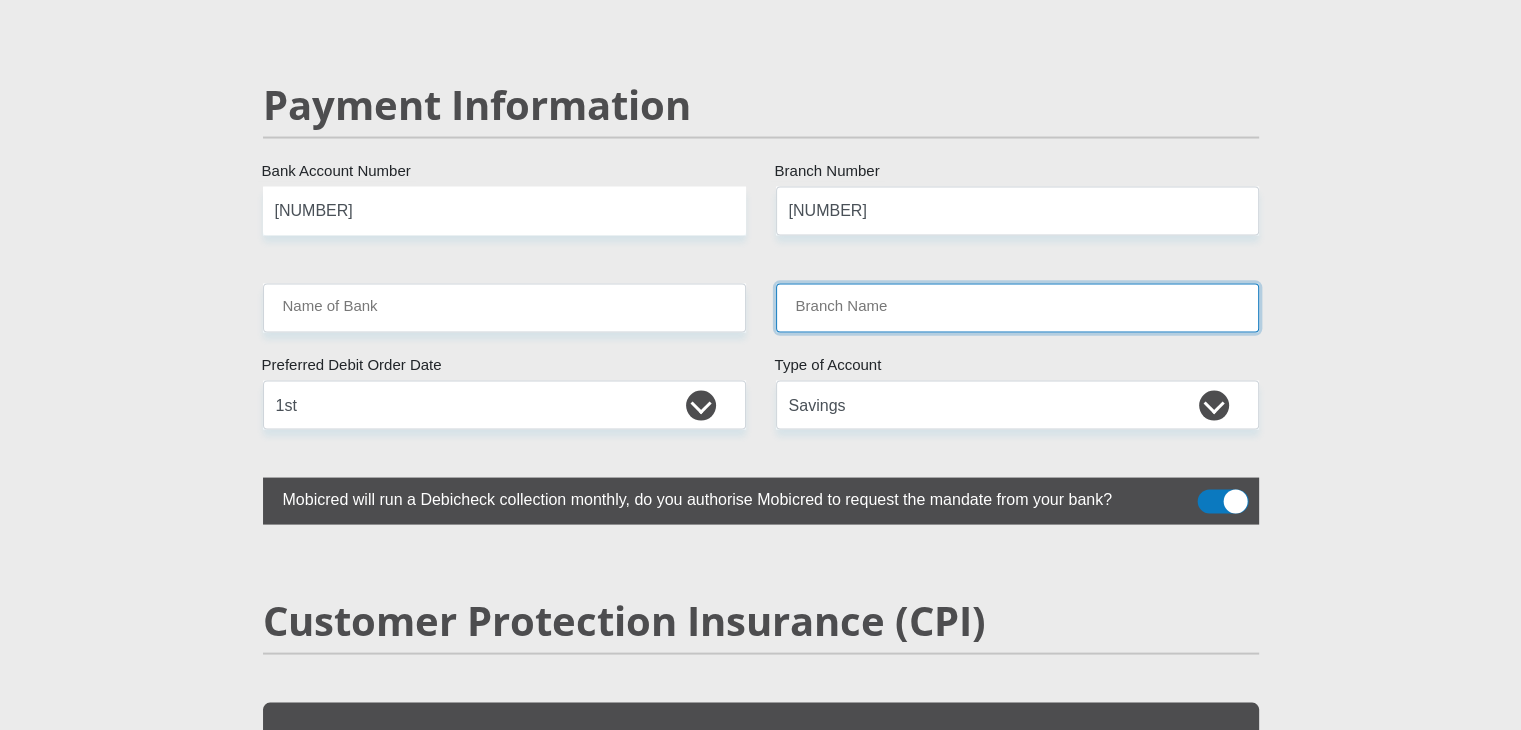 click on "Branch Name" at bounding box center (1017, 308) 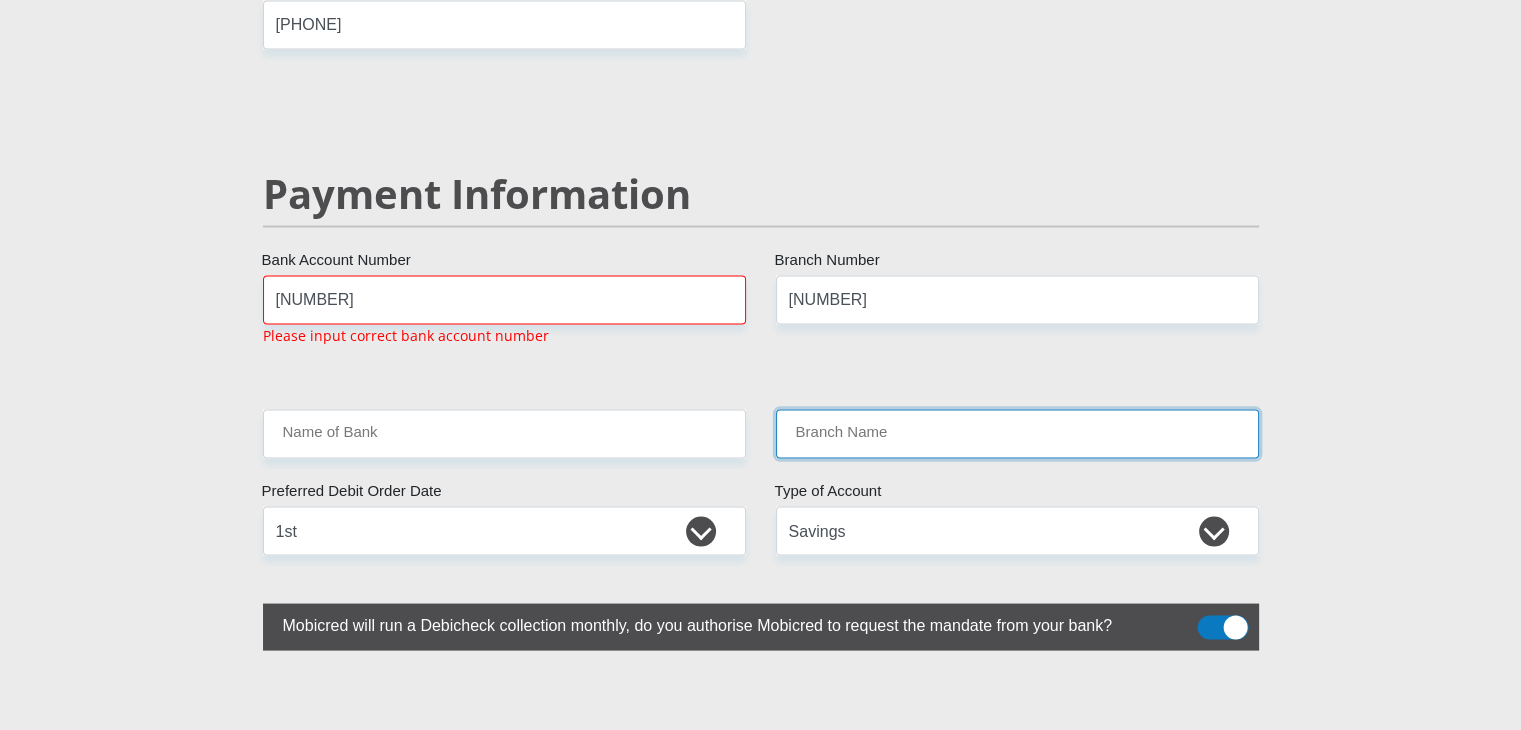 scroll, scrollTop: 3774, scrollLeft: 0, axis: vertical 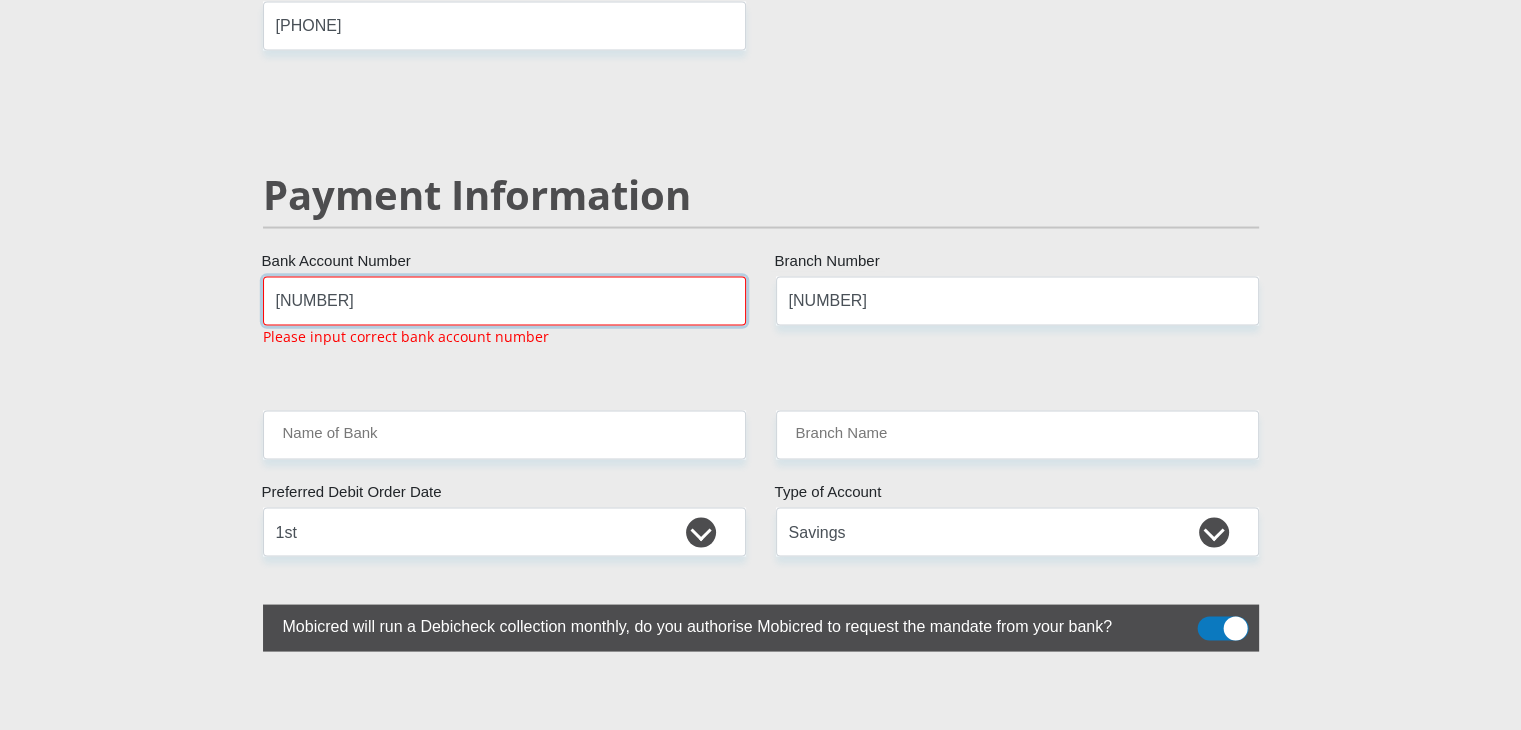 click on "[NUMBER]" at bounding box center [504, 300] 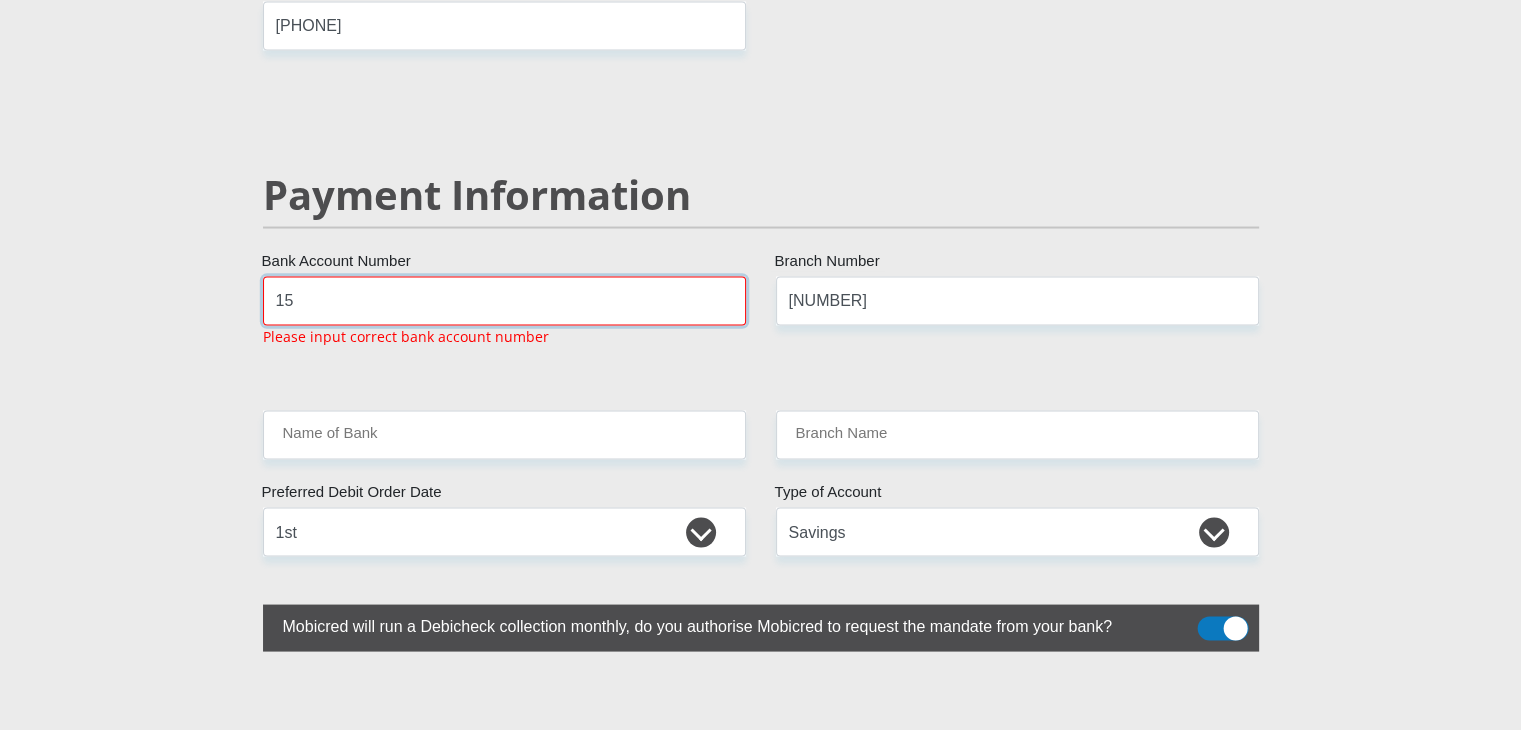 type on "1" 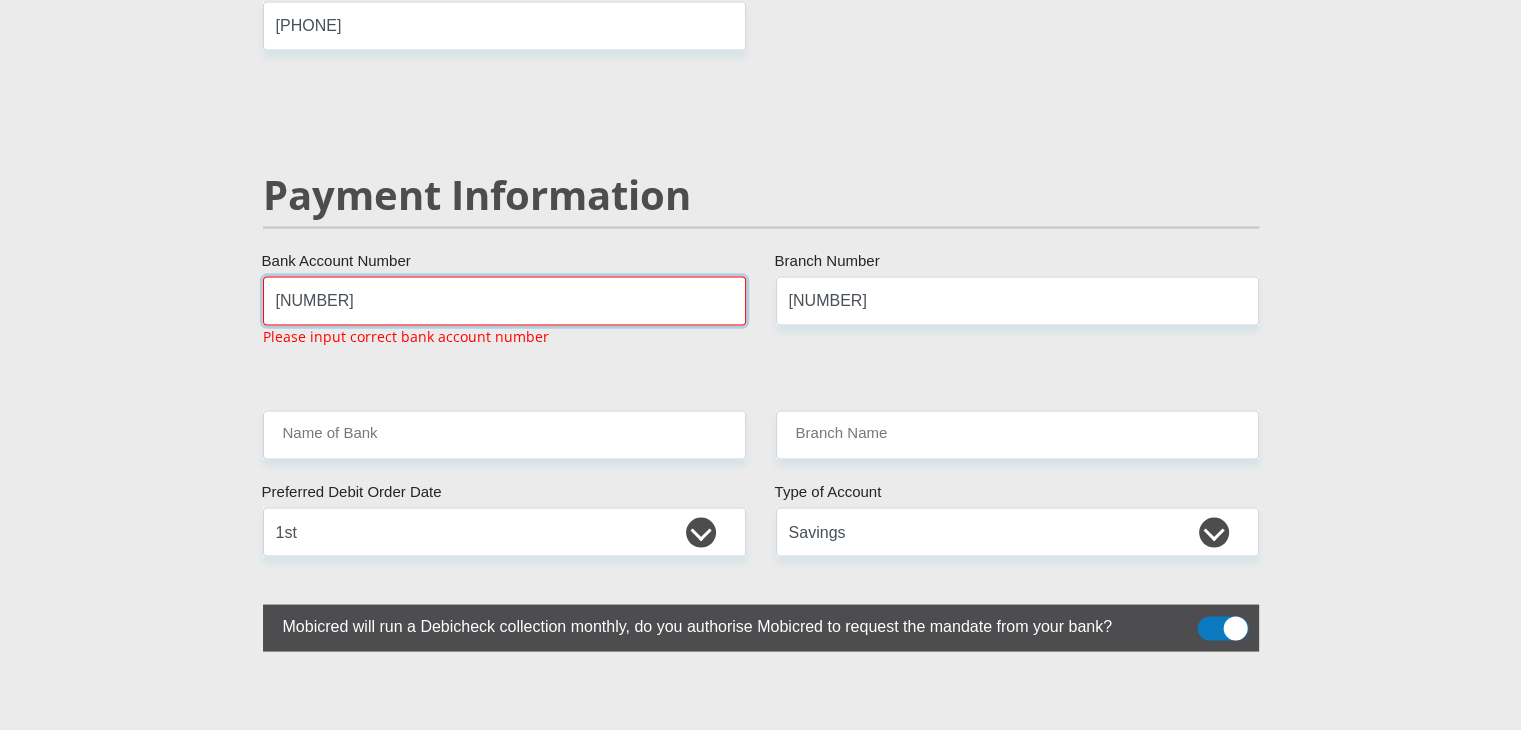 type on "[NUMBER]" 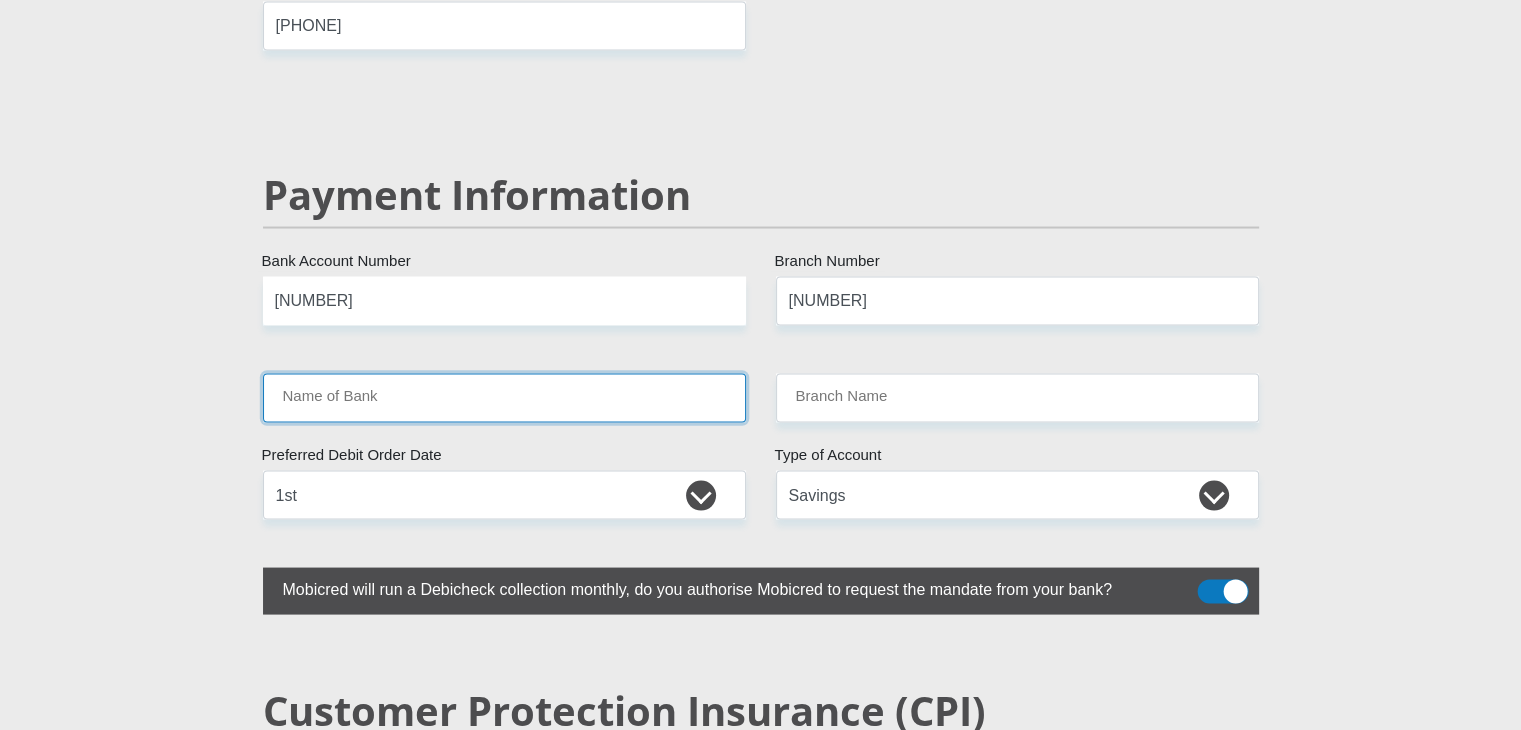 click on "[TITLE] [FIRST] [LAST]
[TITLE]
[FIRST]
[FIELD_NAME]
[LAST]
[FIELD_NAME]
[ID_NUMBER]
[FIELD_NAME]
[ERROR_MESSAGE]
[COUNTRY]
[COUNTRY]
[COUNTRY]
[COUNTRY]
[COUNTRY]
[COUNTRY]
[COUNTRY]
[COUNTRY]
[COUNTRY]
[COUNTRY]
[COUNTRY]
[COUNTRY]
[COUNTRY]" at bounding box center [761, -596] 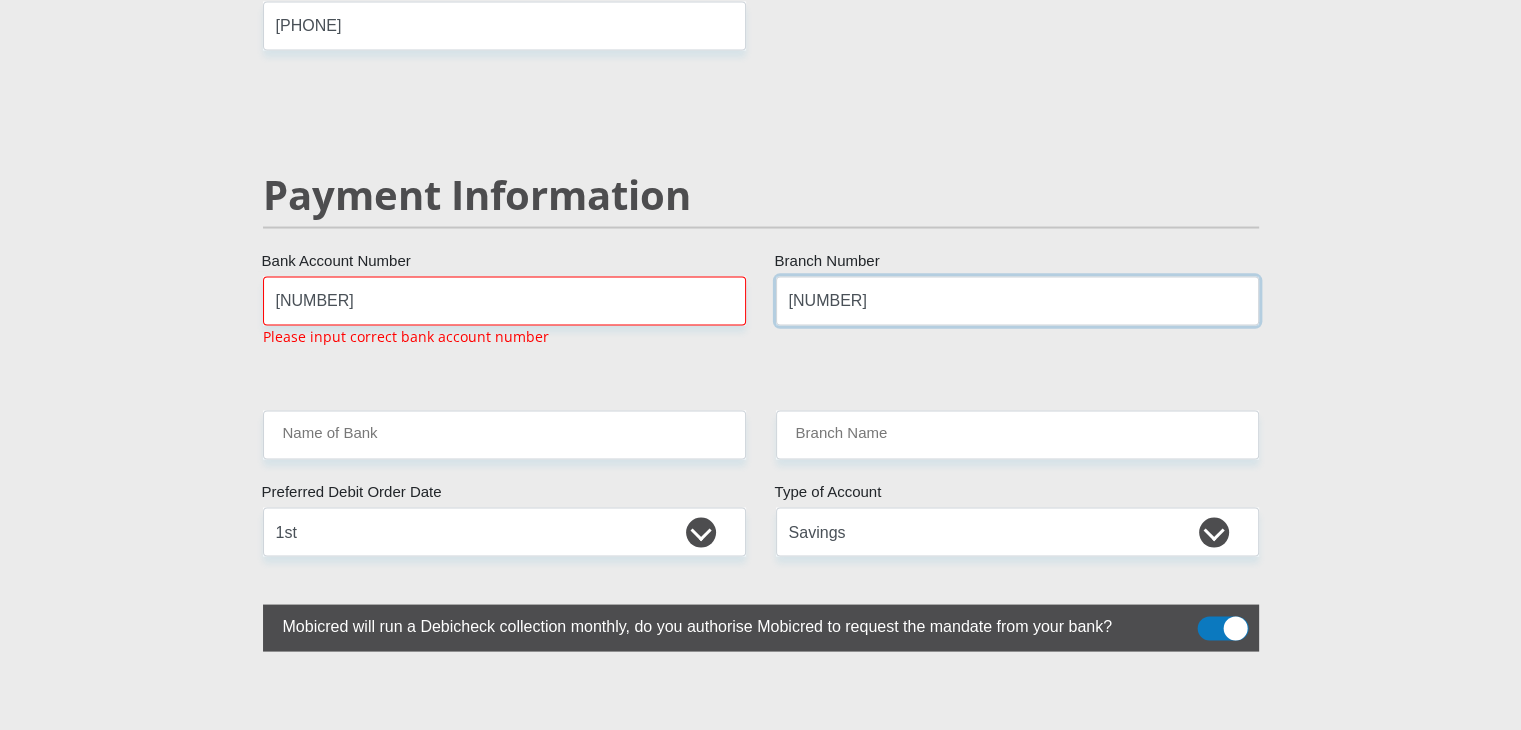 click on "[NUMBER]" at bounding box center (1017, 300) 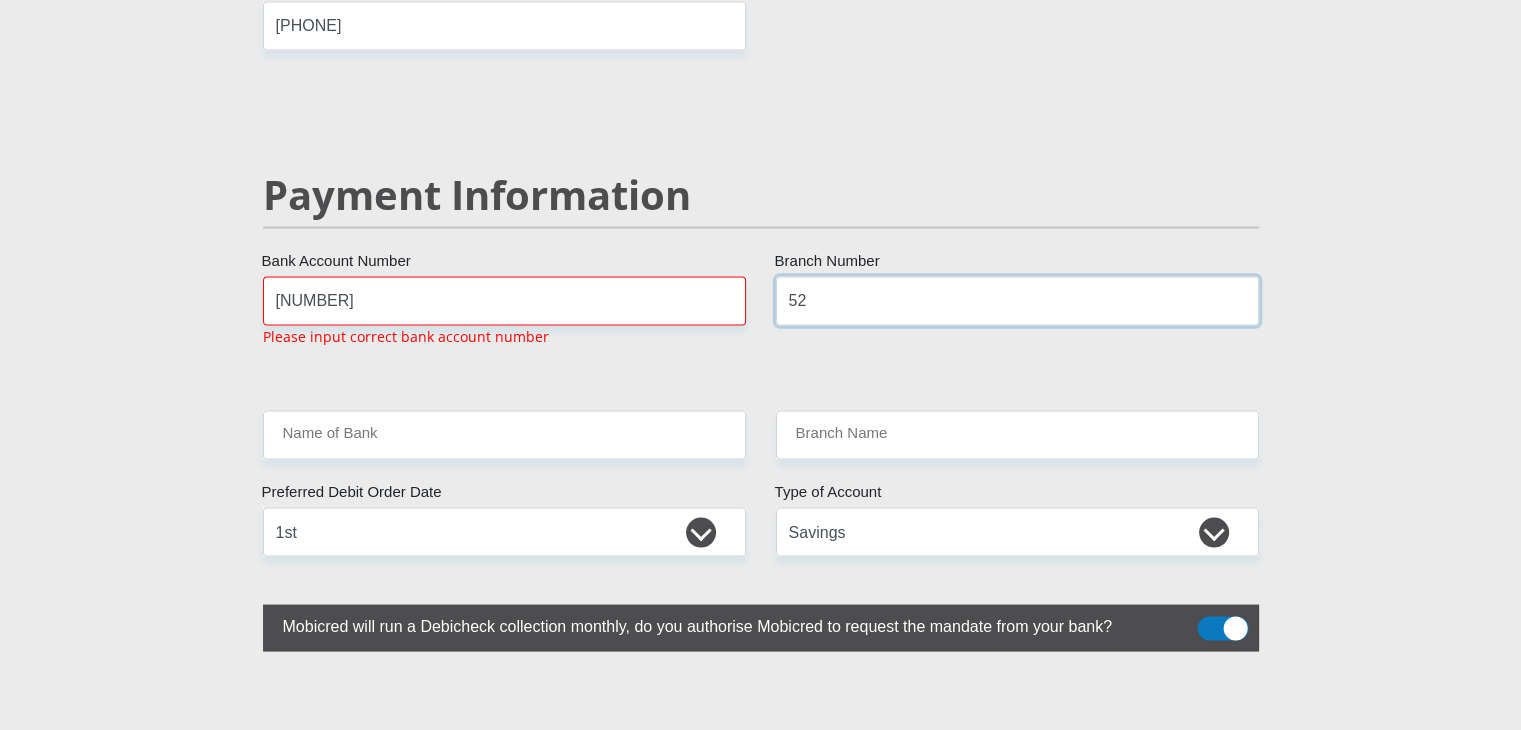 type on "5" 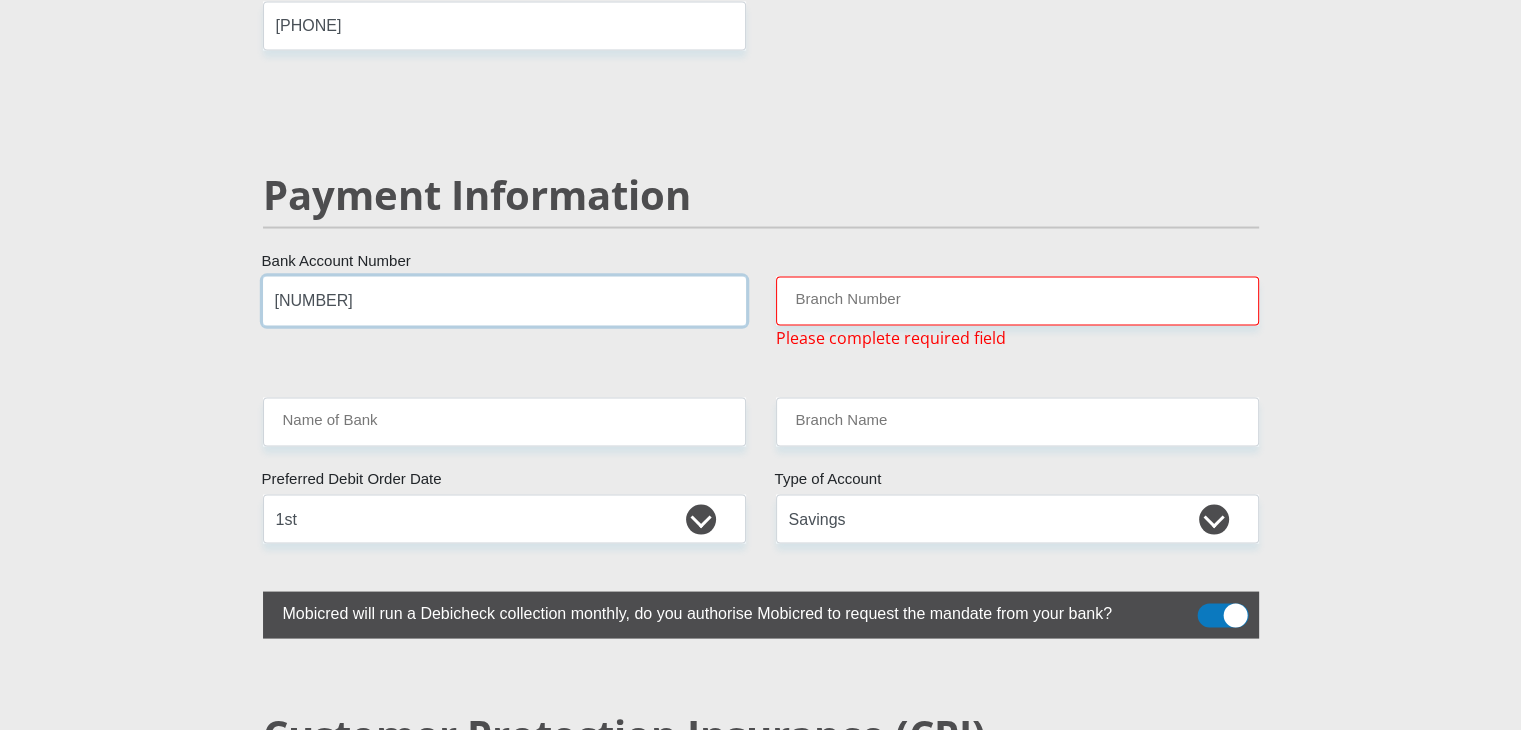 click on "[NUMBER]" at bounding box center (504, 300) 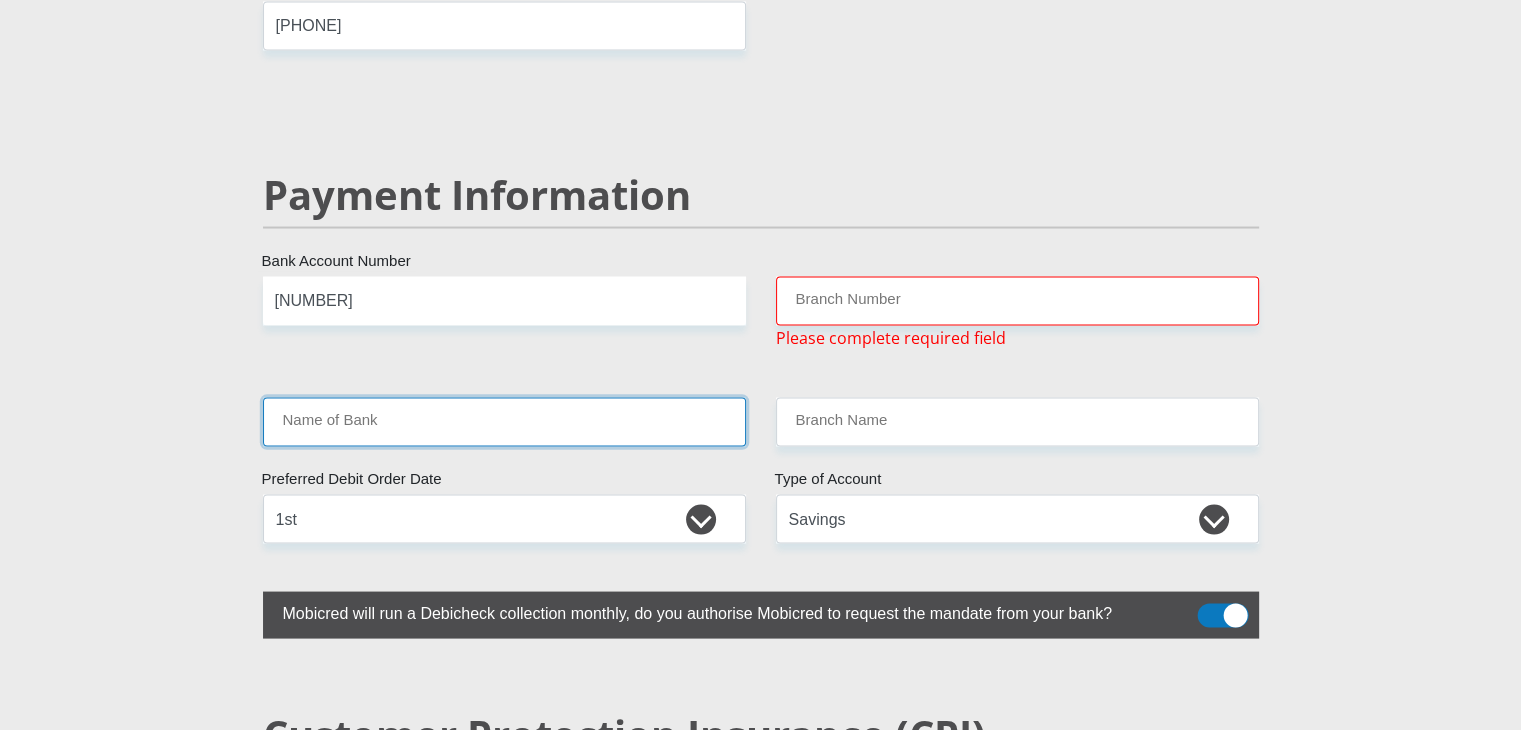 click on "Name of Bank" at bounding box center [504, 421] 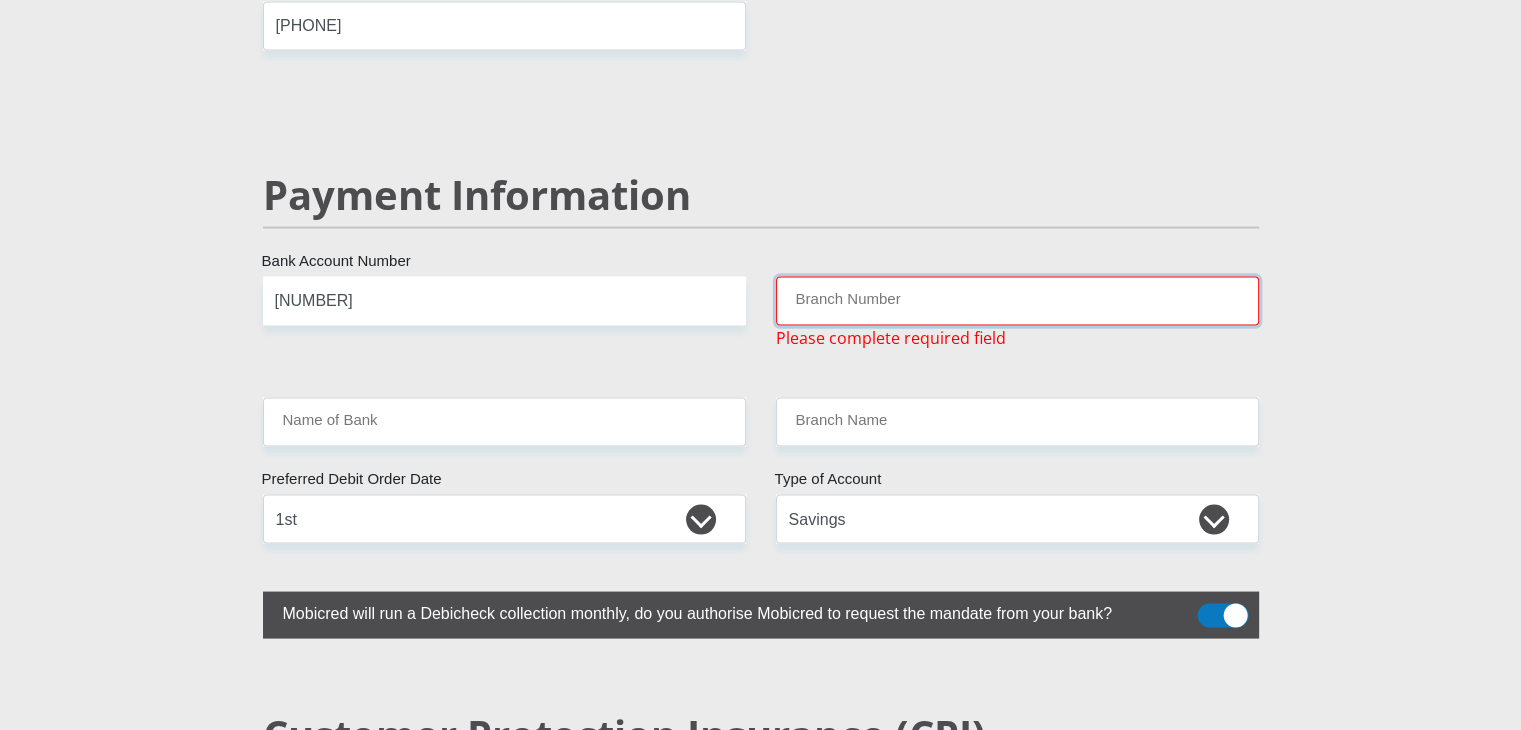 click on "Branch Number" at bounding box center [1017, 300] 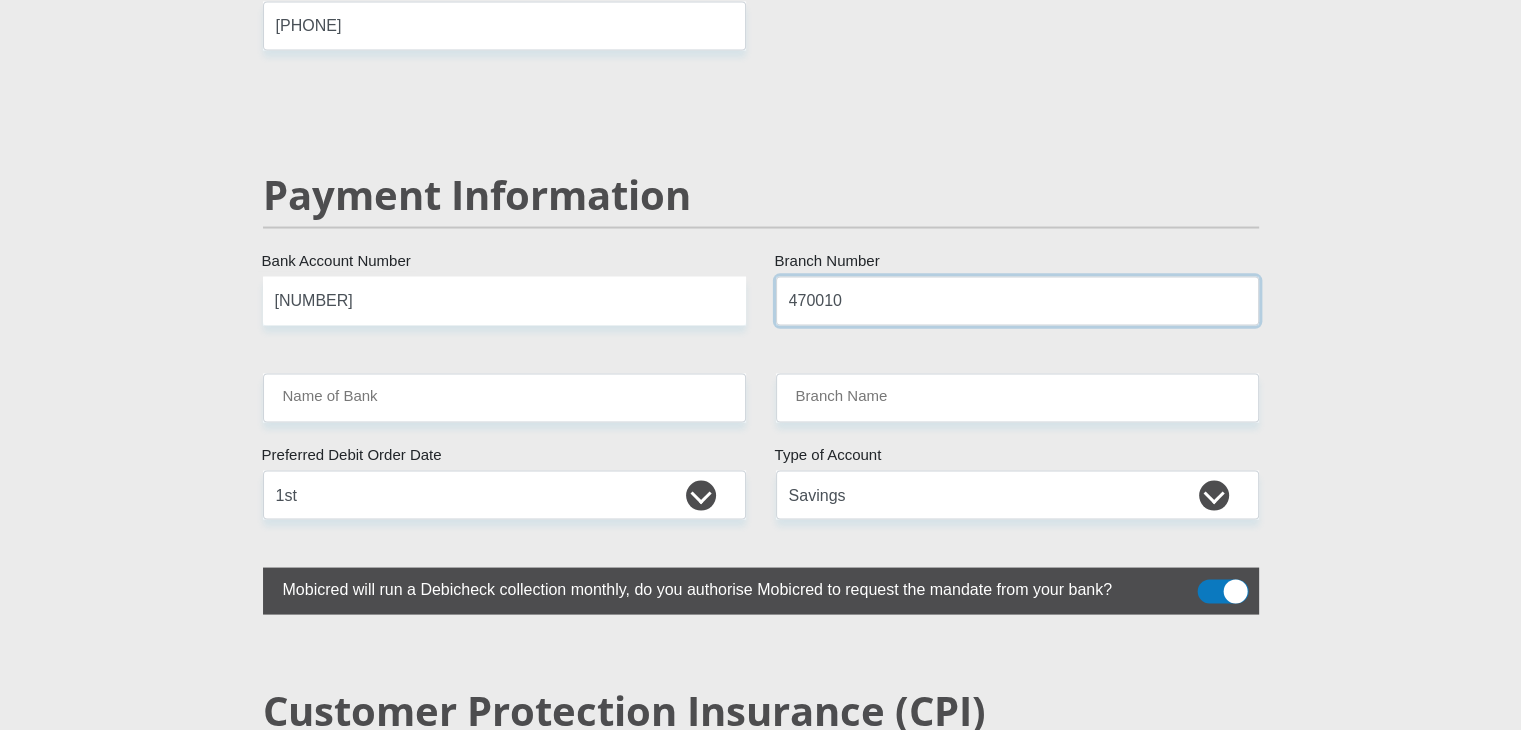 type on "470010" 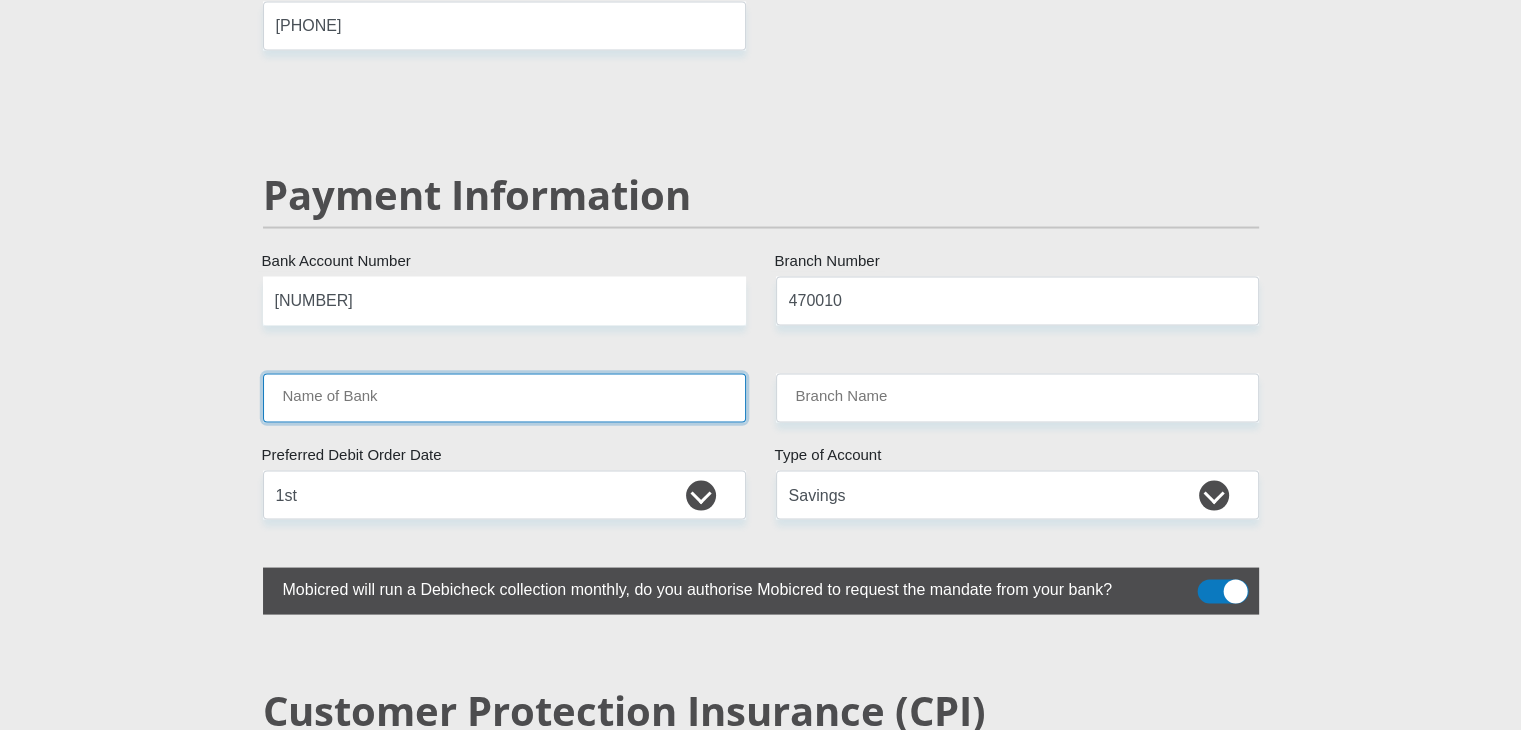 click on "Name of Bank" at bounding box center [504, 397] 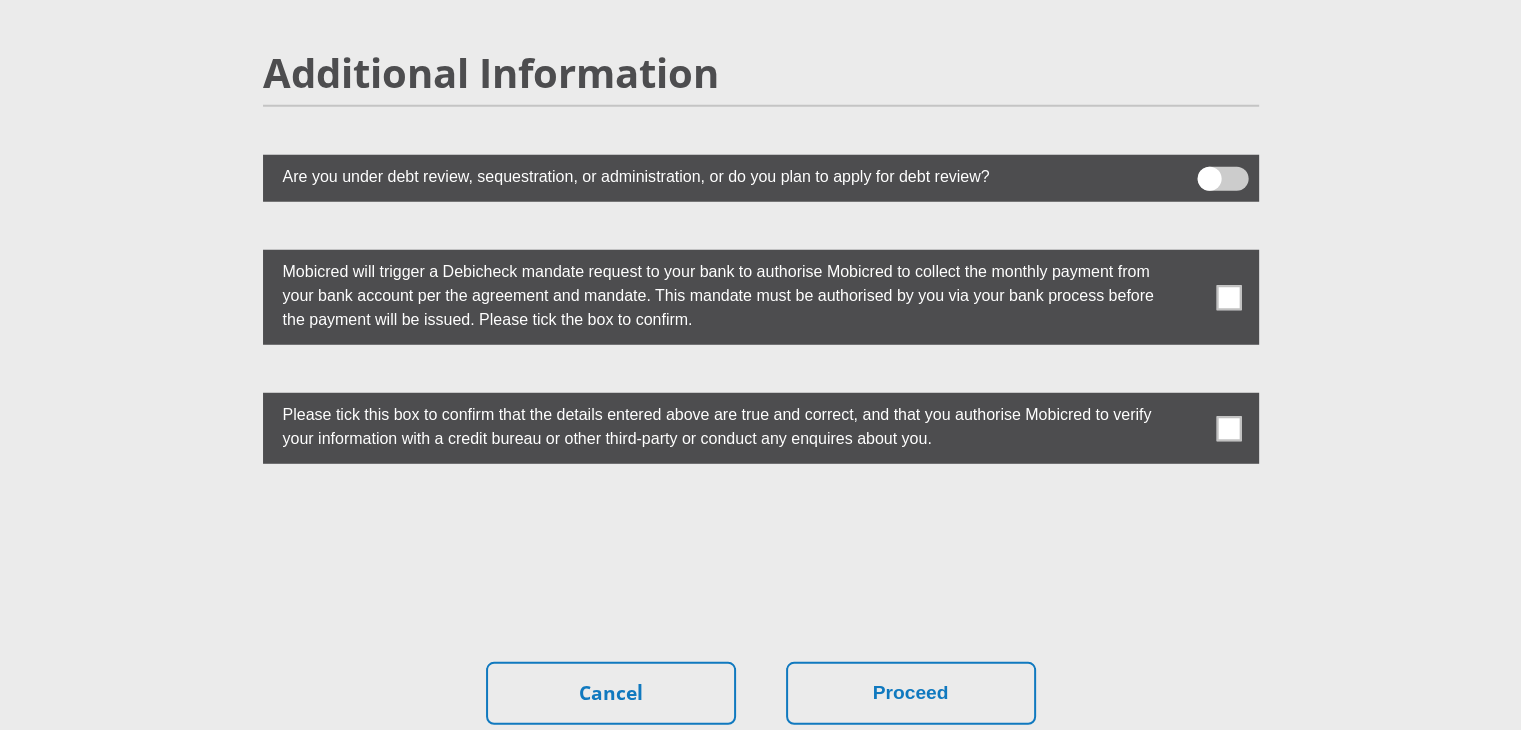 scroll, scrollTop: 5555, scrollLeft: 0, axis: vertical 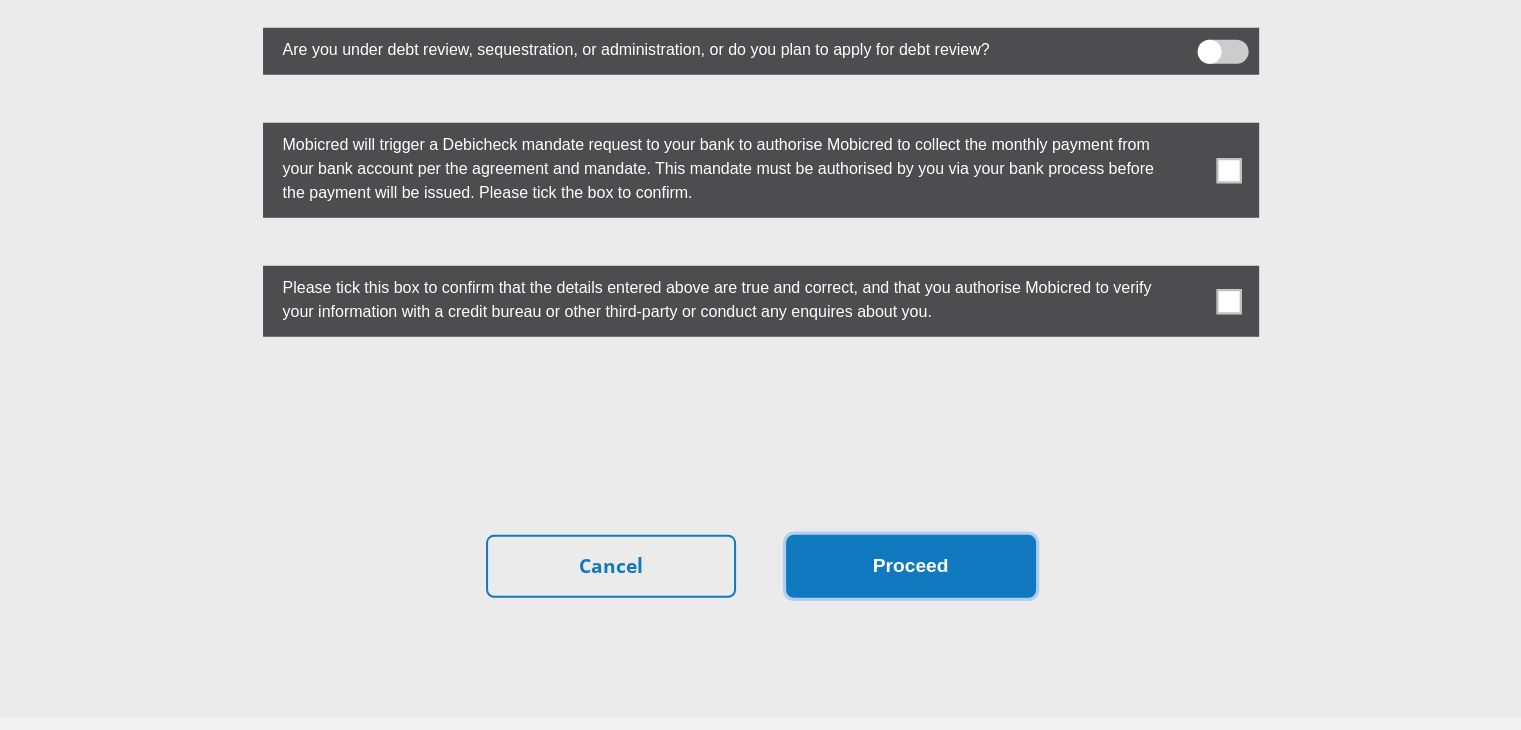 click on "Proceed" at bounding box center (911, 566) 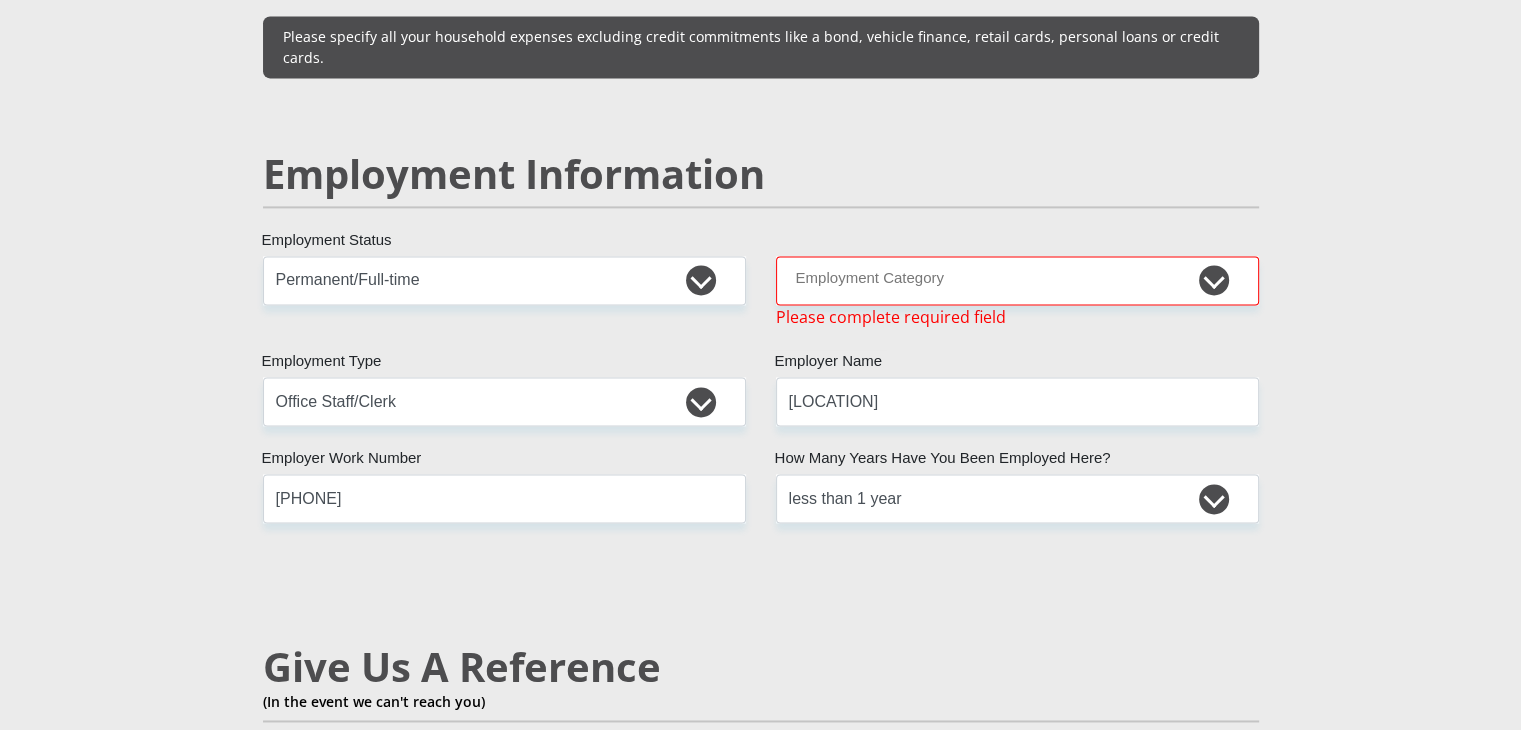 scroll, scrollTop: 2932, scrollLeft: 0, axis: vertical 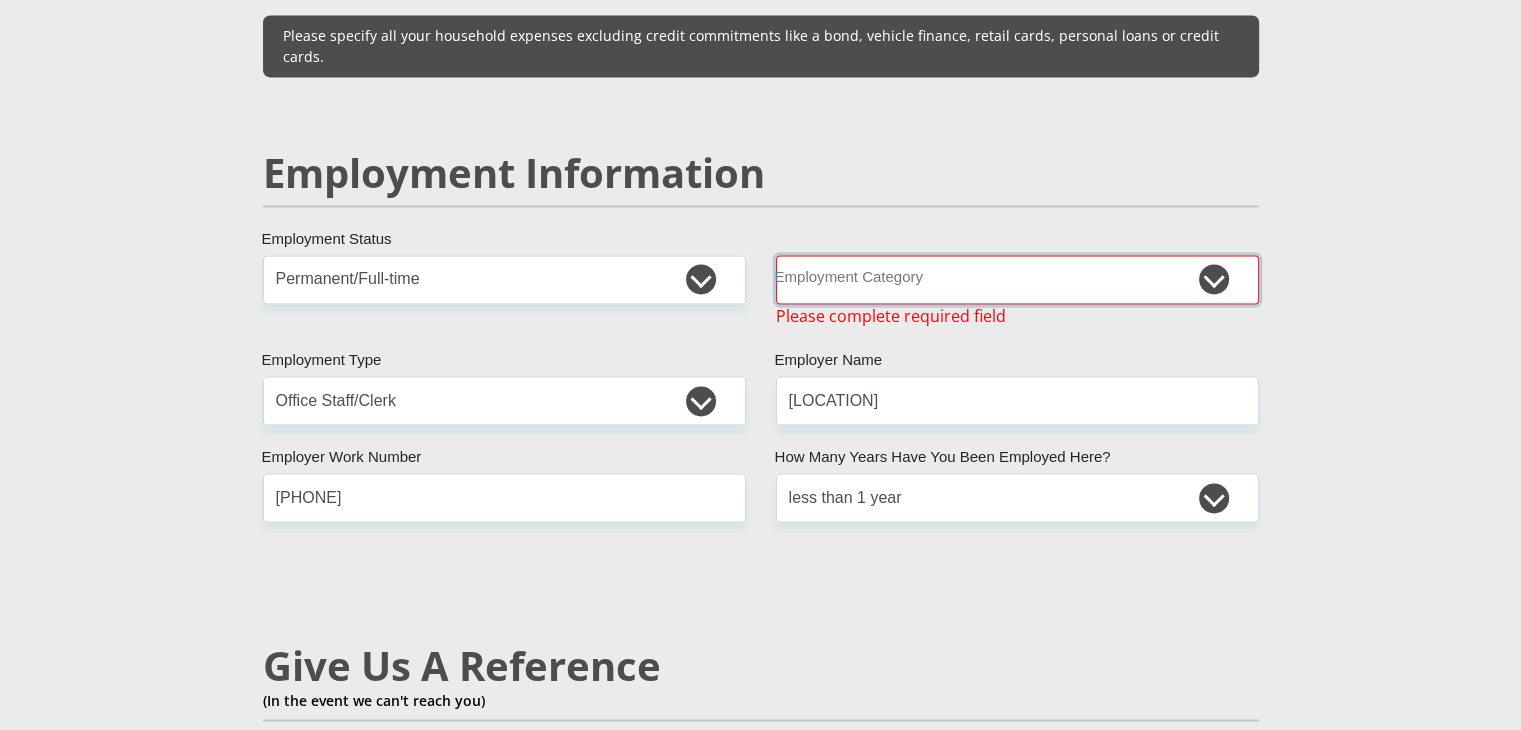 click on "AGRICULTURE
ALCOHOL & TOBACCO
CONSTRUCTION MATERIALS
METALLURGY
EQUIPMENT FOR RENEWABLE ENERGY
SPECIALIZED CONTRACTORS
CAR
GAMING (INCL. INTERNET
OTHER WHOLESALE
UNLICENSED PHARMACEUTICALS
CURRENCY EXCHANGE HOUSES
OTHER FINANCIAL INSTITUTIONS & INSURANCE
REAL ESTATE AGENTS
OIL & GAS
OTHER MATERIALS (E.G. IRON ORE)
PRECIOUS STONES & PRECIOUS METALS
POLITICAL ORGANIZATIONS
RELIGIOUS ORGANIZATIONS(NOT SECTS)
ACTI. HAVING BUSINESS DEAL WITH PUBLIC ADMINISTRATION
LAUNDROMATS" at bounding box center [1017, 279] 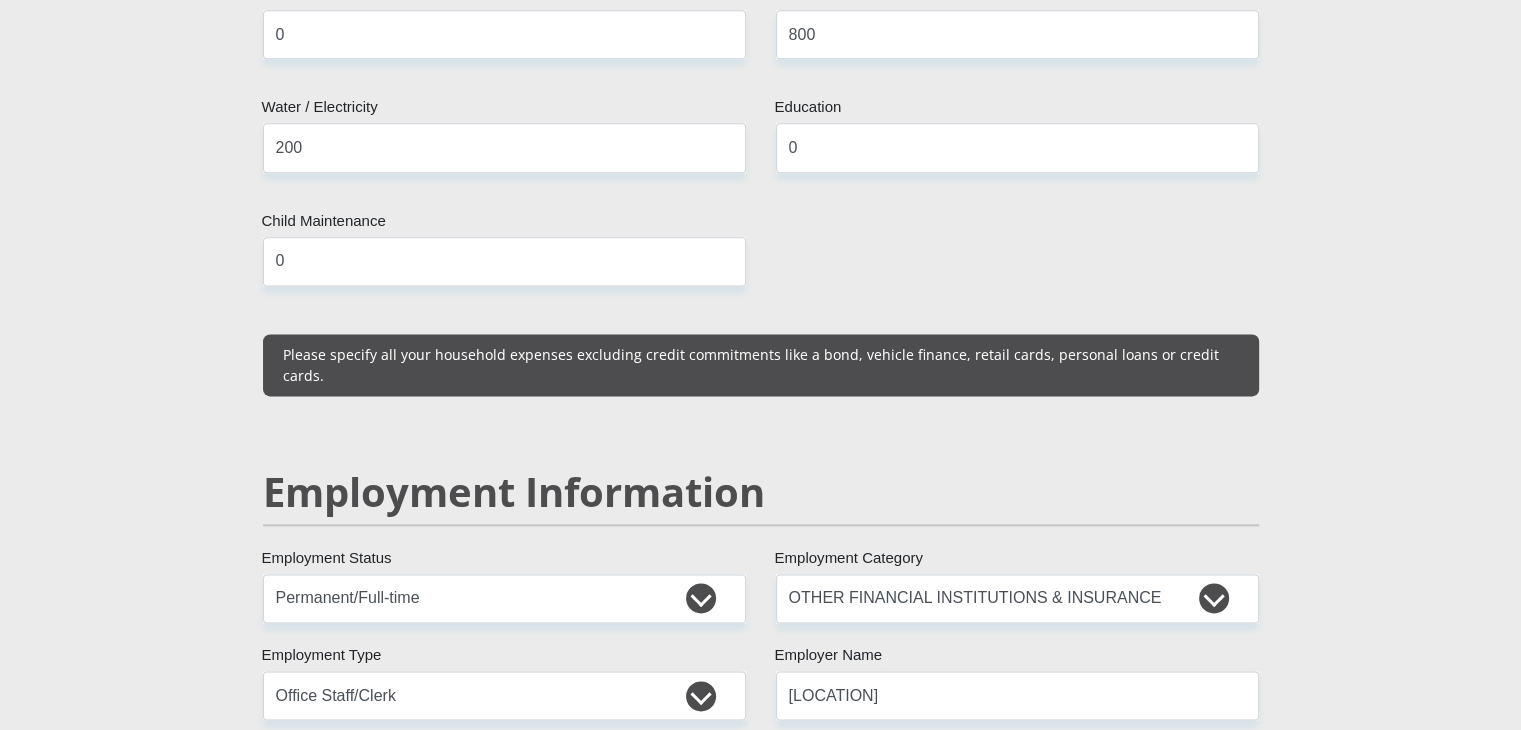scroll, scrollTop: 2615, scrollLeft: 0, axis: vertical 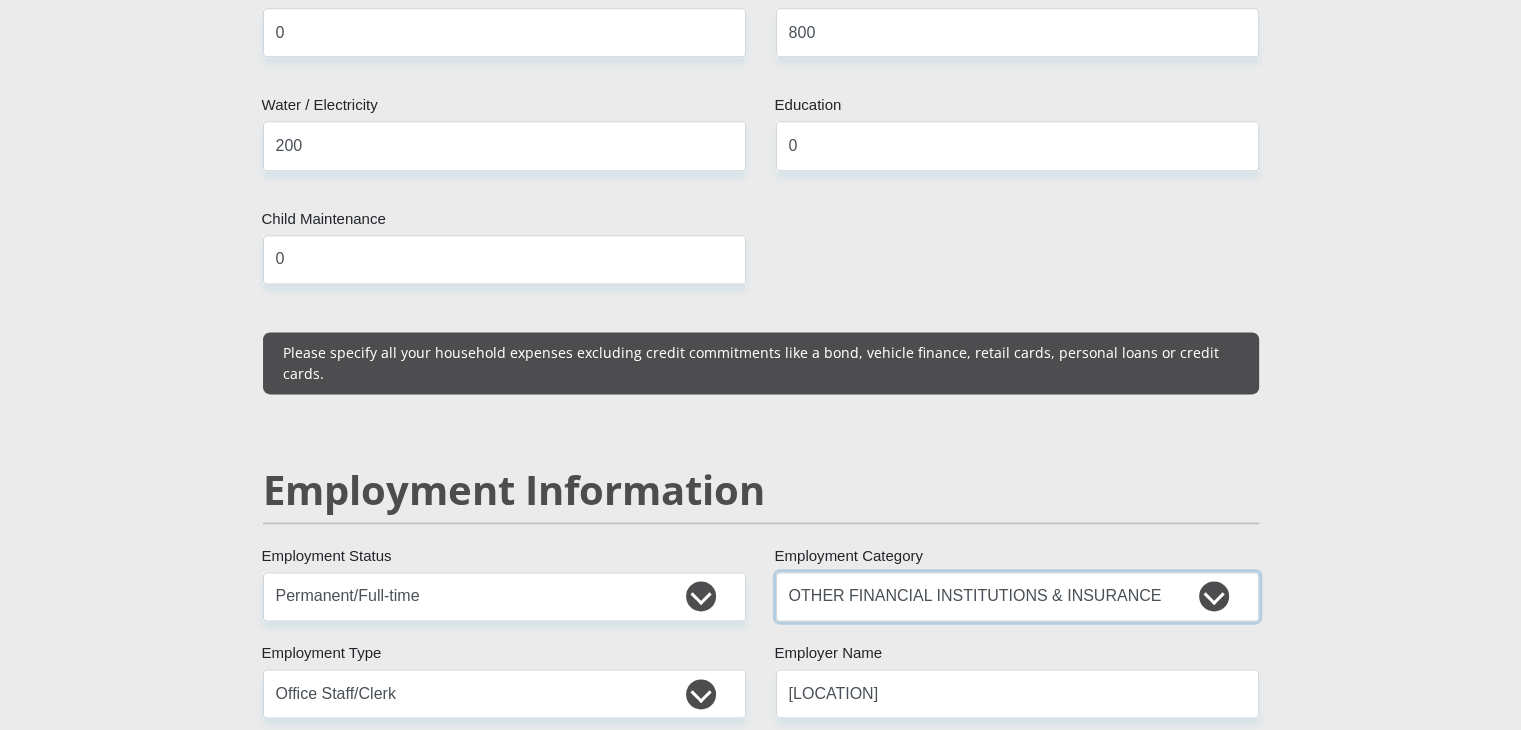 click on "AGRICULTURE
ALCOHOL & TOBACCO
CONSTRUCTION MATERIALS
METALLURGY
EQUIPMENT FOR RENEWABLE ENERGY
SPECIALIZED CONTRACTORS
CAR
GAMING (INCL. INTERNET
OTHER WHOLESALE
UNLICENSED PHARMACEUTICALS
CURRENCY EXCHANGE HOUSES
OTHER FINANCIAL INSTITUTIONS & INSURANCE
REAL ESTATE AGENTS
OIL & GAS
OTHER MATERIALS (E.G. IRON ORE)
PRECIOUS STONES & PRECIOUS METALS
POLITICAL ORGANIZATIONS
RELIGIOUS ORGANIZATIONS(NOT SECTS)
ACTI. HAVING BUSINESS DEAL WITH PUBLIC ADMINISTRATION
LAUNDROMATS" at bounding box center [1017, 596] 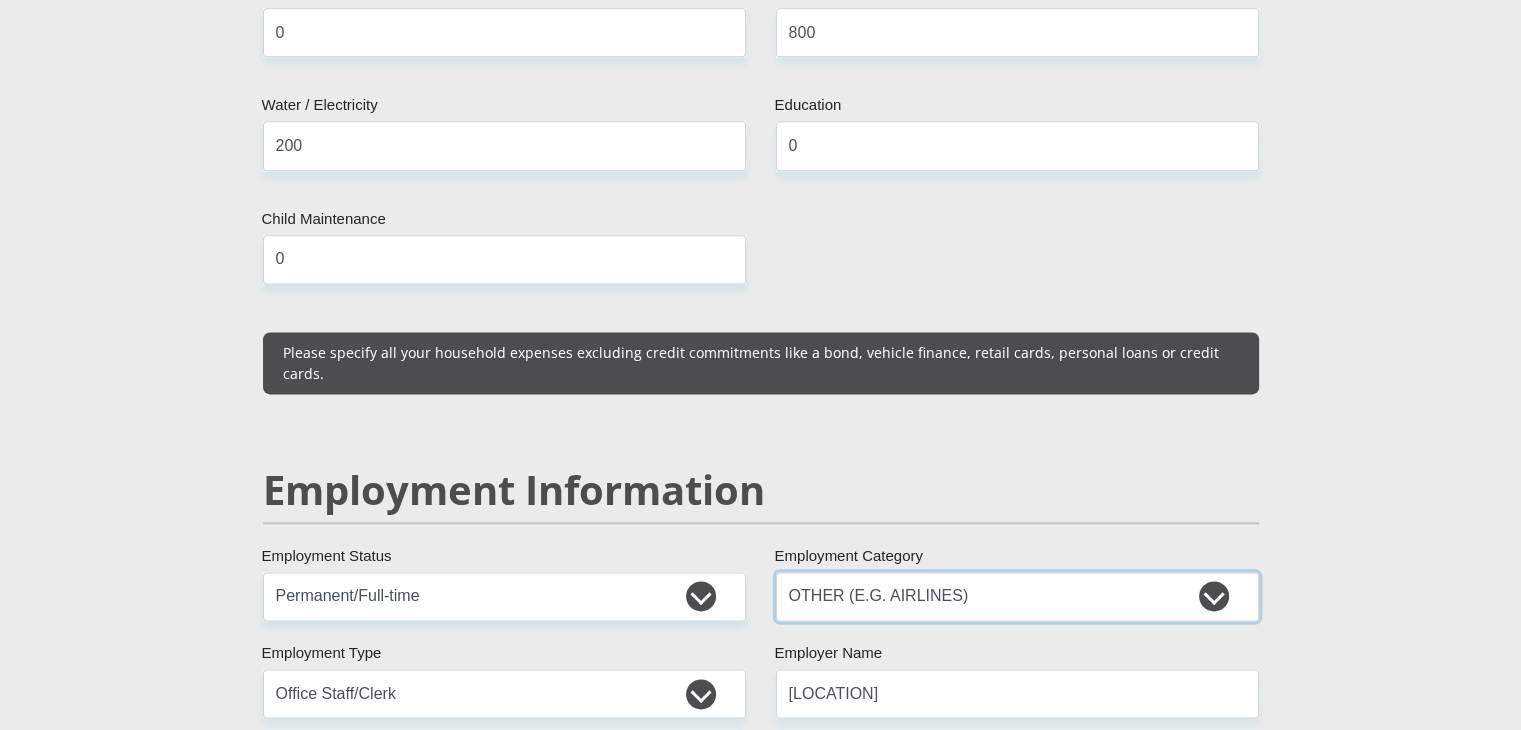 click on "AGRICULTURE
ALCOHOL & TOBACCO
CONSTRUCTION MATERIALS
METALLURGY
EQUIPMENT FOR RENEWABLE ENERGY
SPECIALIZED CONTRACTORS
CAR
GAMING (INCL. INTERNET
OTHER WHOLESALE
UNLICENSED PHARMACEUTICALS
CURRENCY EXCHANGE HOUSES
OTHER FINANCIAL INSTITUTIONS & INSURANCE
REAL ESTATE AGENTS
OIL & GAS
OTHER MATERIALS (E.G. IRON ORE)
PRECIOUS STONES & PRECIOUS METALS
POLITICAL ORGANIZATIONS
RELIGIOUS ORGANIZATIONS(NOT SECTS)
ACTI. HAVING BUSINESS DEAL WITH PUBLIC ADMINISTRATION
LAUNDROMATS" at bounding box center [1017, 596] 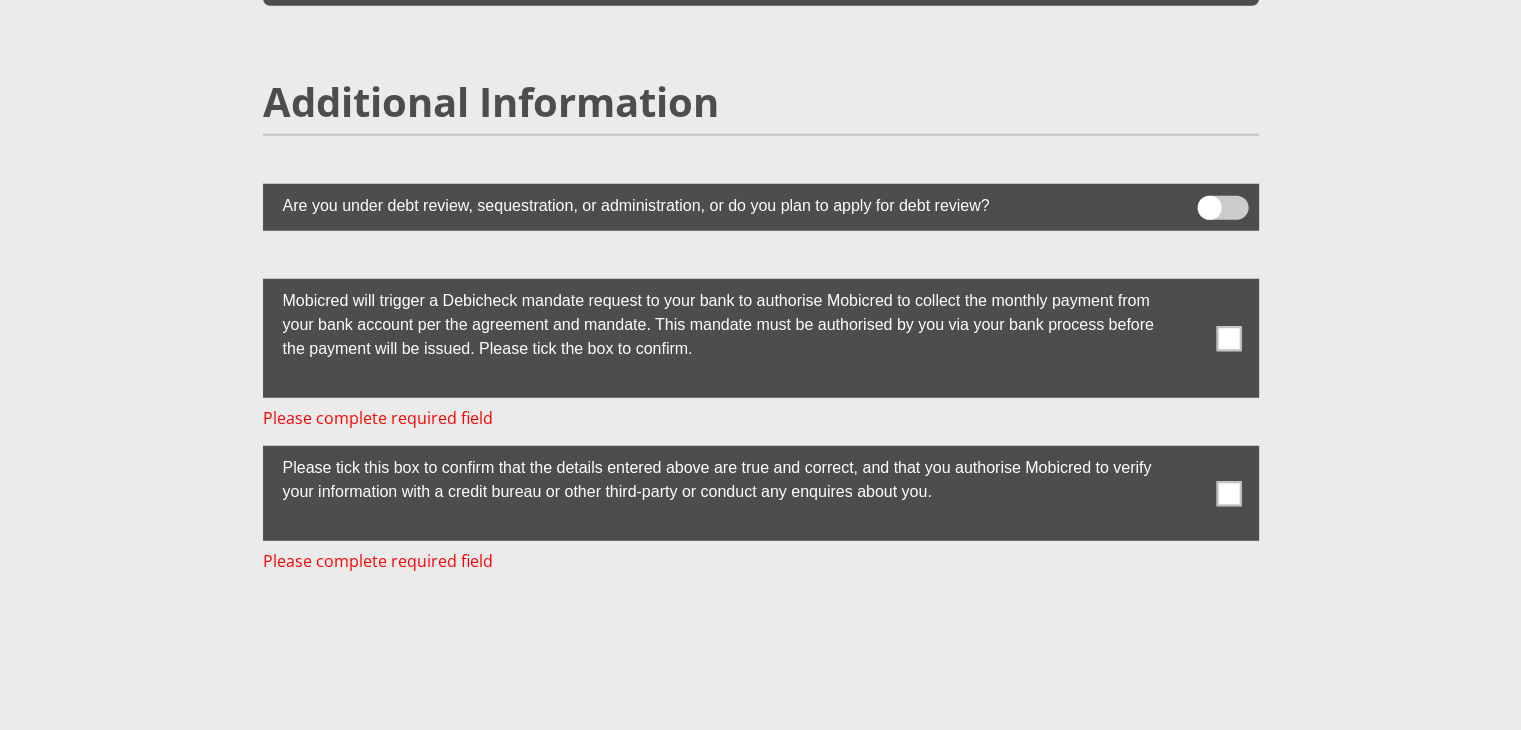 scroll, scrollTop: 5398, scrollLeft: 0, axis: vertical 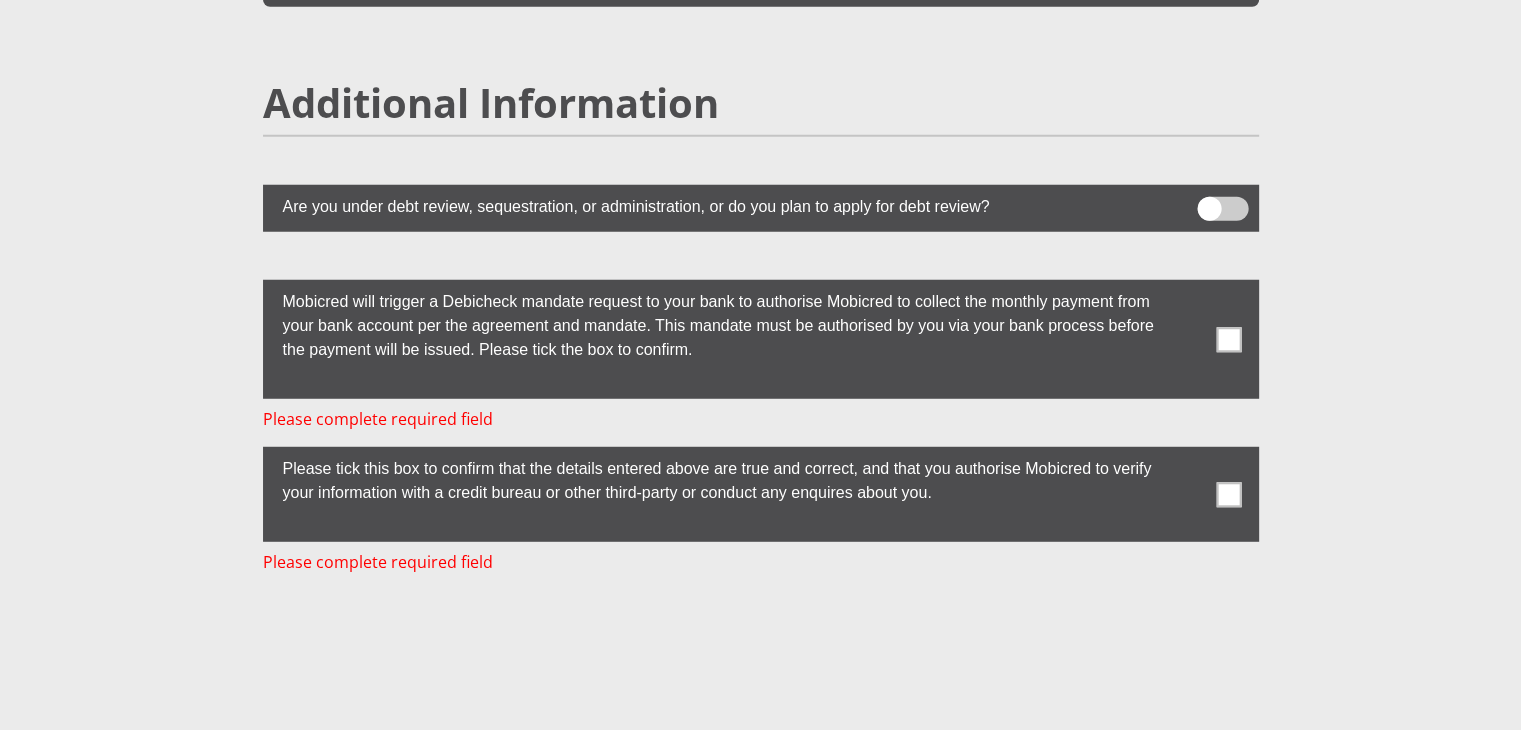 click at bounding box center (1228, 339) 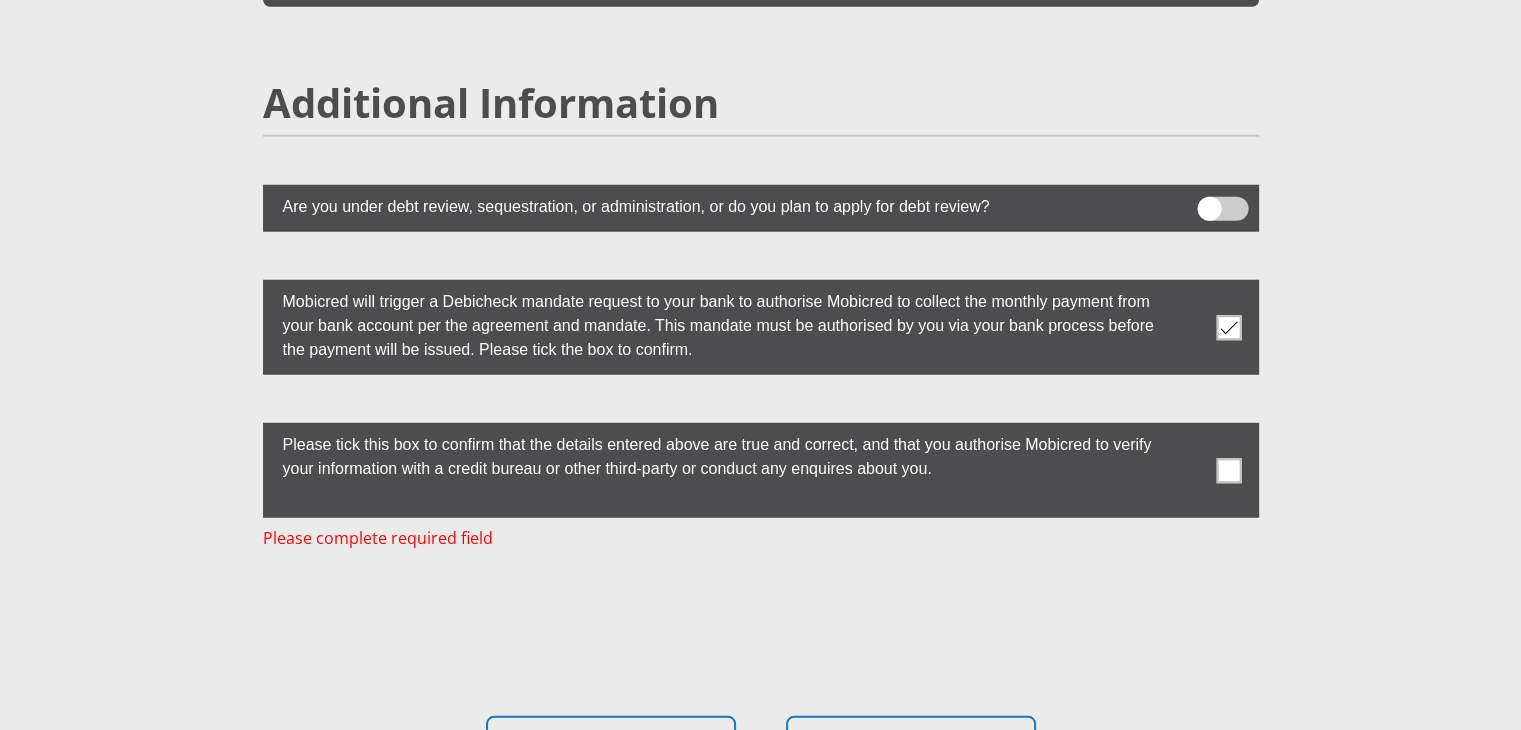 click at bounding box center [1228, 470] 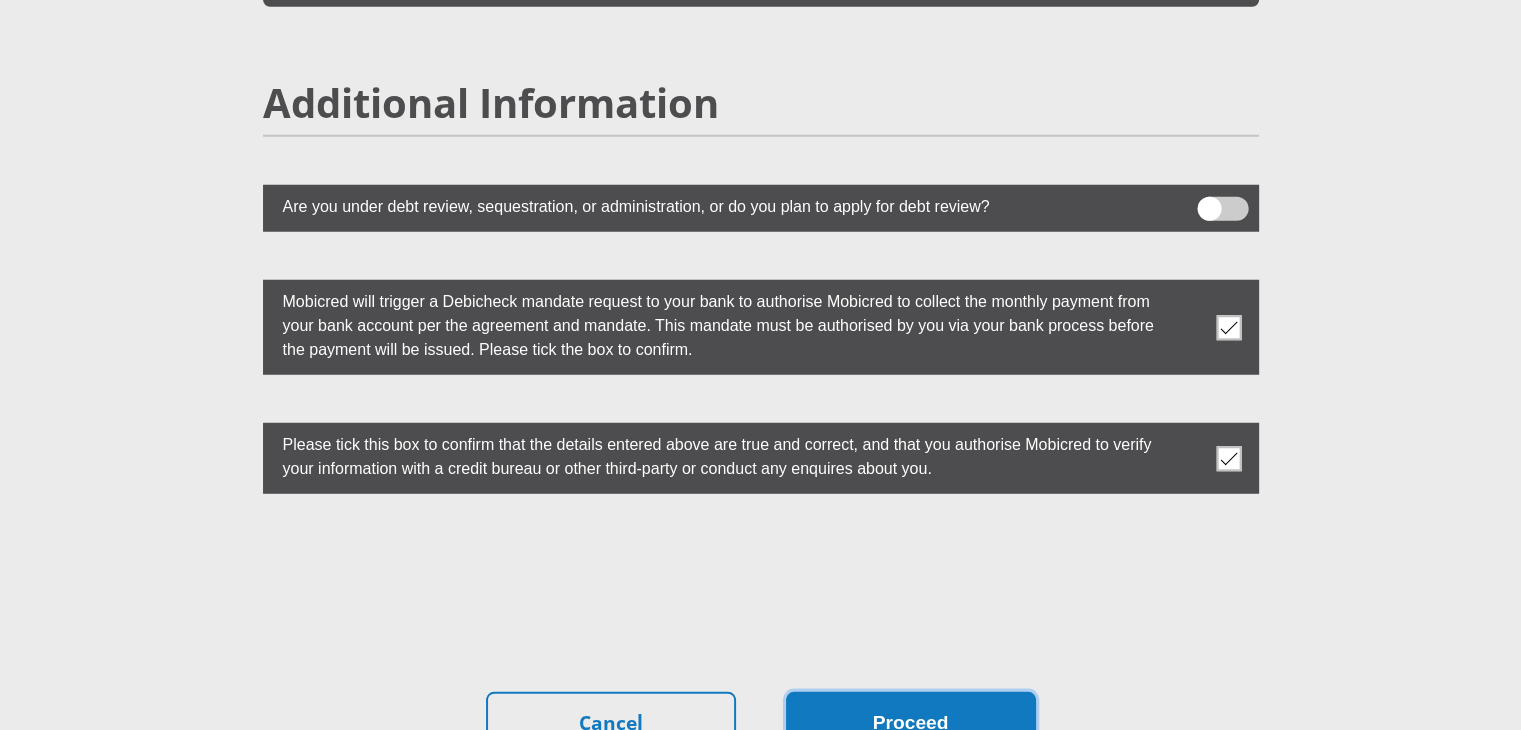click on "Proceed" at bounding box center (911, 723) 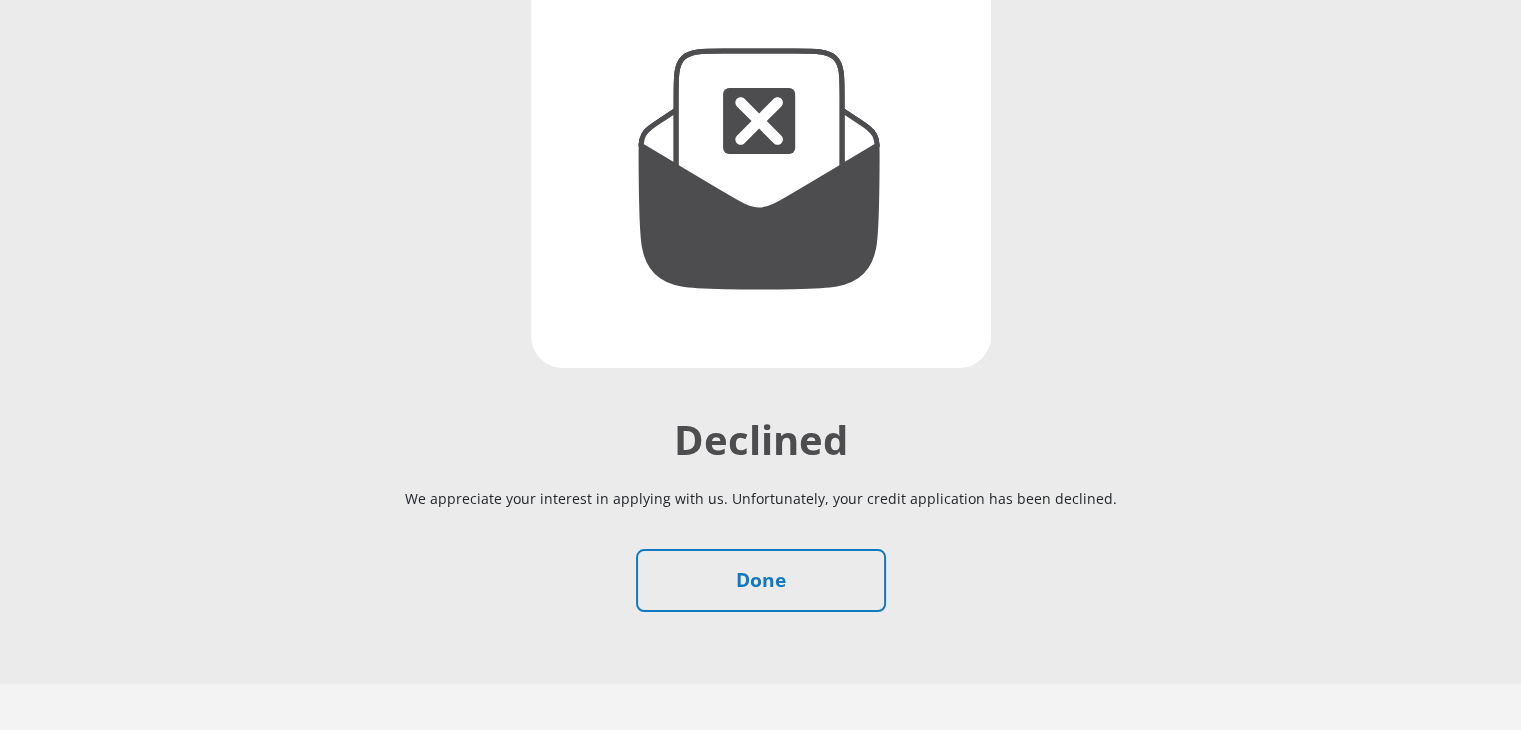 scroll, scrollTop: 276, scrollLeft: 0, axis: vertical 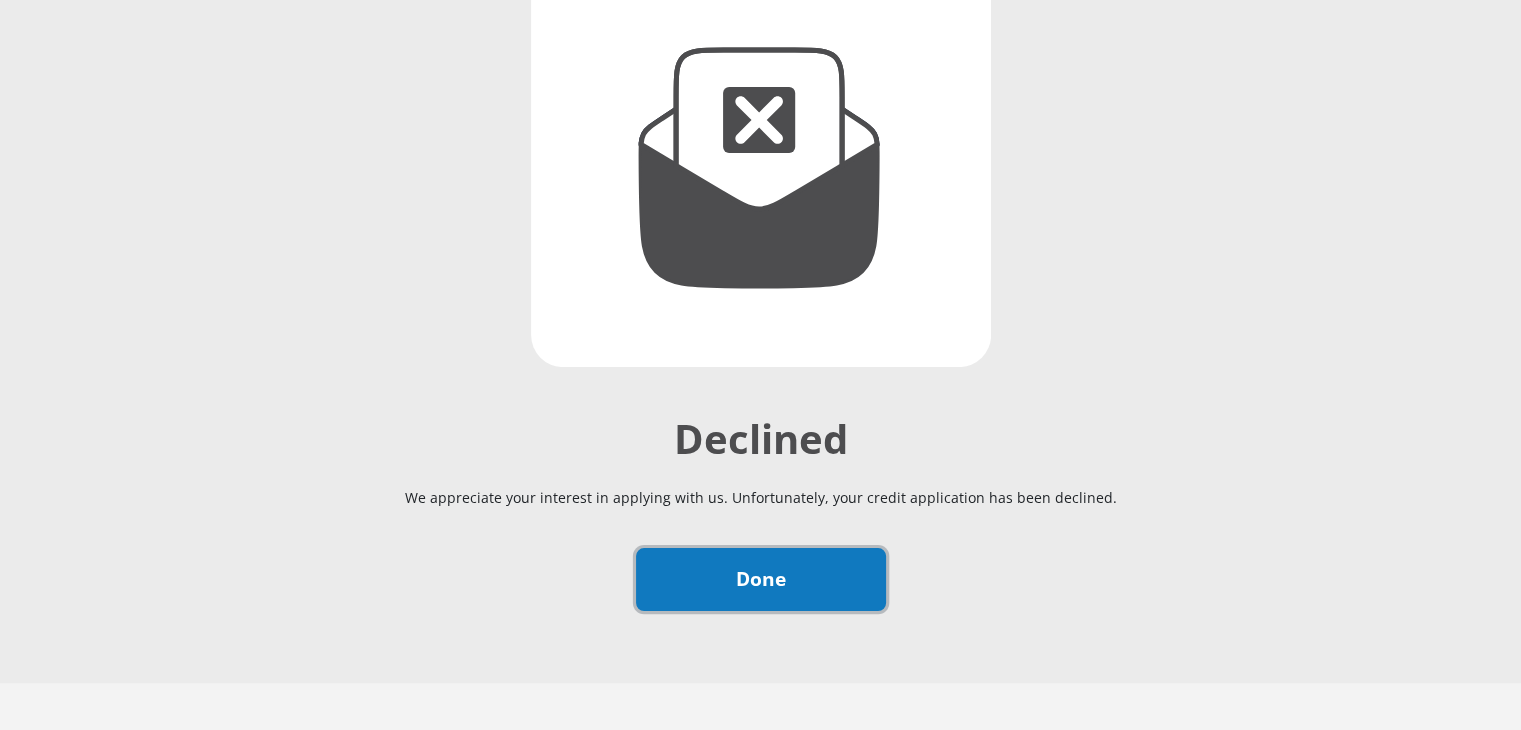 click on "Done" at bounding box center [761, 579] 